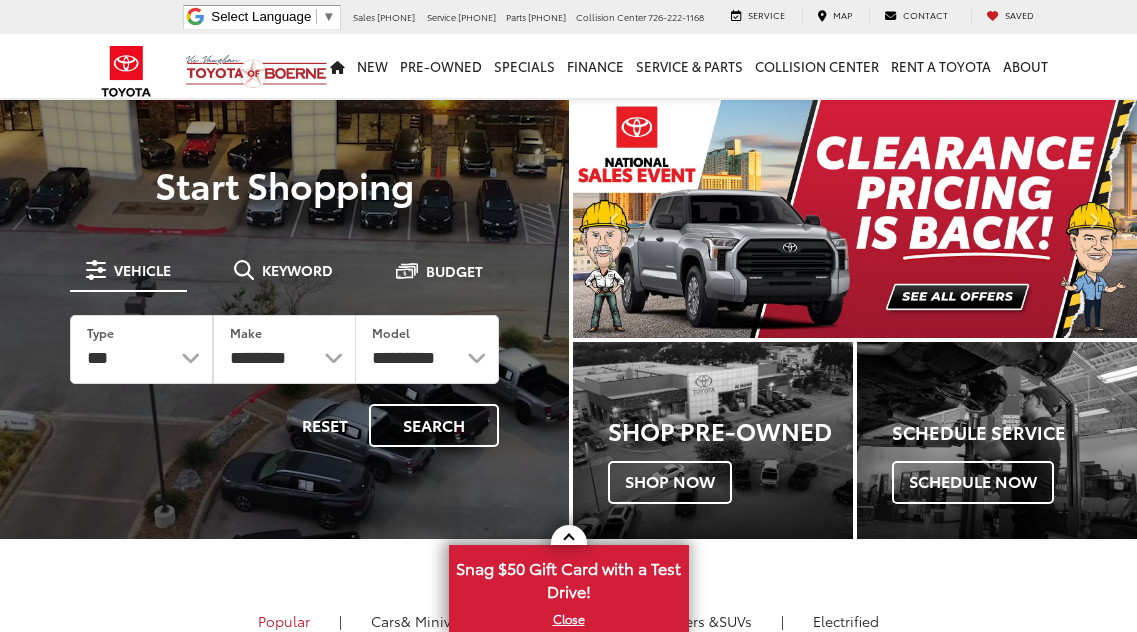 scroll, scrollTop: 0, scrollLeft: 0, axis: both 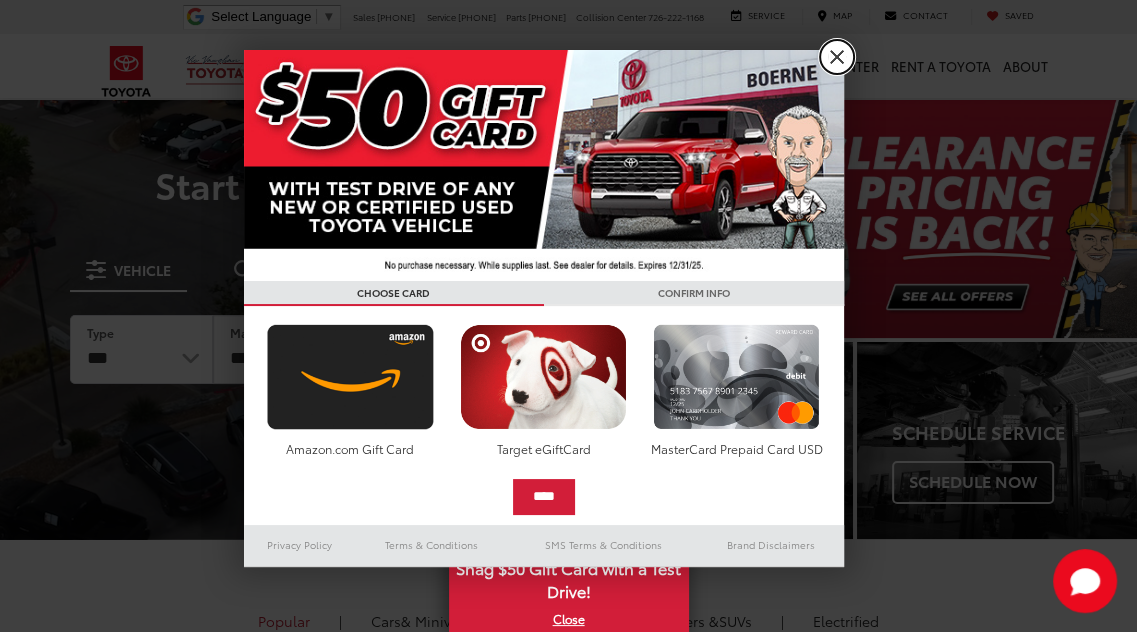 click on "X" at bounding box center (837, 57) 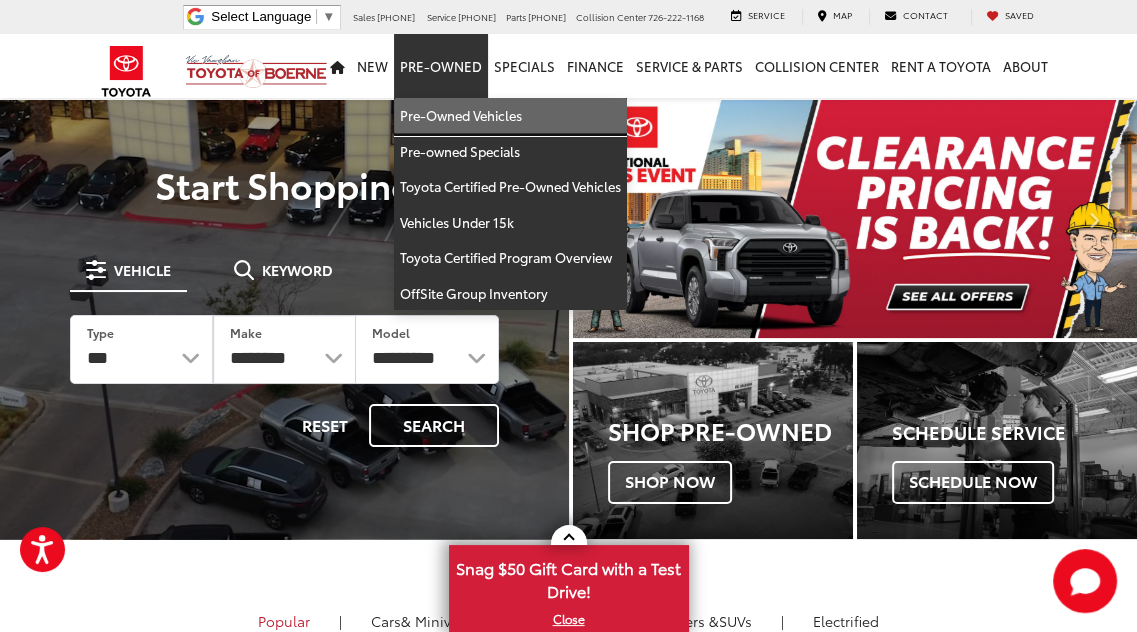click on "Pre-Owned Vehicles" at bounding box center [510, 116] 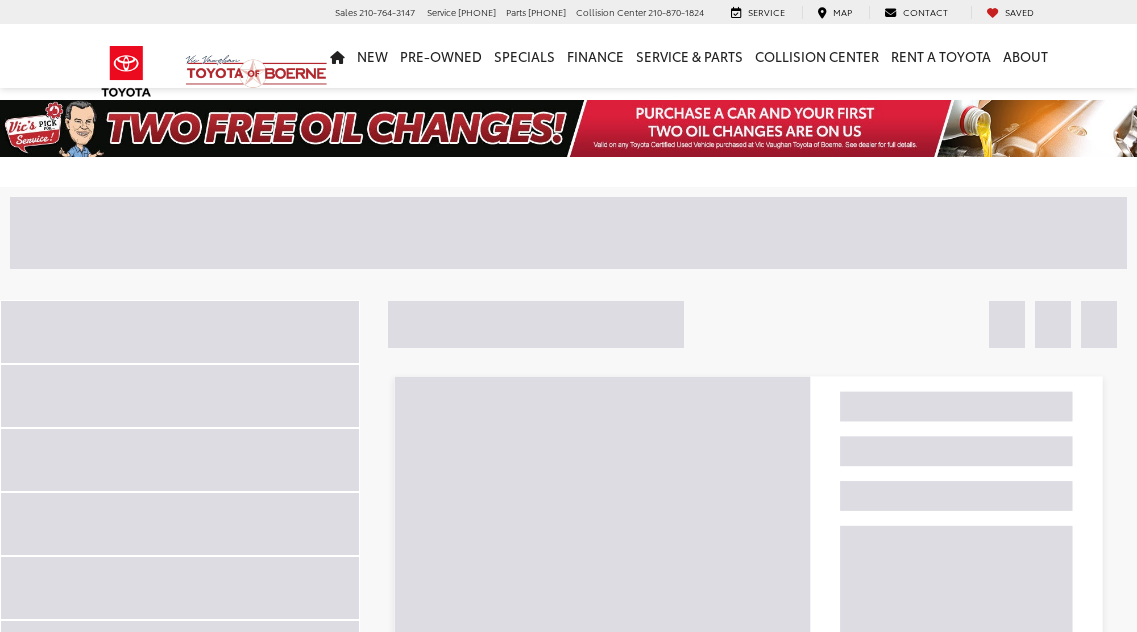 scroll, scrollTop: 0, scrollLeft: 0, axis: both 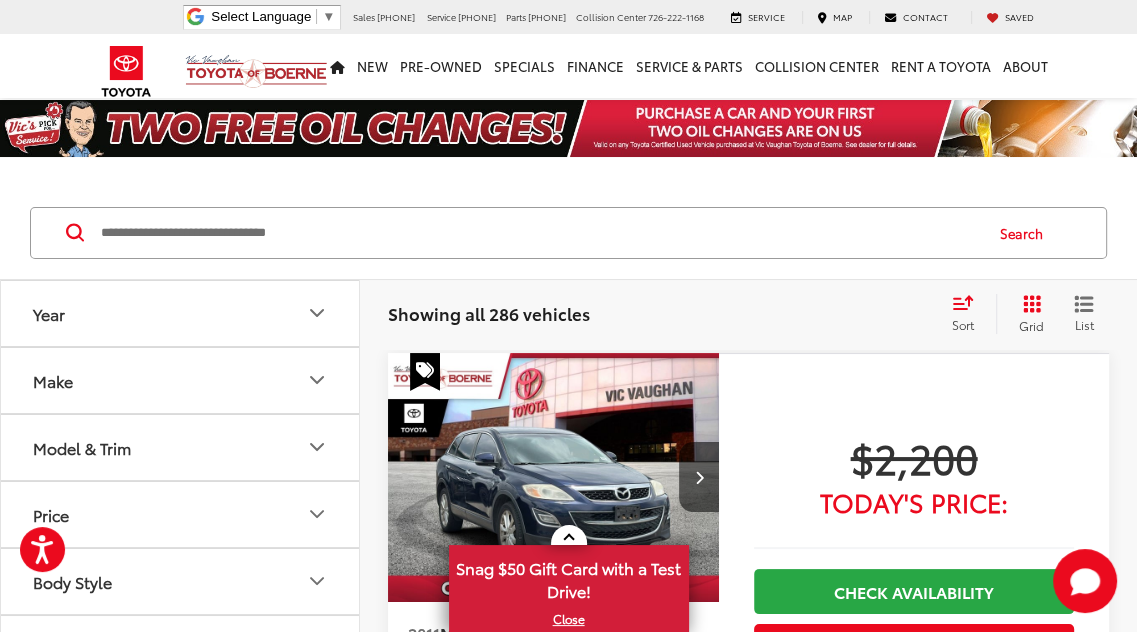 click 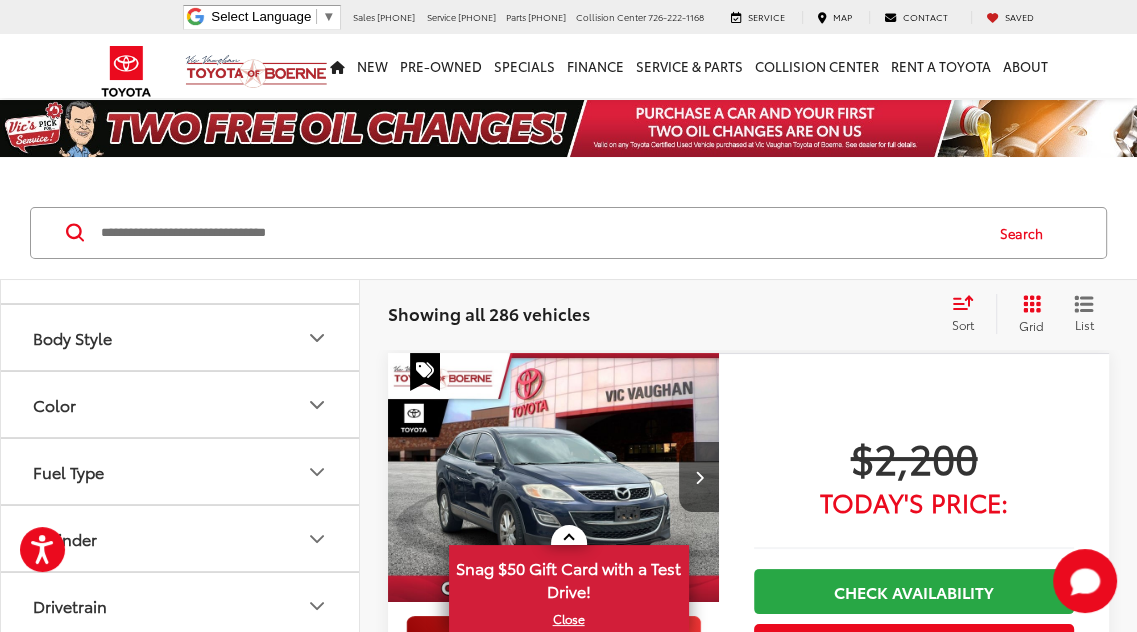 scroll, scrollTop: 784, scrollLeft: 0, axis: vertical 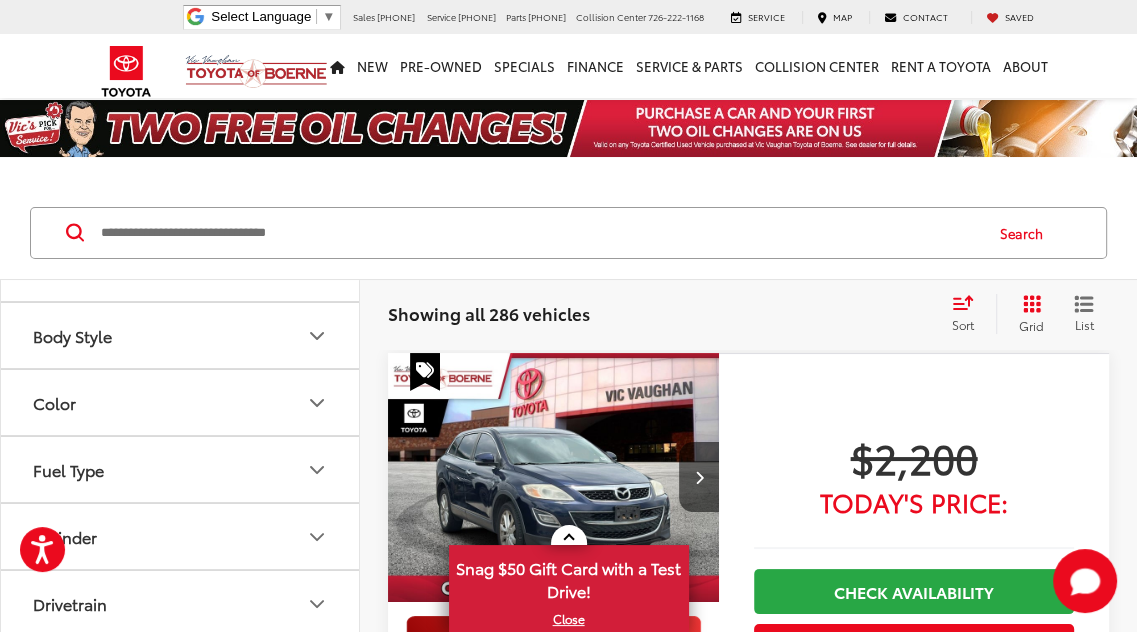 click at bounding box center [90, 101] 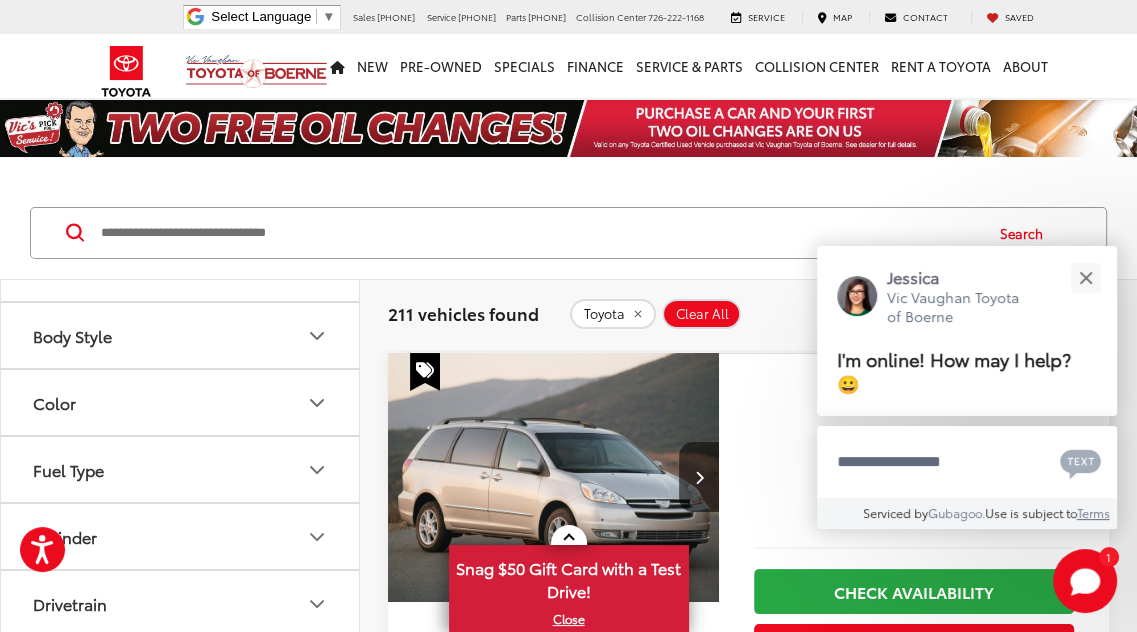 scroll, scrollTop: 995, scrollLeft: 0, axis: vertical 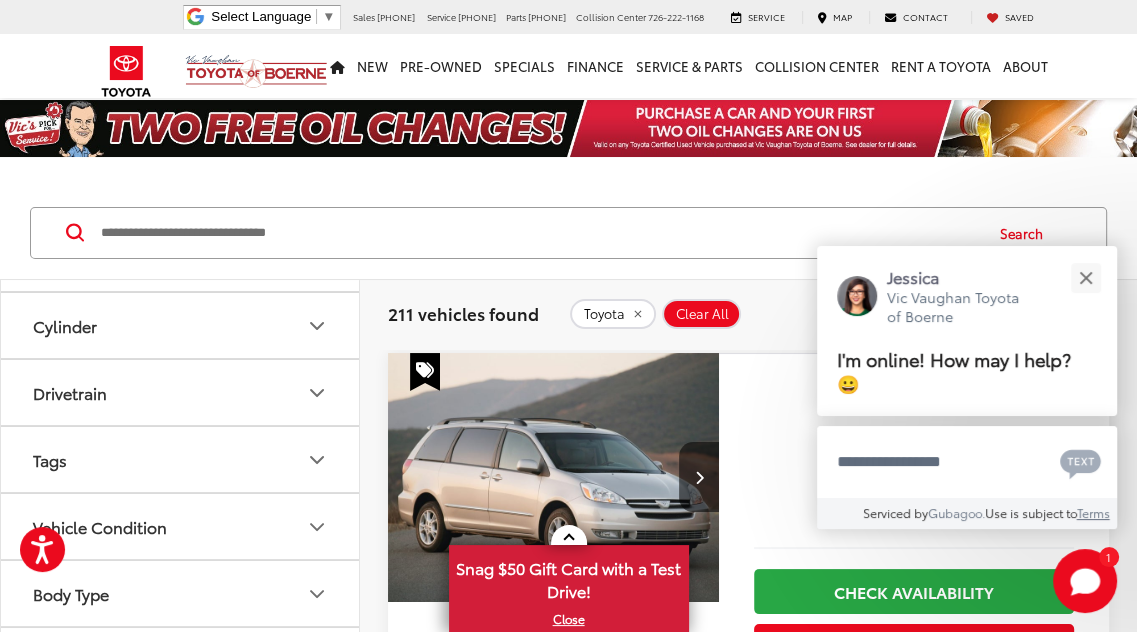 click 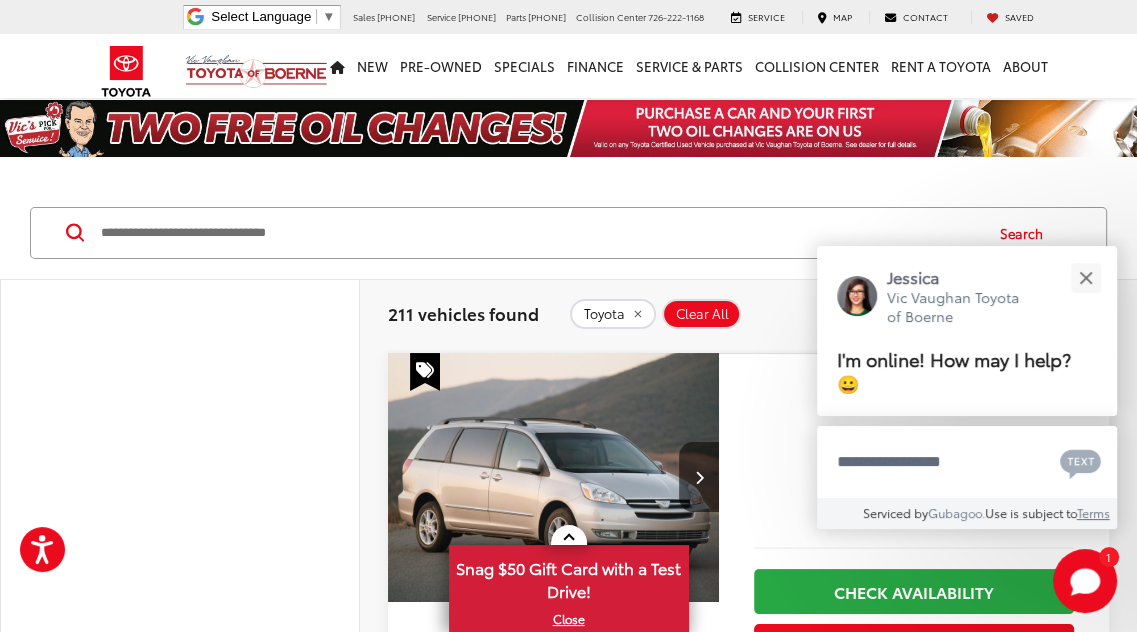 click on "4Runner (21)" at bounding box center (180, 57) 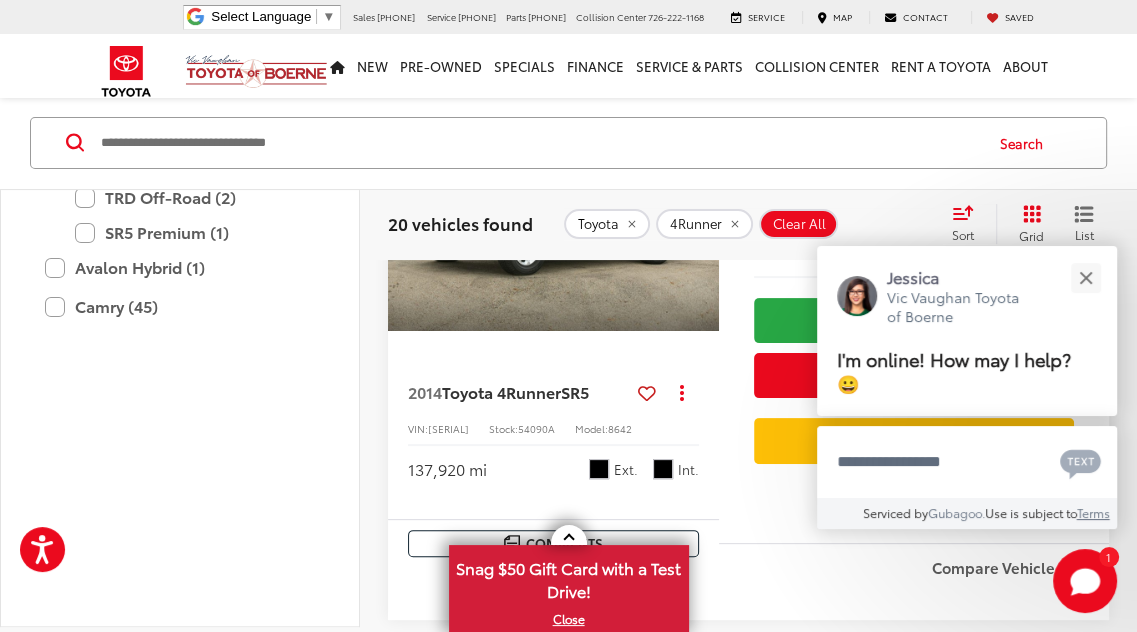 click on "TRD Off-Road Premium (5)" at bounding box center [195, 127] 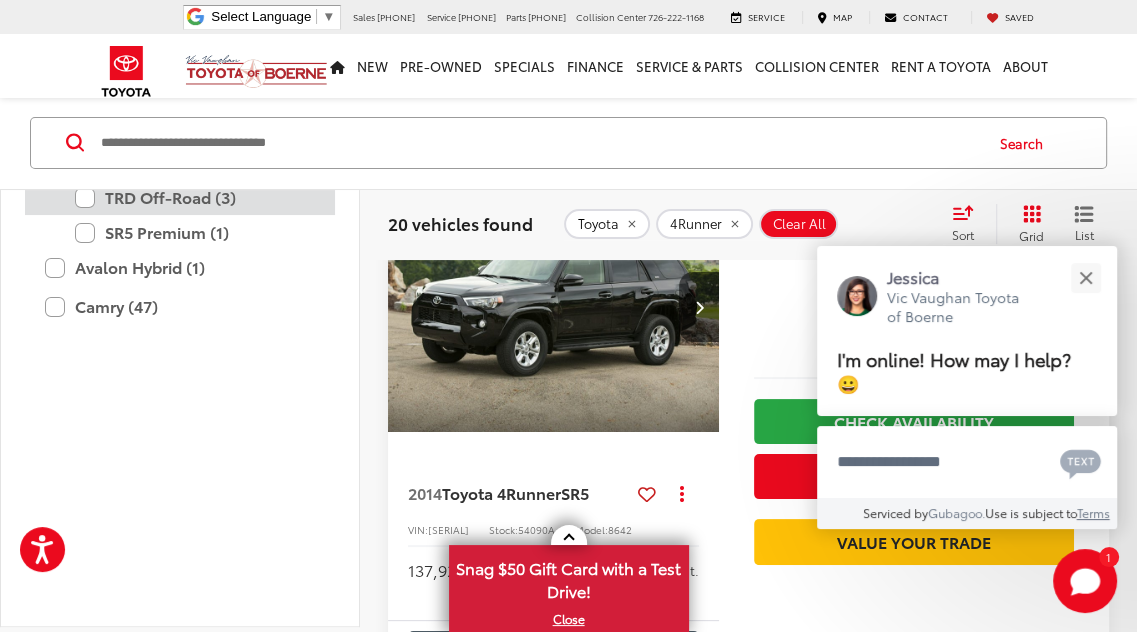 scroll, scrollTop: 90, scrollLeft: 0, axis: vertical 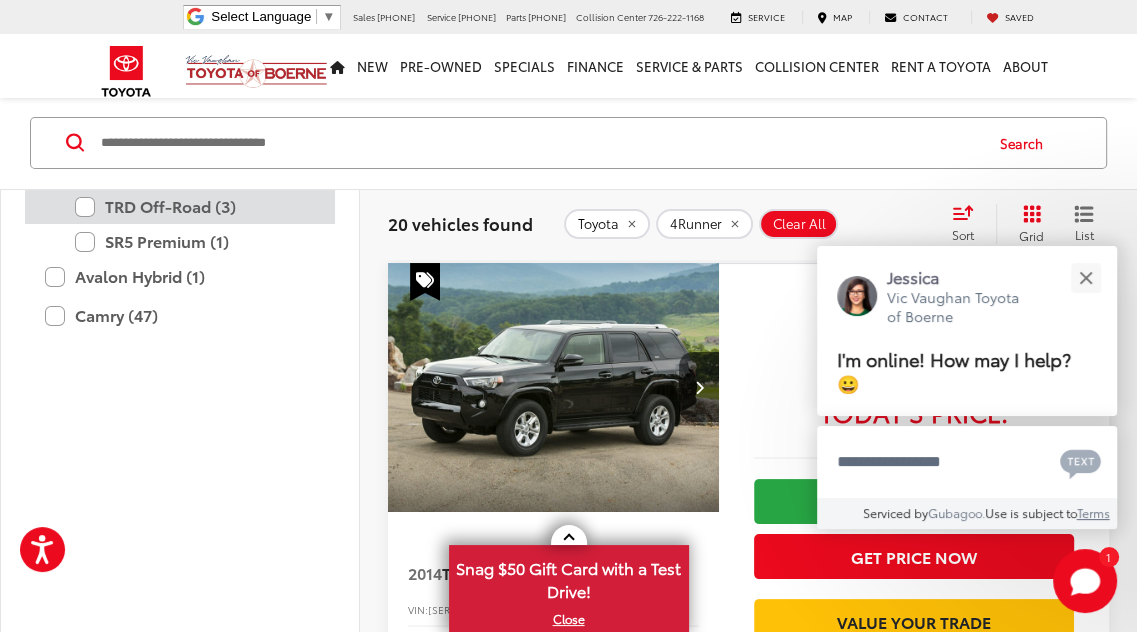 click on "TRD Off-Road (3)" at bounding box center (195, 206) 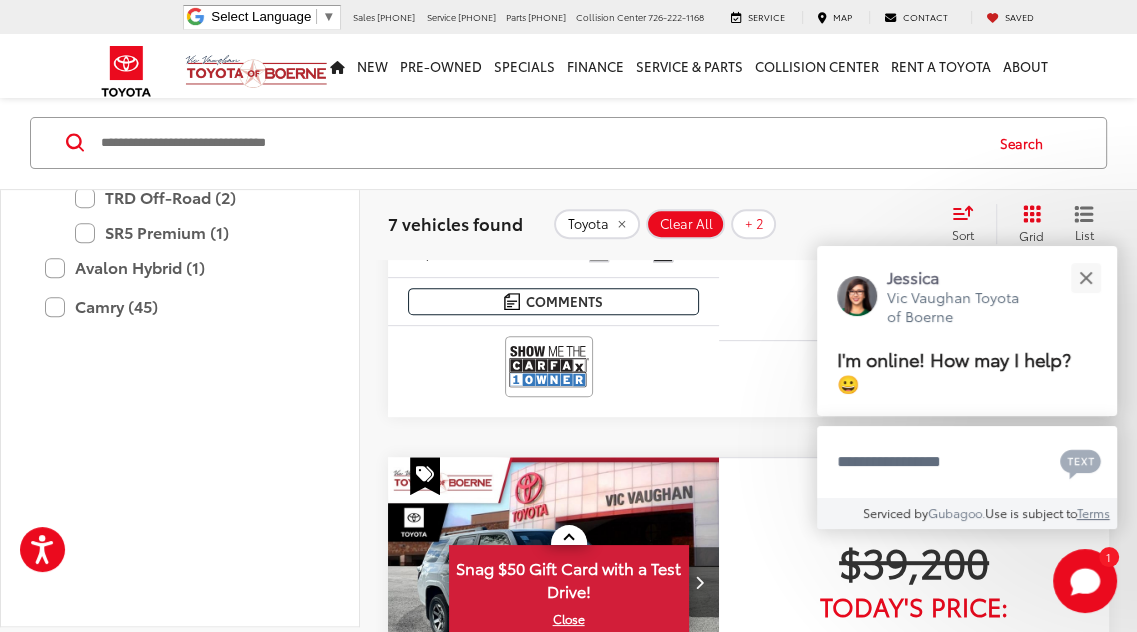 scroll, scrollTop: 537, scrollLeft: 0, axis: vertical 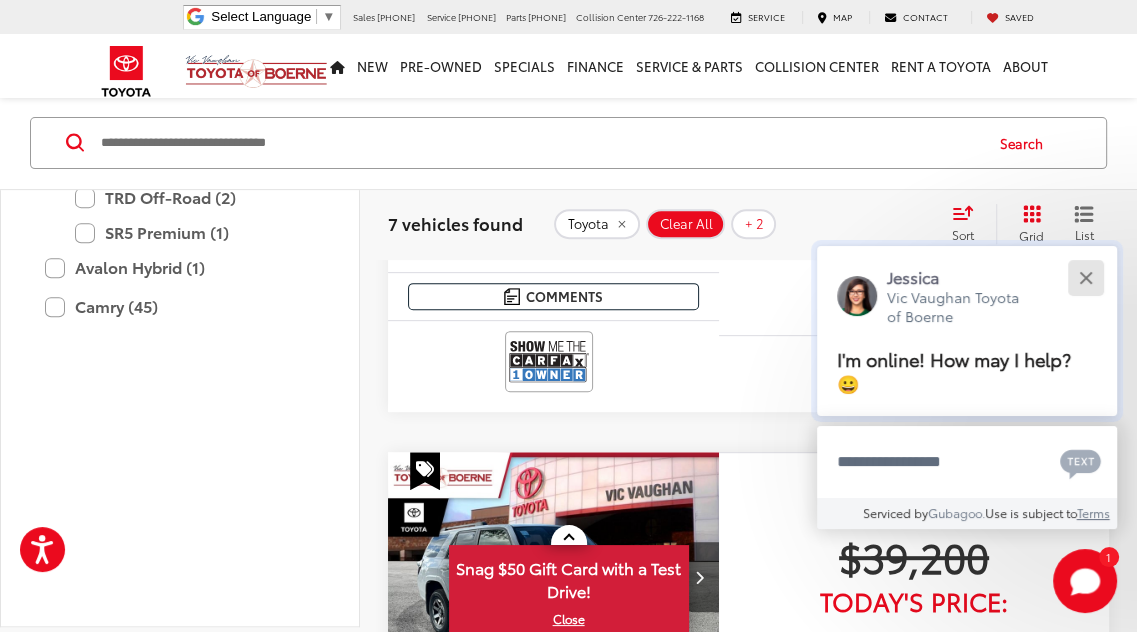 click at bounding box center [1085, 277] 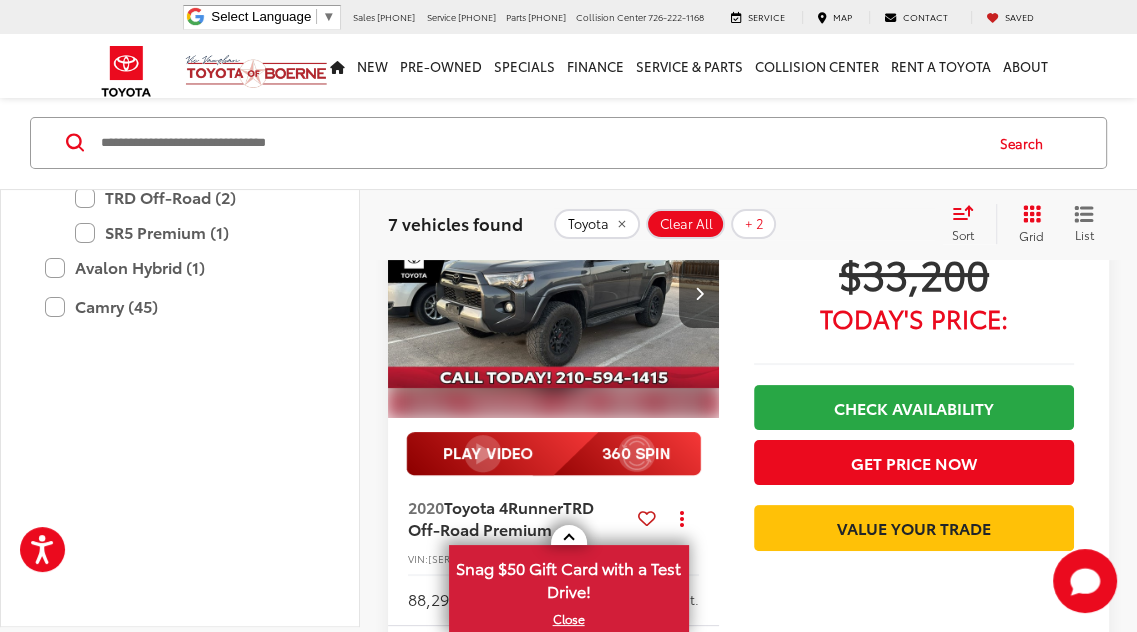 scroll, scrollTop: 180, scrollLeft: 0, axis: vertical 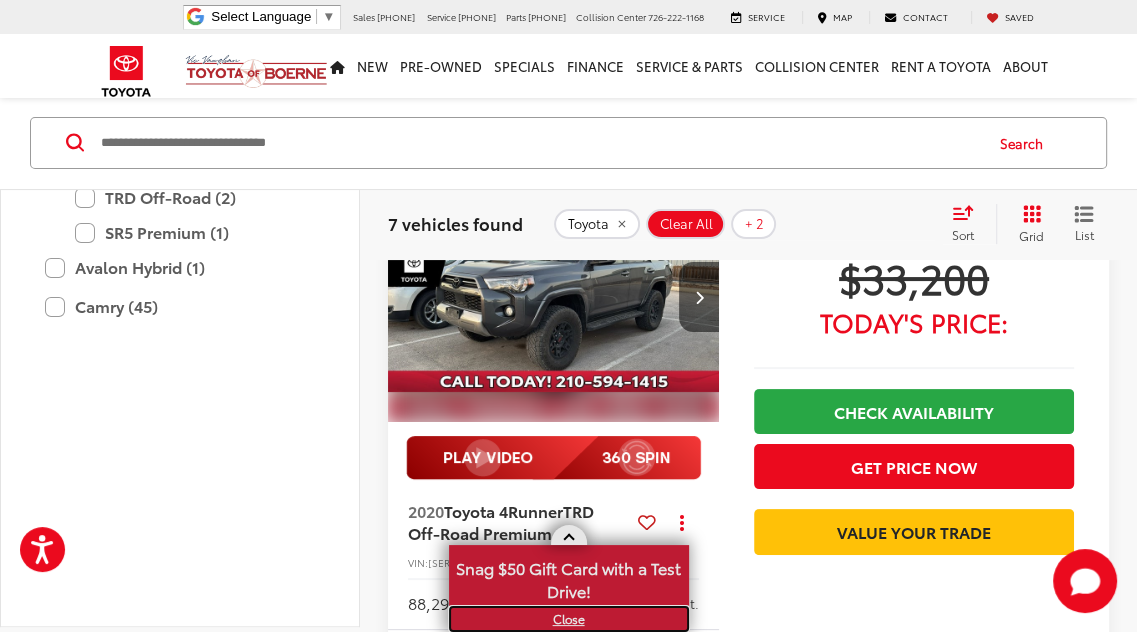 click on "X" at bounding box center [569, 619] 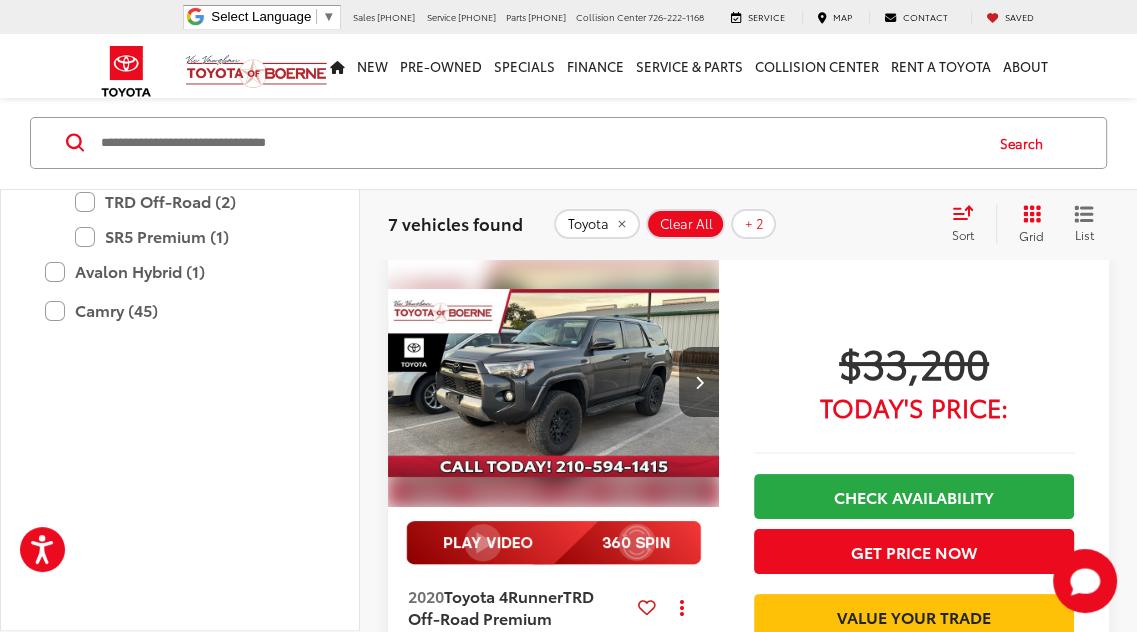scroll, scrollTop: 92, scrollLeft: 0, axis: vertical 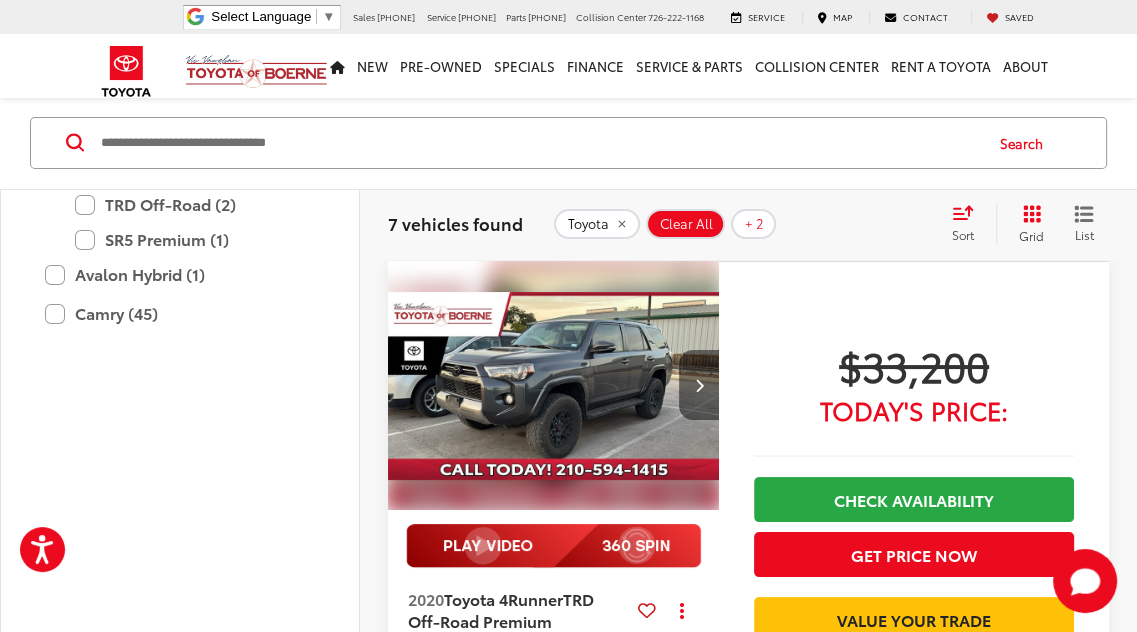 click at bounding box center [698, 385] 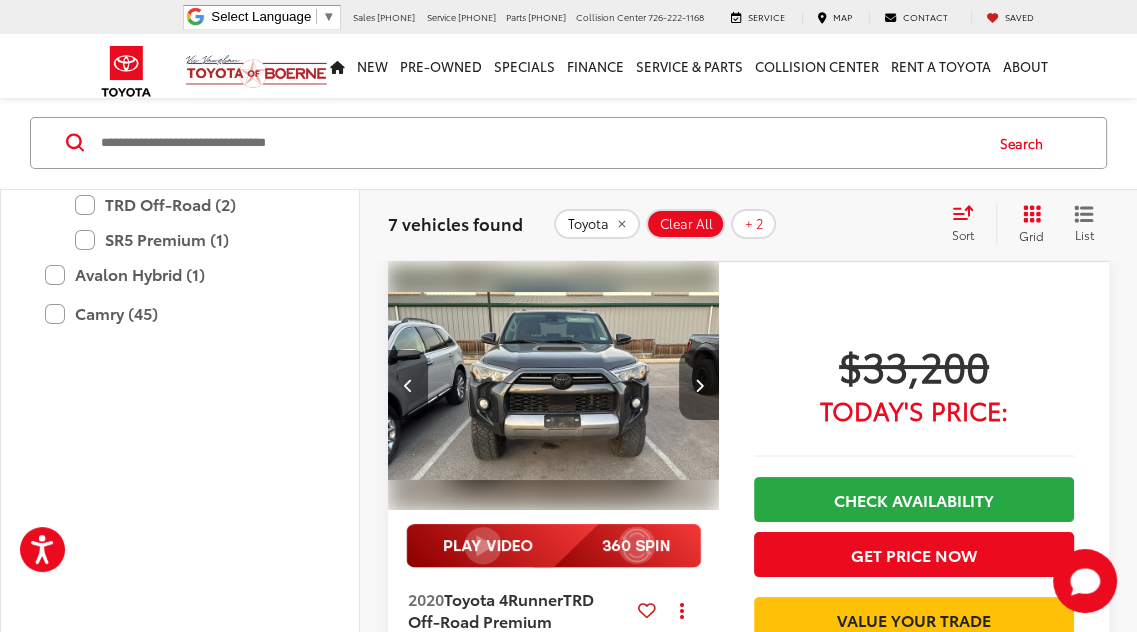 click at bounding box center (698, 385) 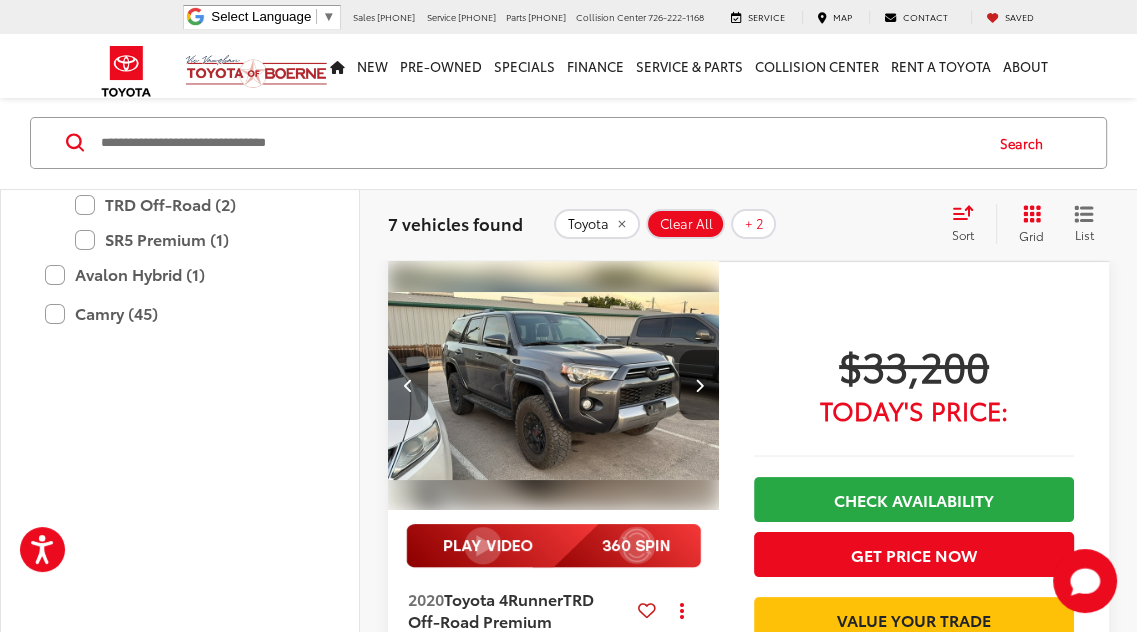 click at bounding box center [698, 385] 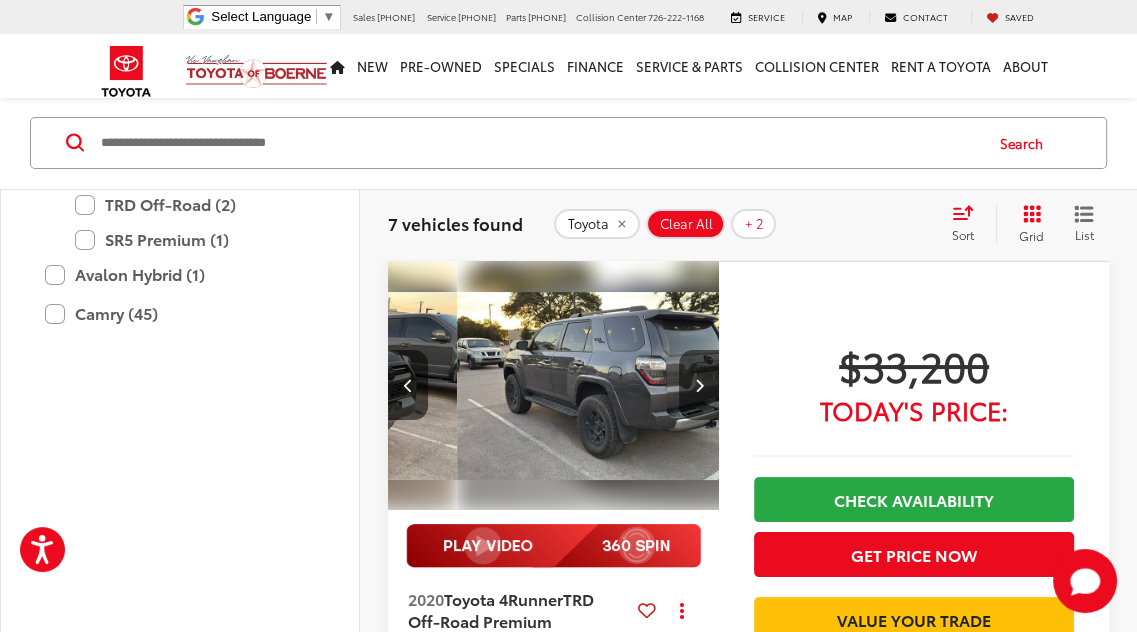 scroll, scrollTop: 0, scrollLeft: 1001, axis: horizontal 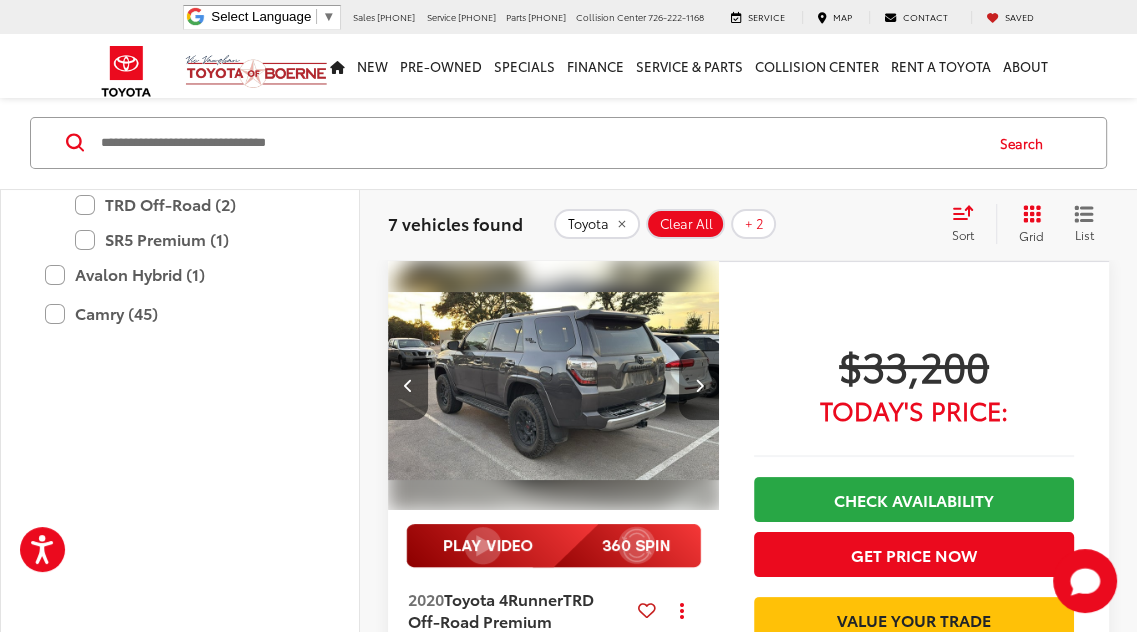 click at bounding box center (698, 385) 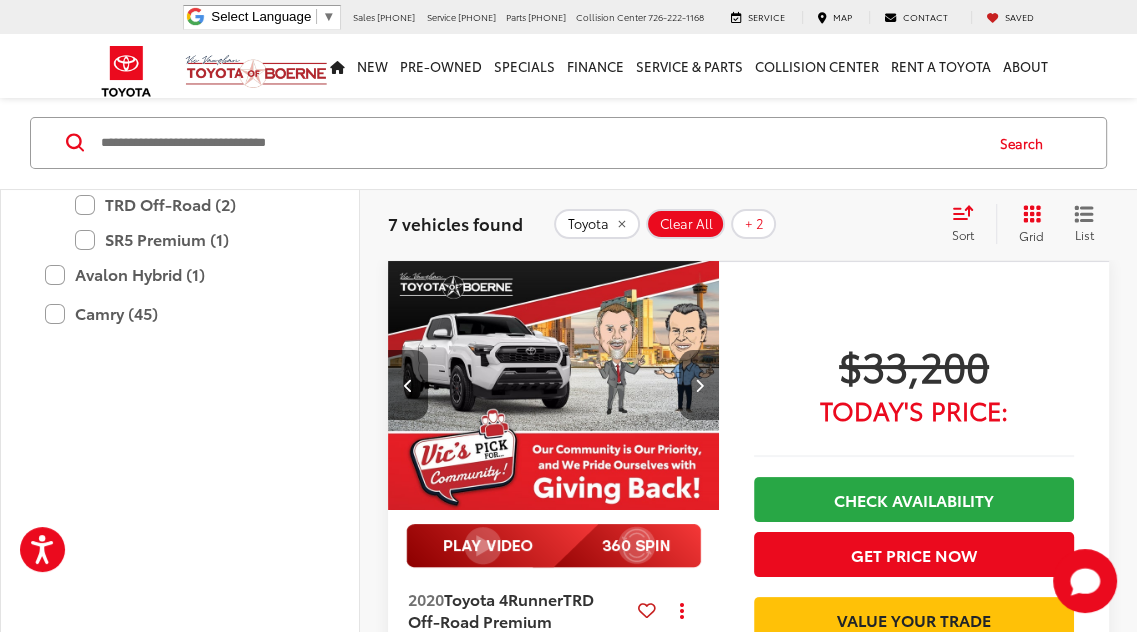 click at bounding box center (698, 385) 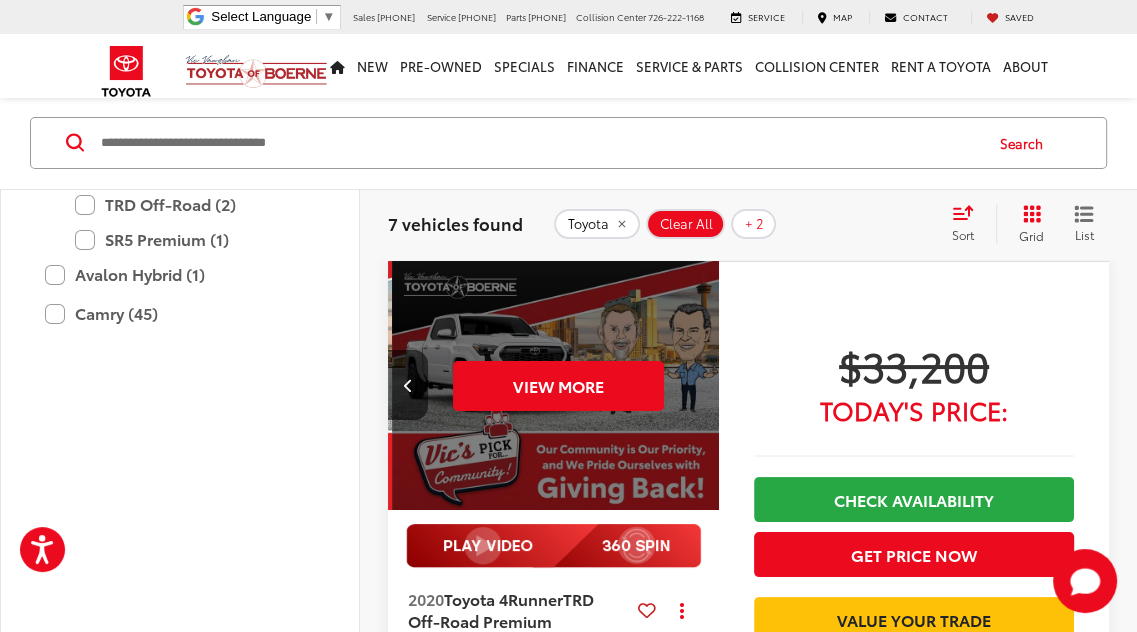 scroll, scrollTop: 0, scrollLeft: 1668, axis: horizontal 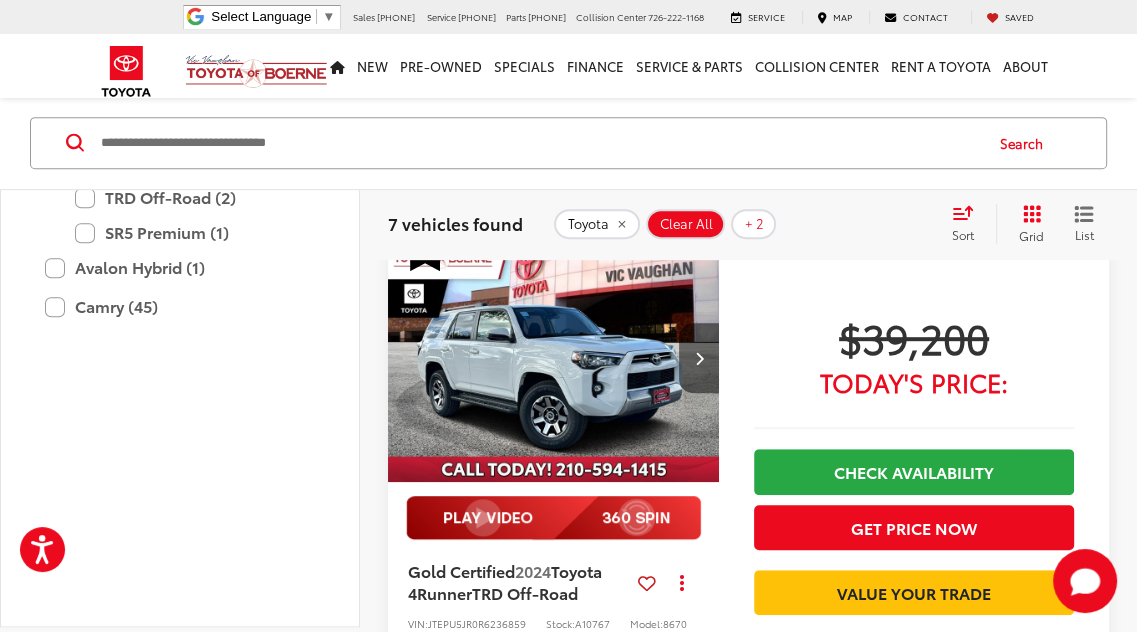 click at bounding box center (699, 358) 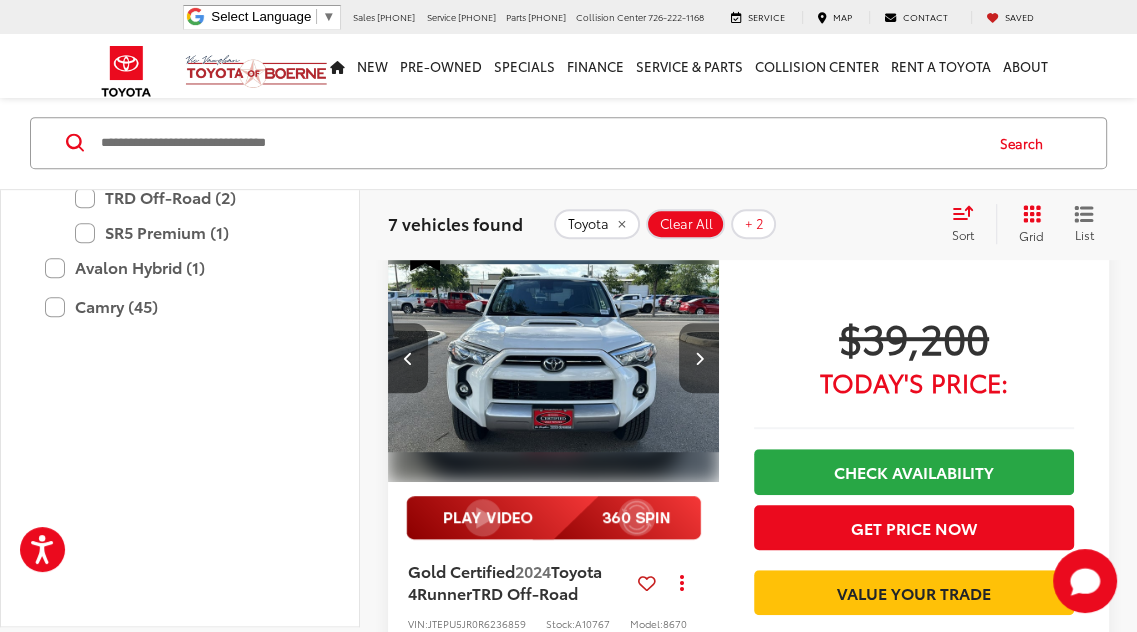 click at bounding box center (699, 358) 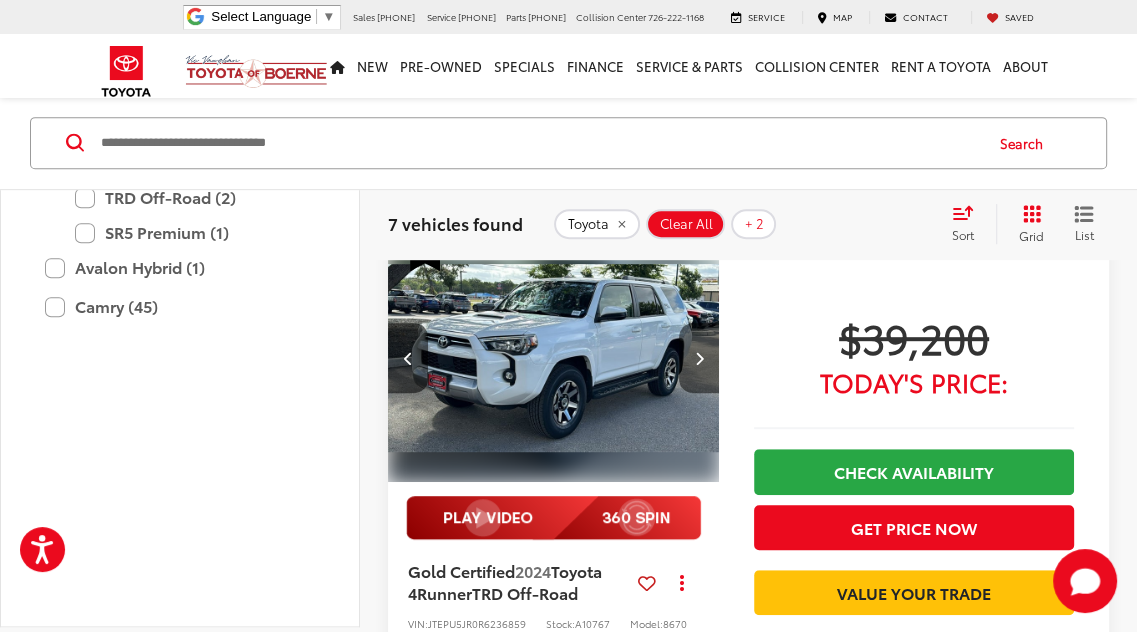 click at bounding box center (699, 358) 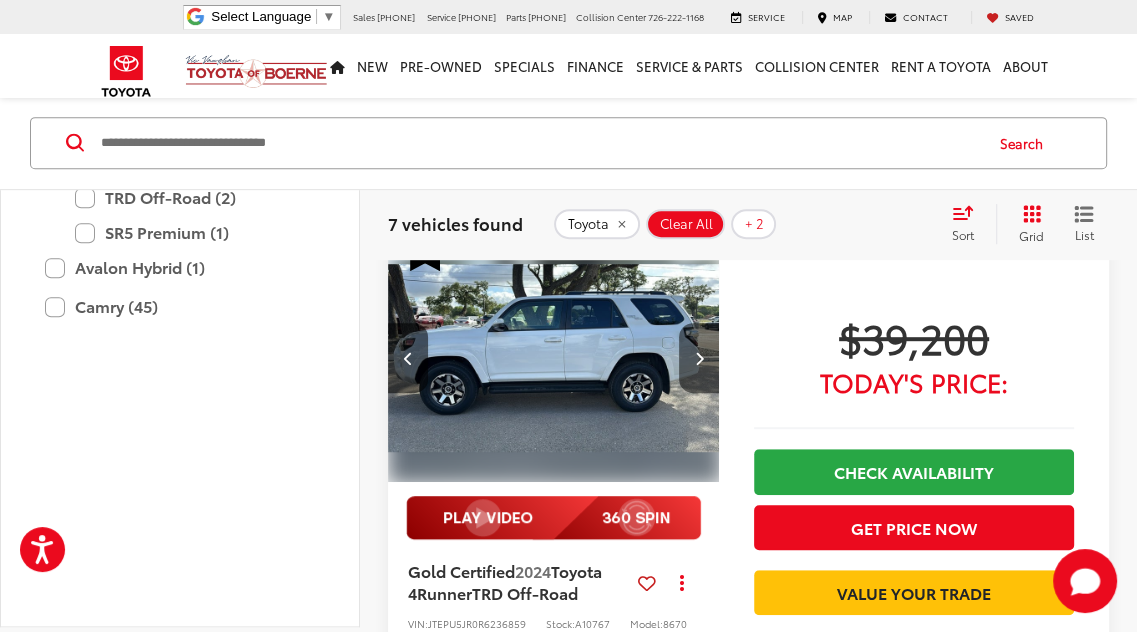 click at bounding box center [699, 358] 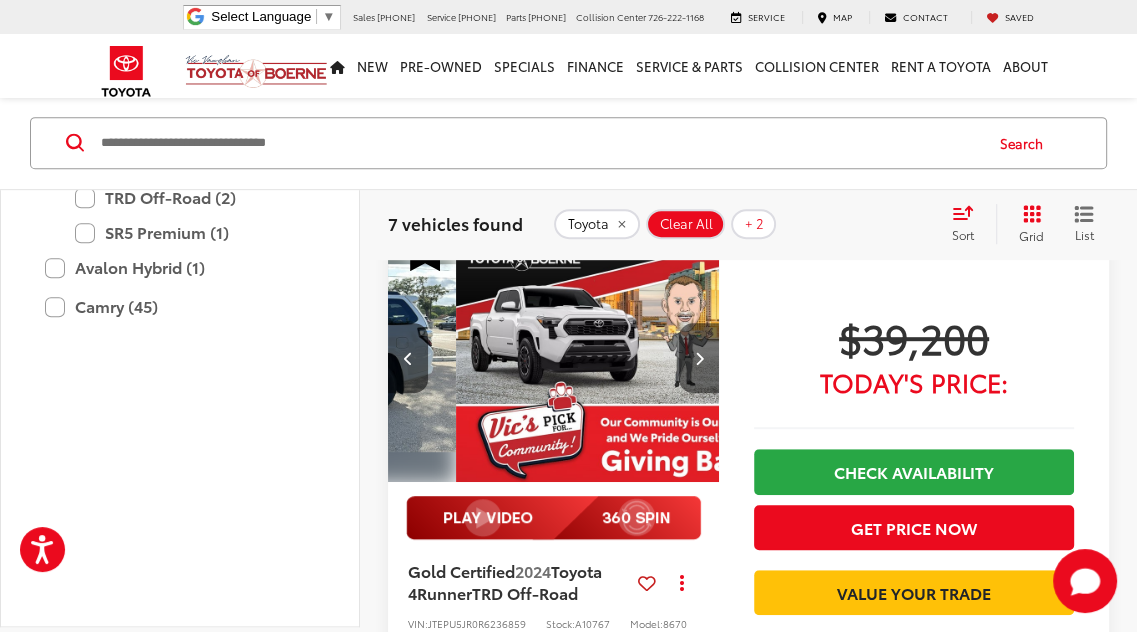 scroll, scrollTop: 0, scrollLeft: 1335, axis: horizontal 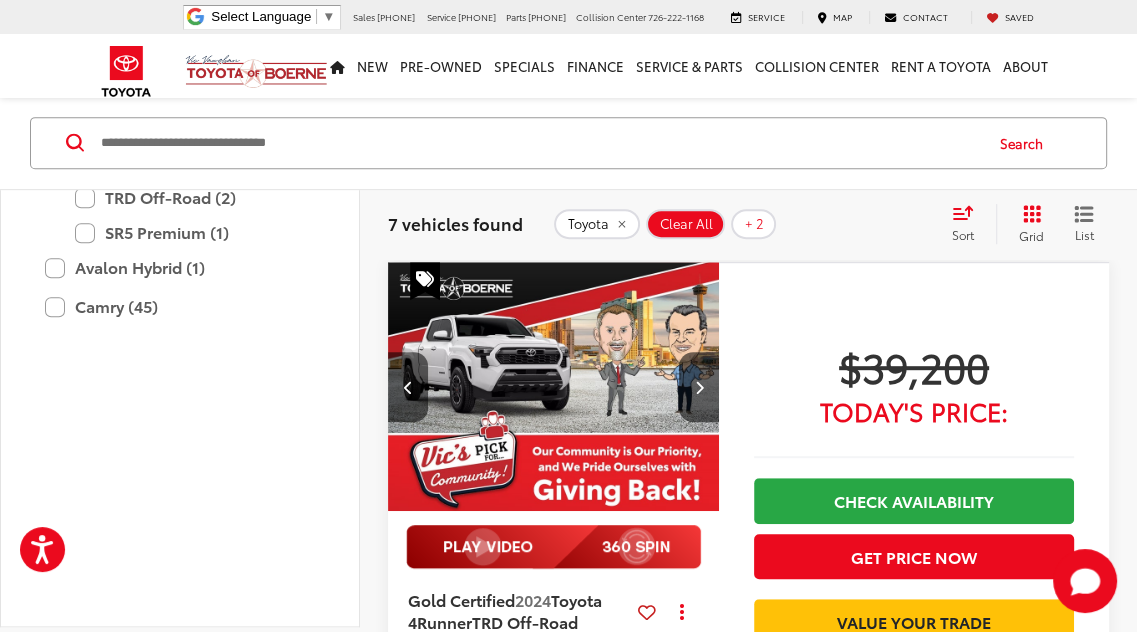 click at bounding box center [555, 387] 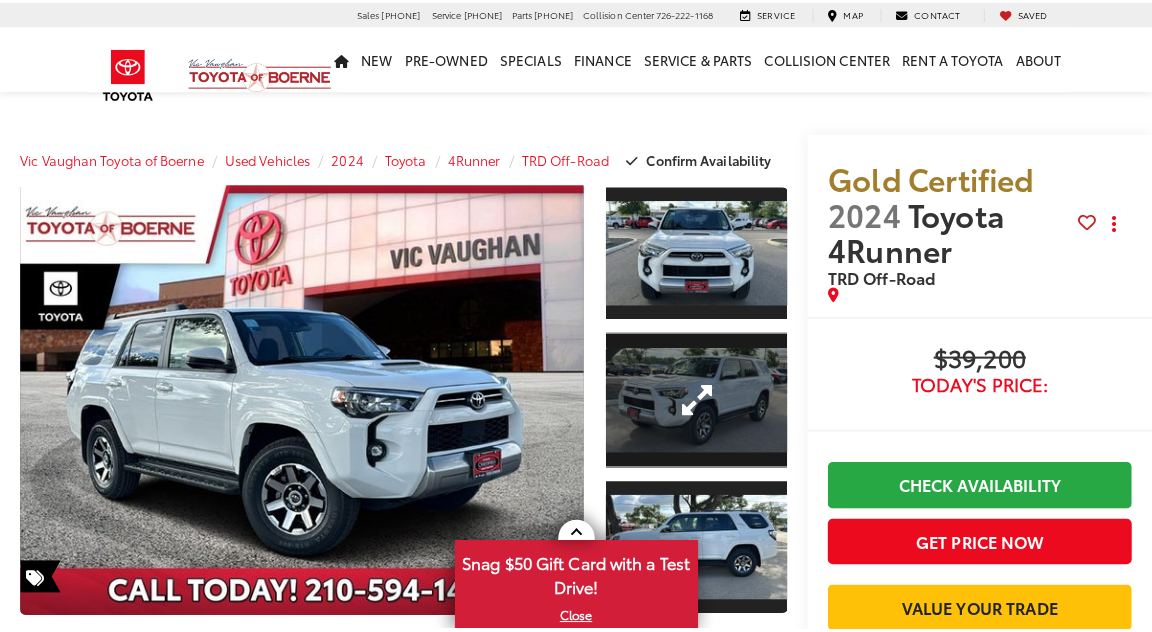 scroll, scrollTop: 0, scrollLeft: 0, axis: both 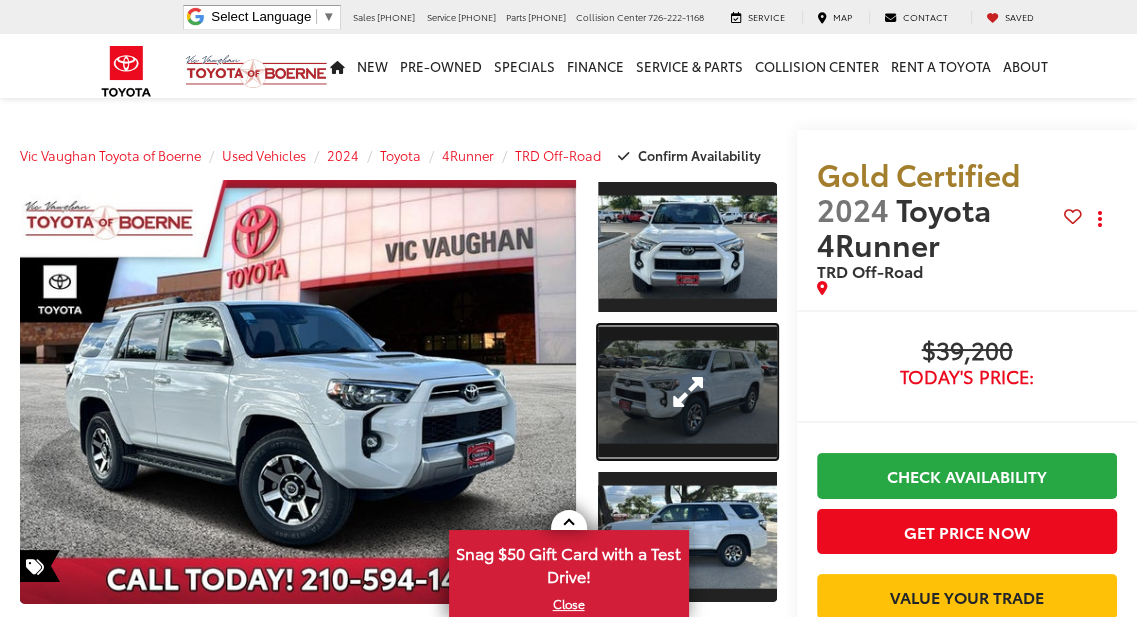 click at bounding box center (687, 392) 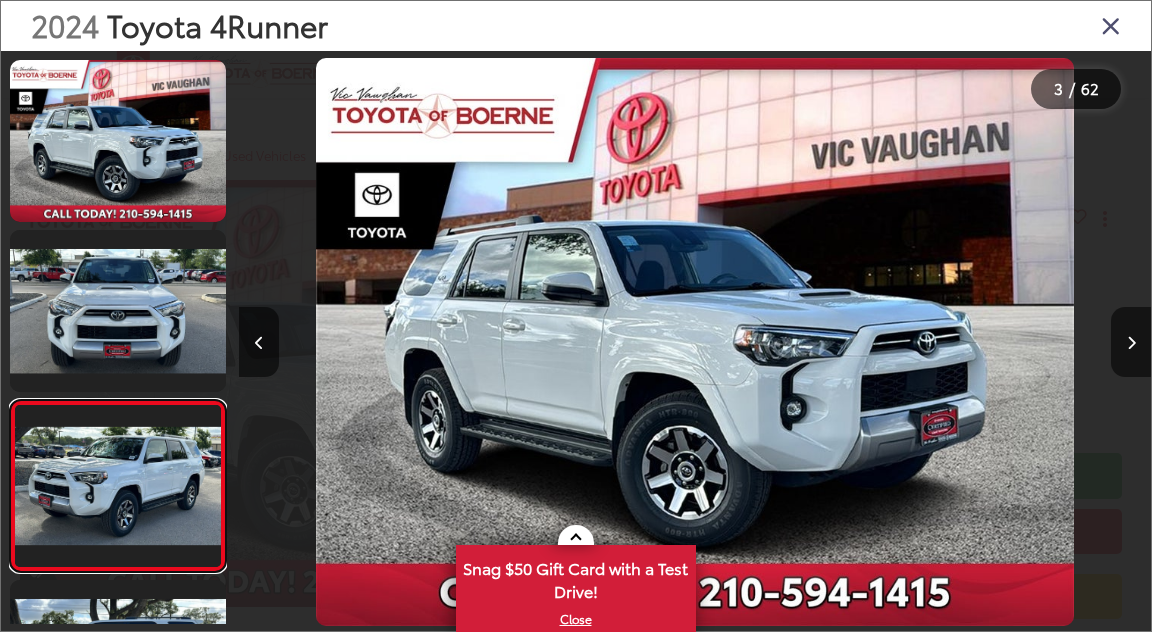 scroll, scrollTop: 0, scrollLeft: 0, axis: both 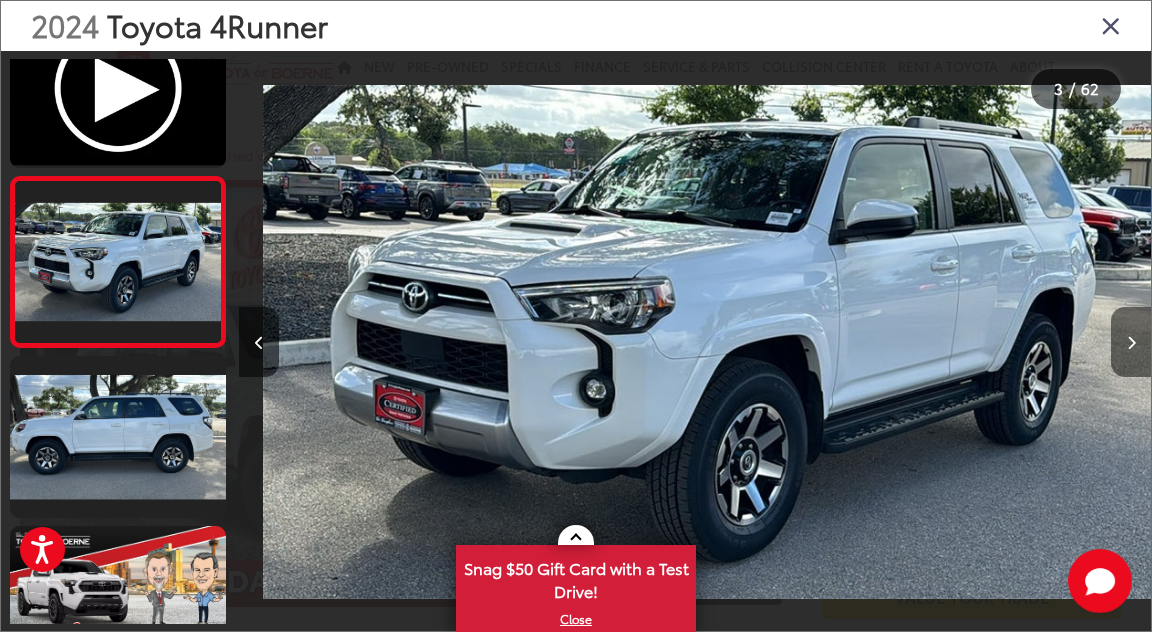 click at bounding box center (1131, 342) 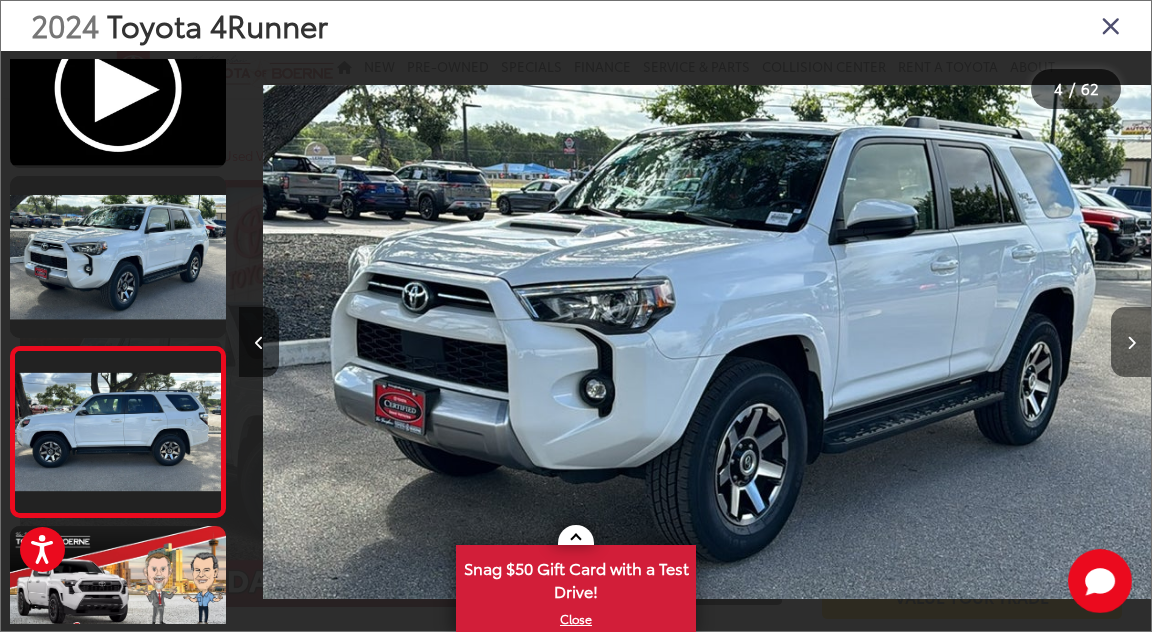 scroll, scrollTop: 0, scrollLeft: 2169, axis: horizontal 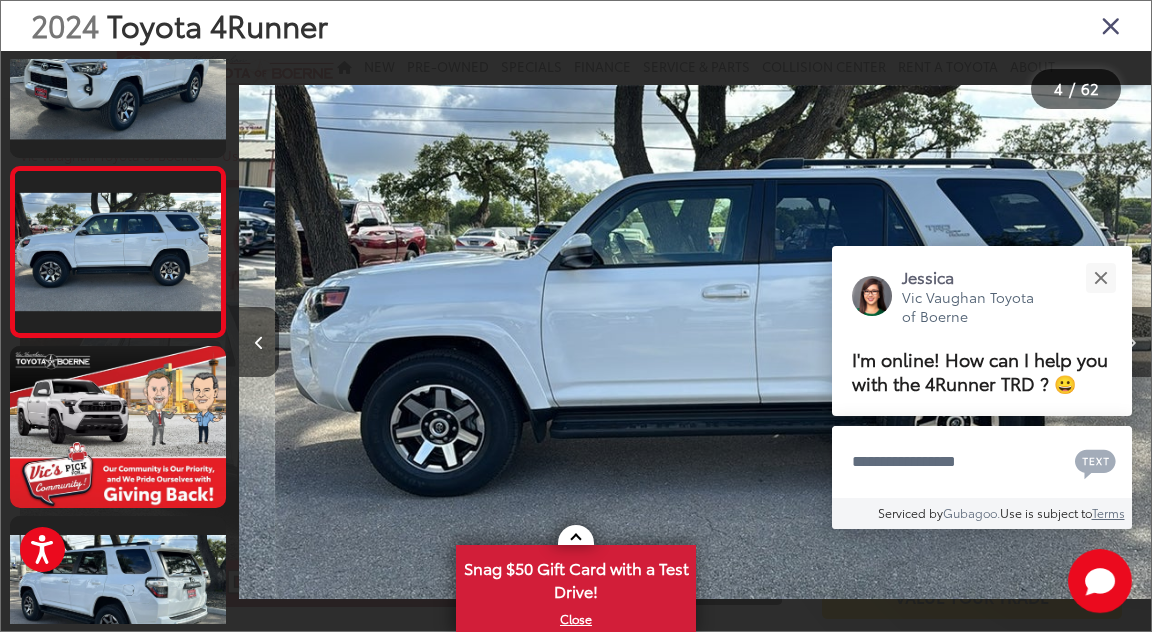 click at bounding box center (1131, 342) 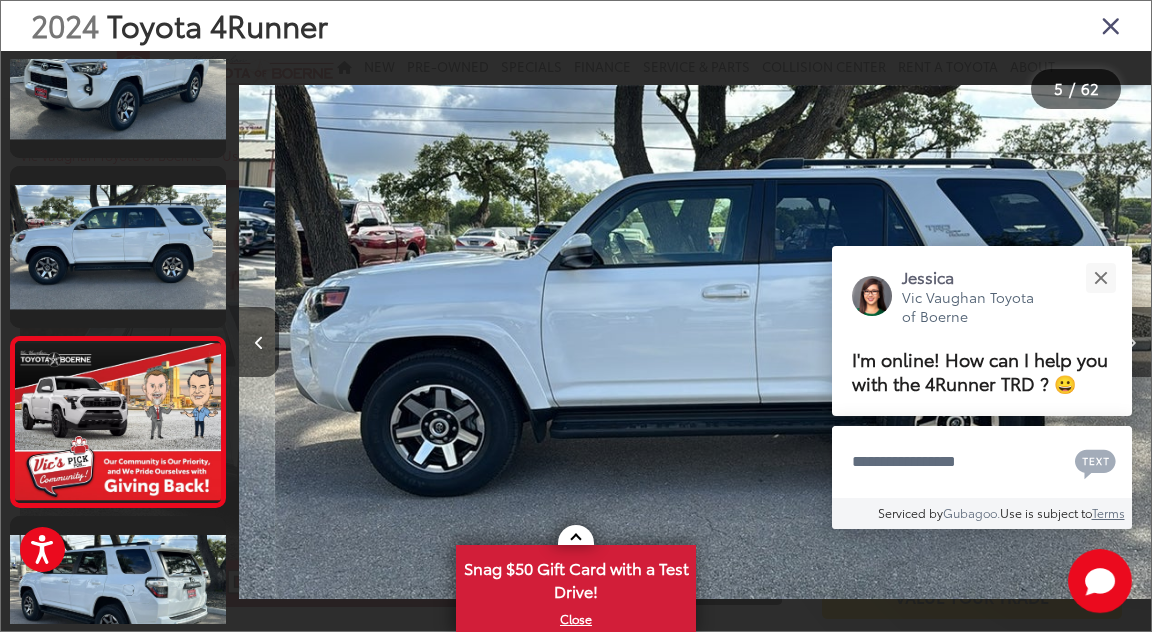 scroll, scrollTop: 0, scrollLeft: 3024, axis: horizontal 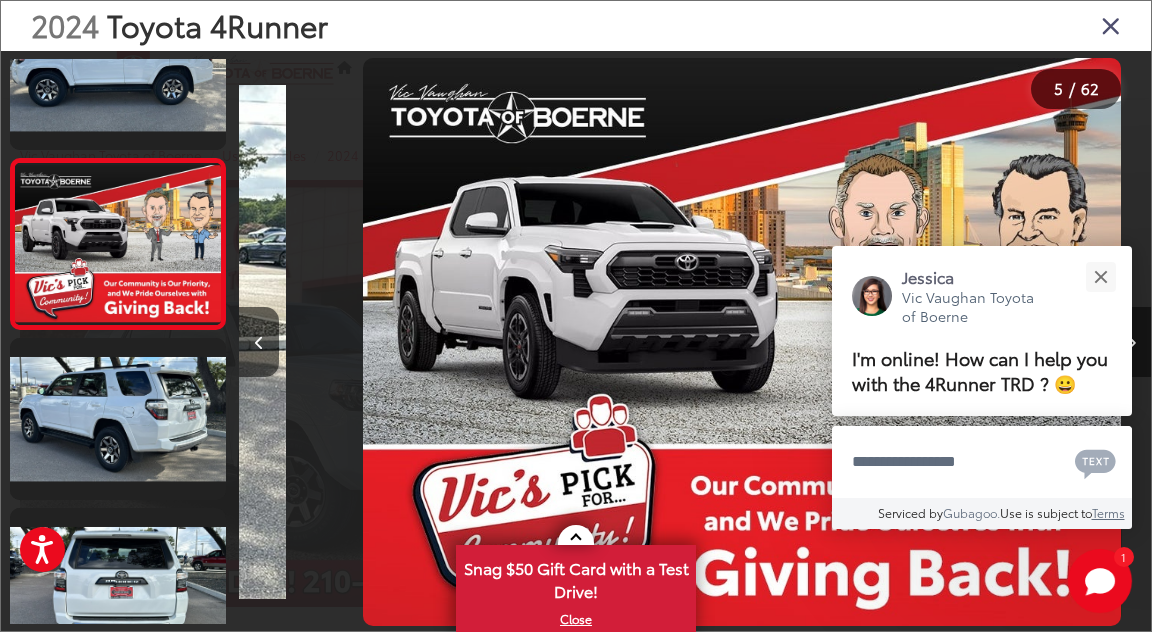 click at bounding box center [1131, 342] 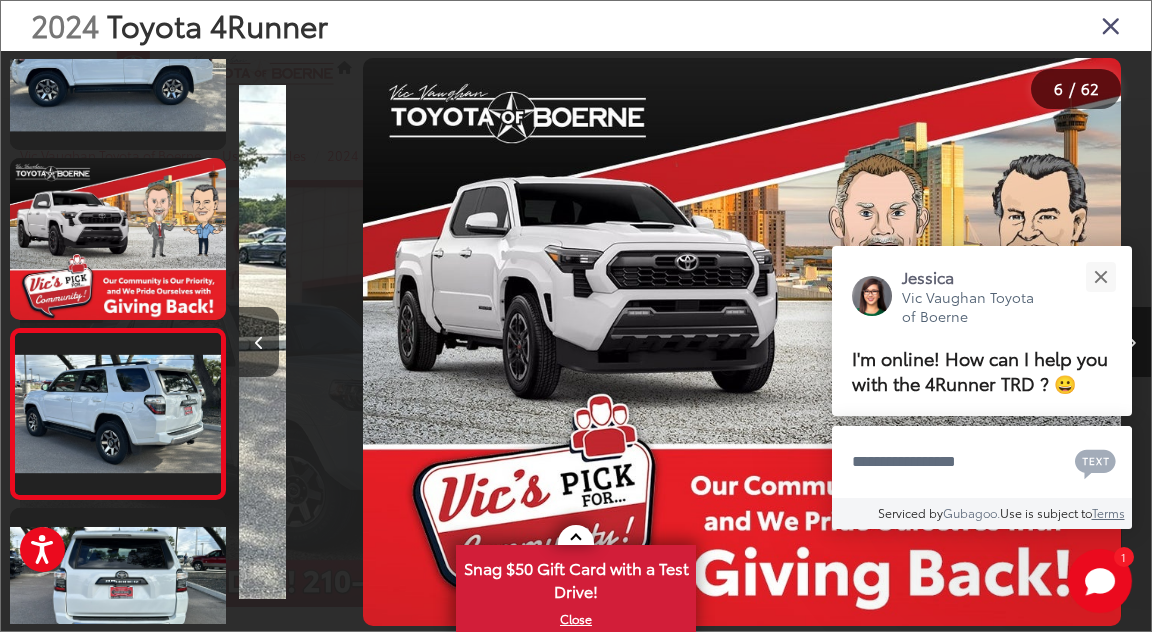 scroll, scrollTop: 0, scrollLeft: 3925, axis: horizontal 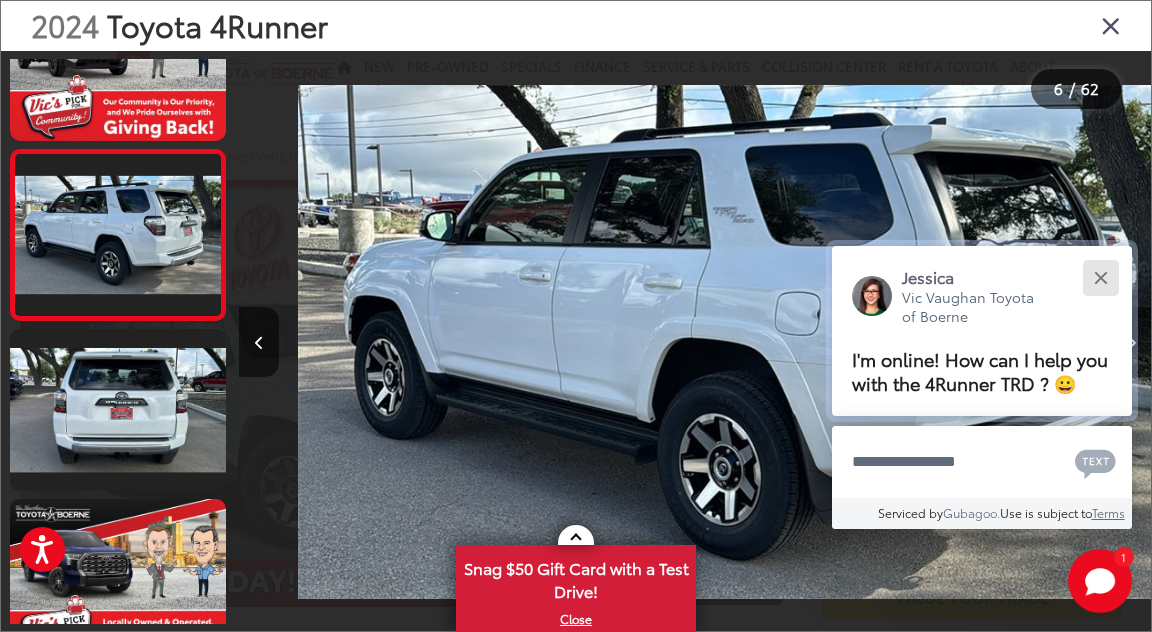 click at bounding box center (1100, 277) 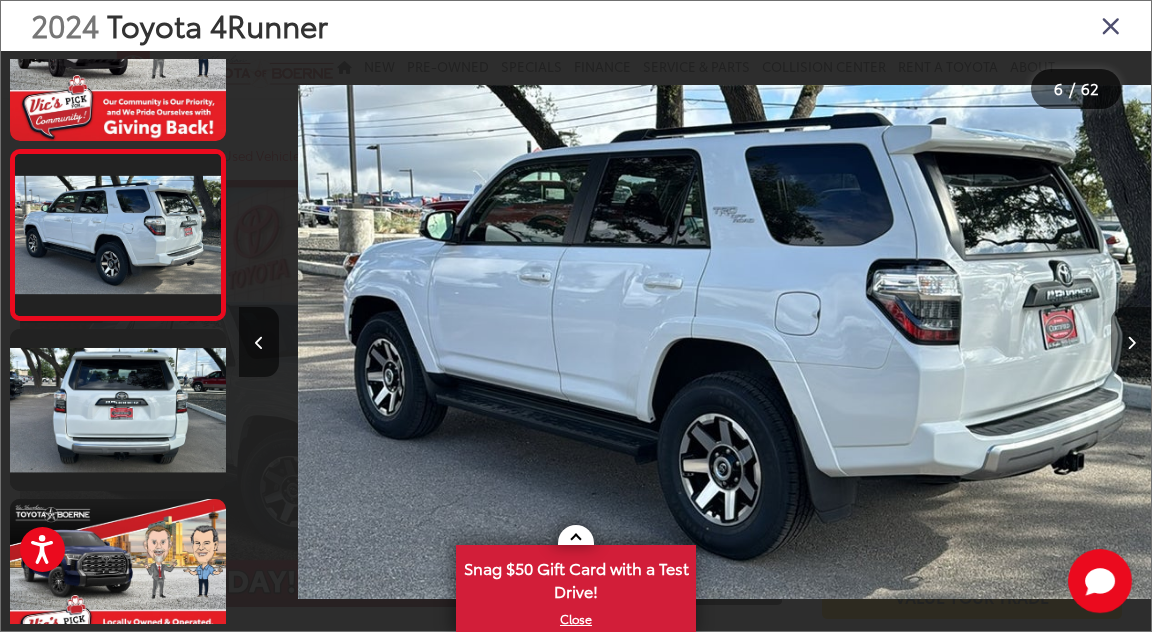 click at bounding box center (1131, 343) 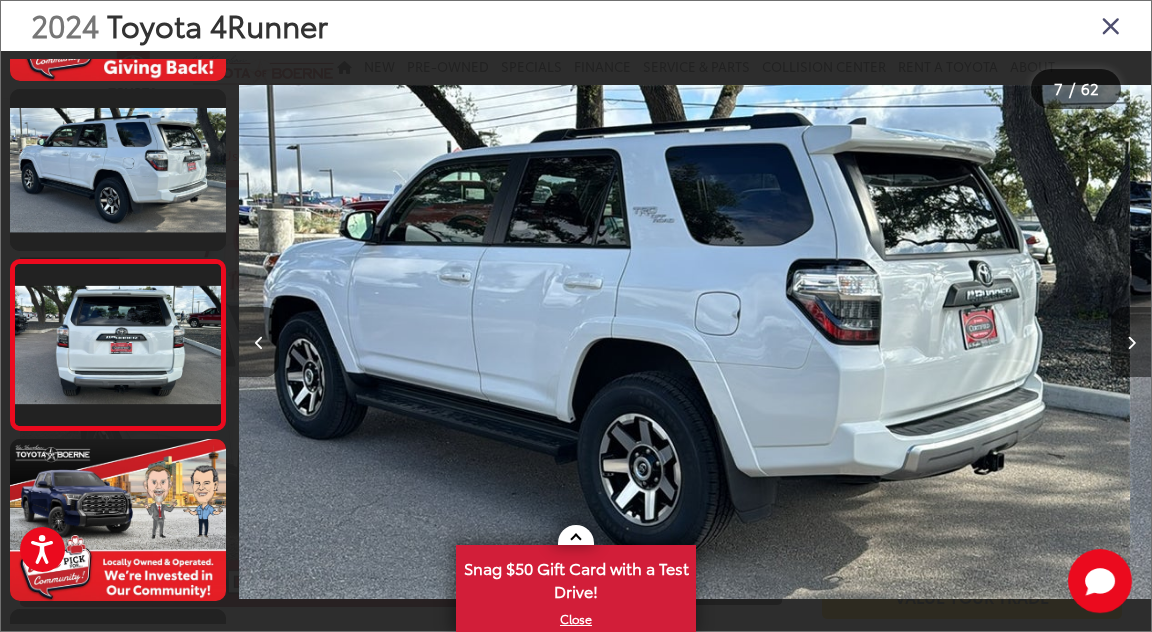 scroll, scrollTop: 915, scrollLeft: 0, axis: vertical 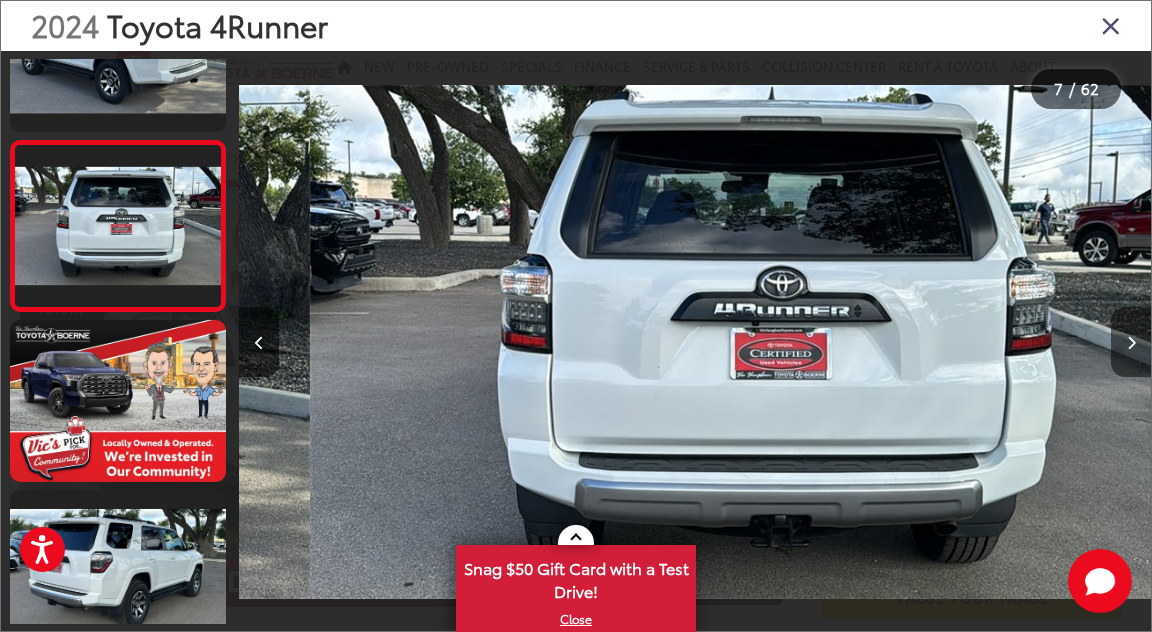 click at bounding box center (1131, 343) 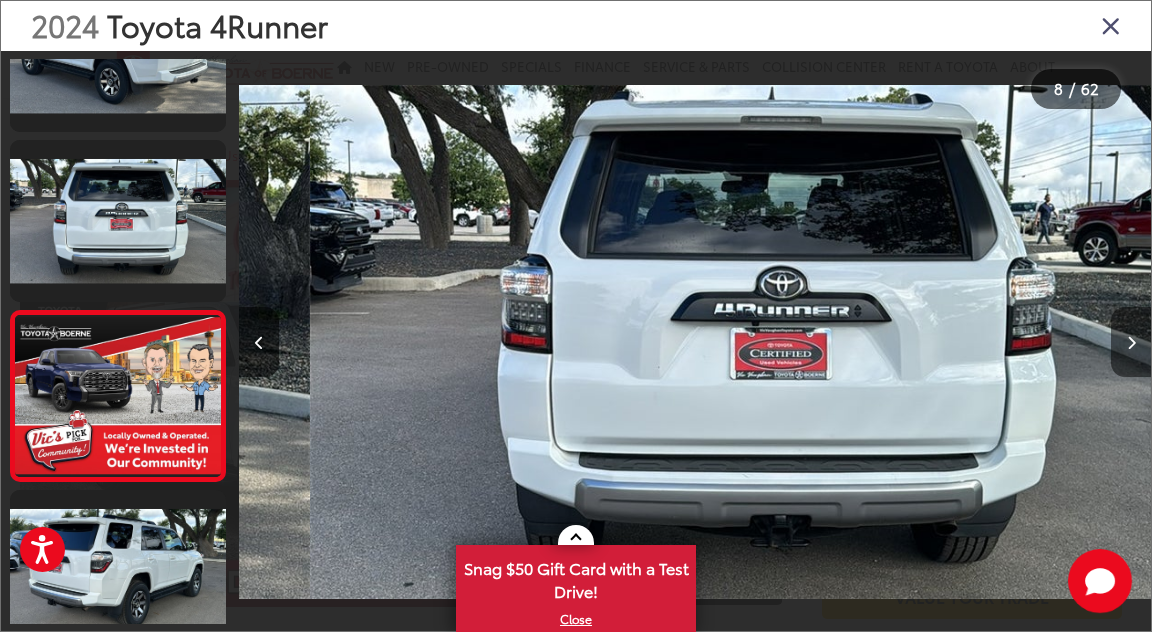scroll, scrollTop: 0, scrollLeft: 5726, axis: horizontal 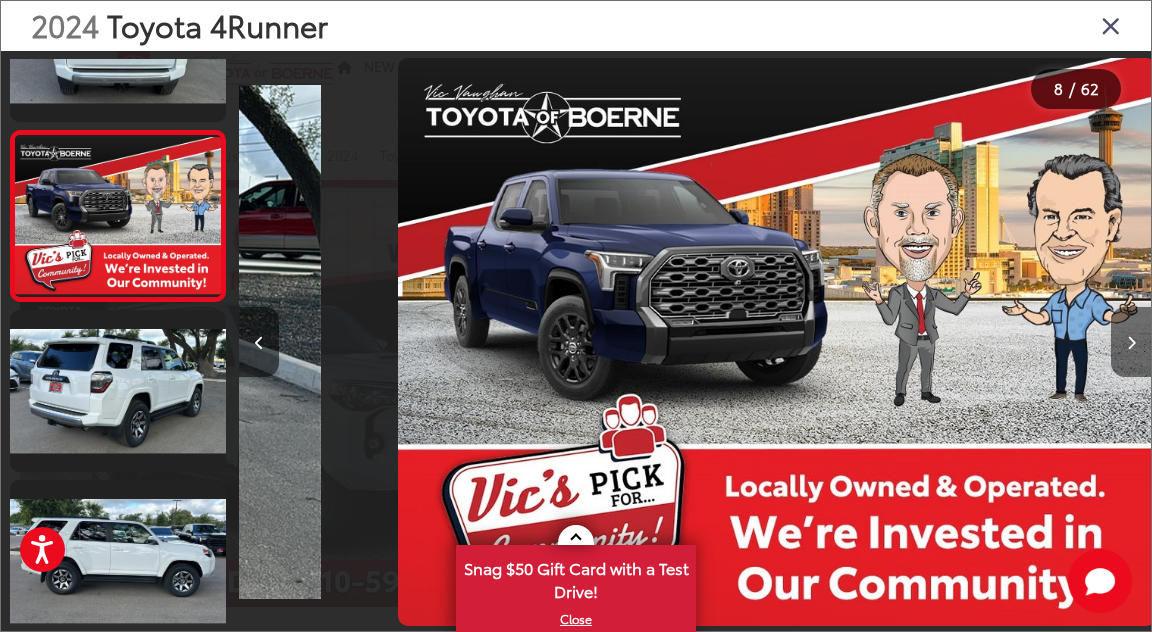 click at bounding box center (1131, 343) 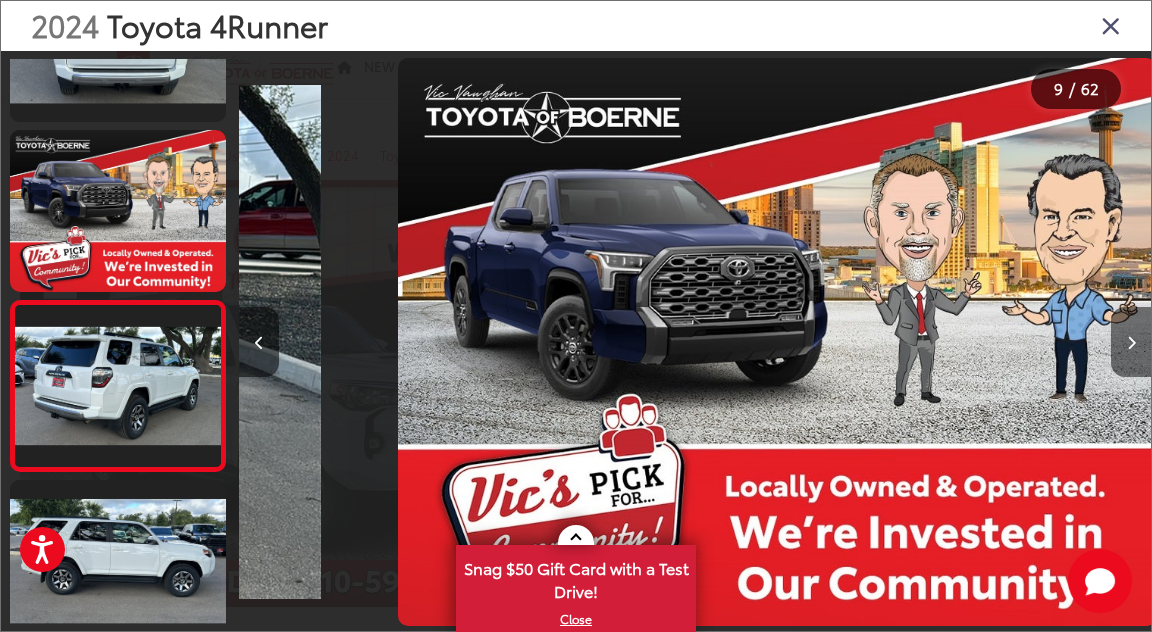 scroll, scrollTop: 0, scrollLeft: 6627, axis: horizontal 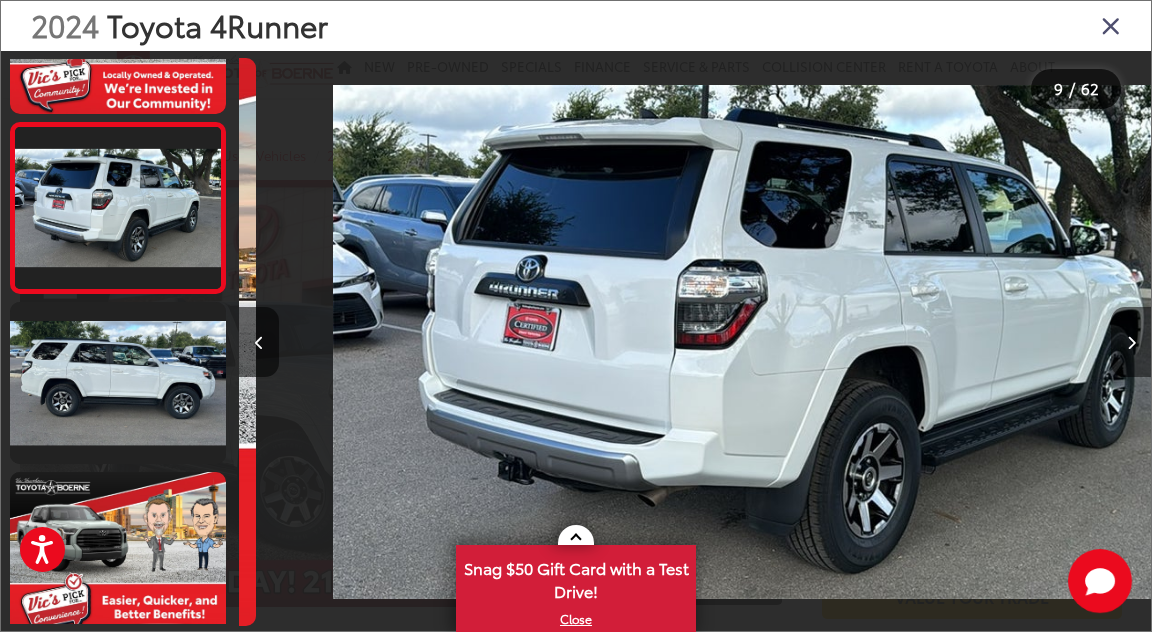 click at bounding box center [1131, 343] 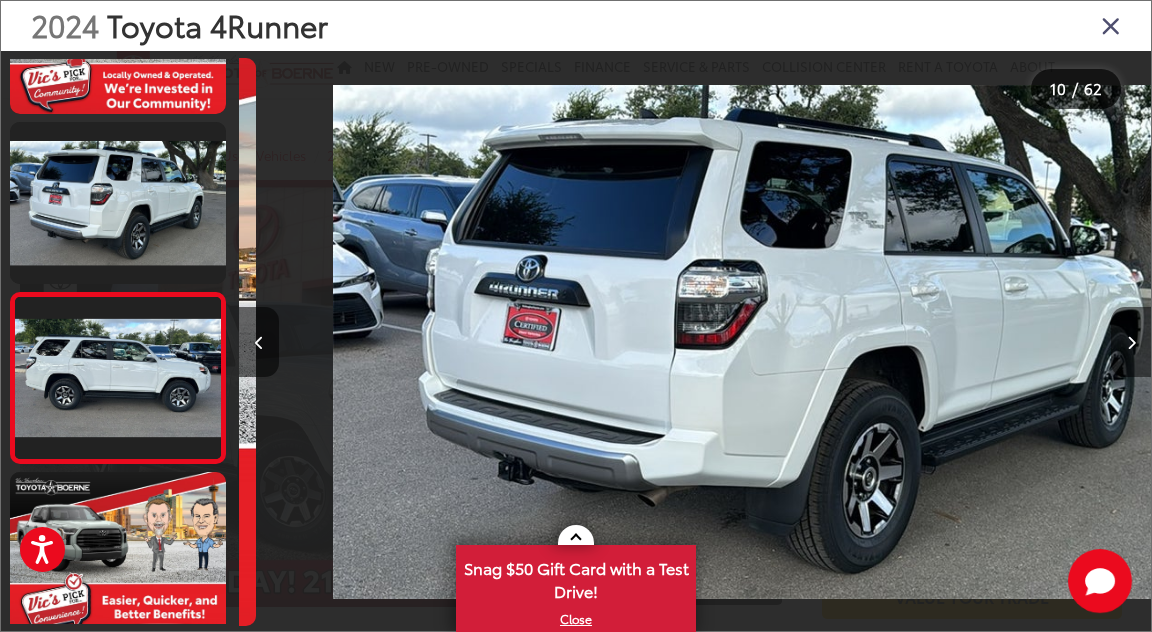 scroll, scrollTop: 0, scrollLeft: 7526, axis: horizontal 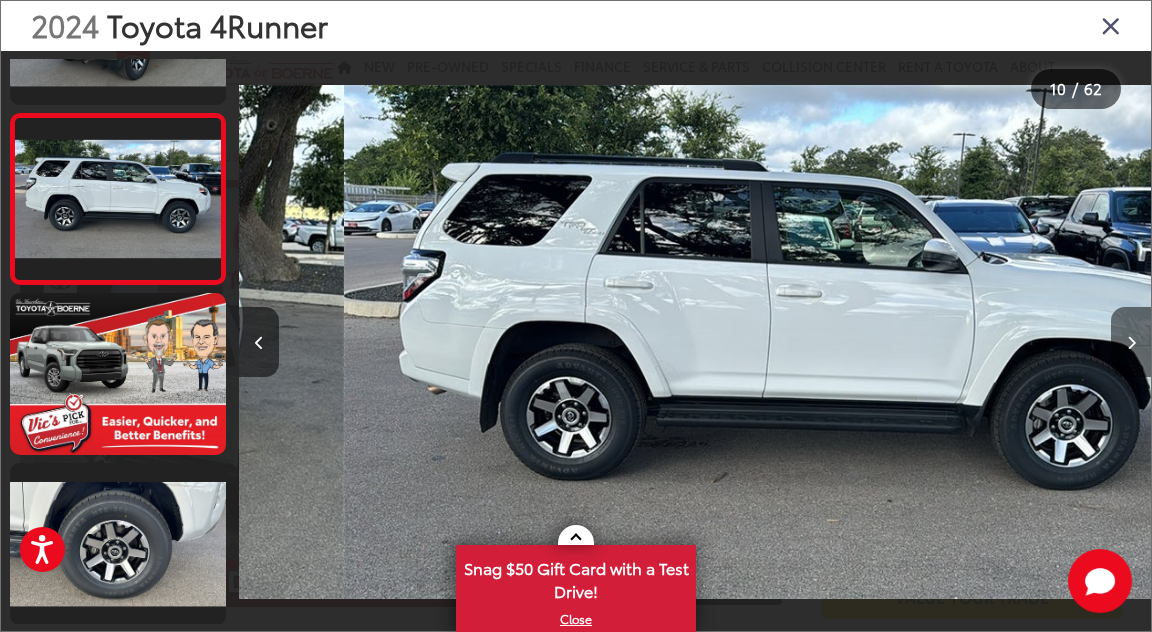click at bounding box center (1131, 343) 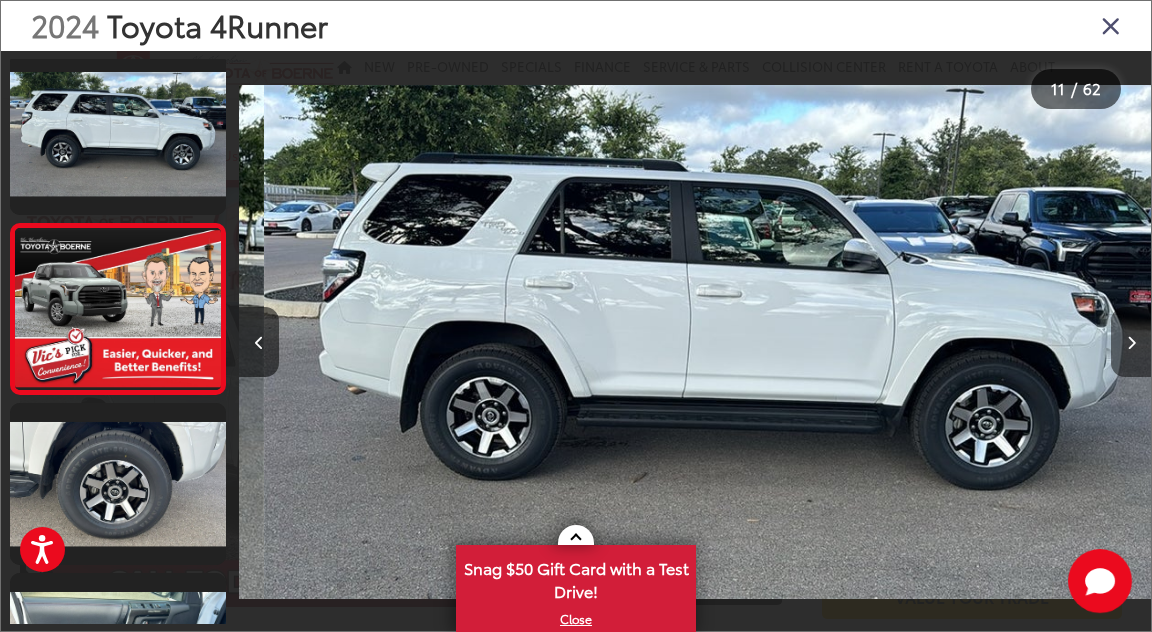 scroll, scrollTop: 1651, scrollLeft: 0, axis: vertical 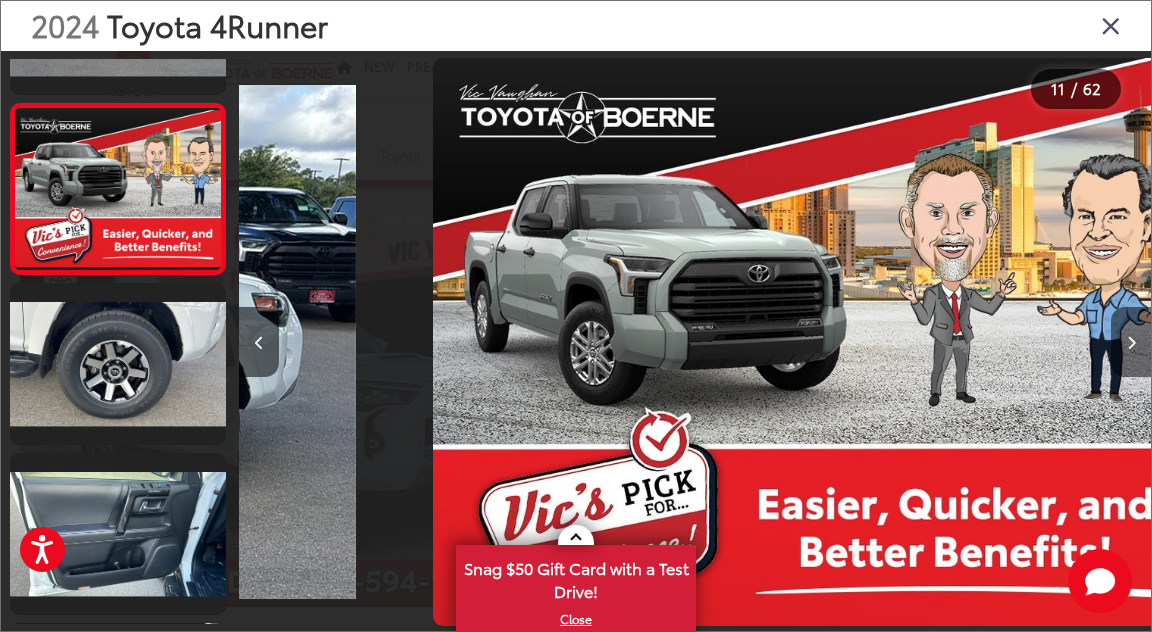 click at bounding box center (1131, 343) 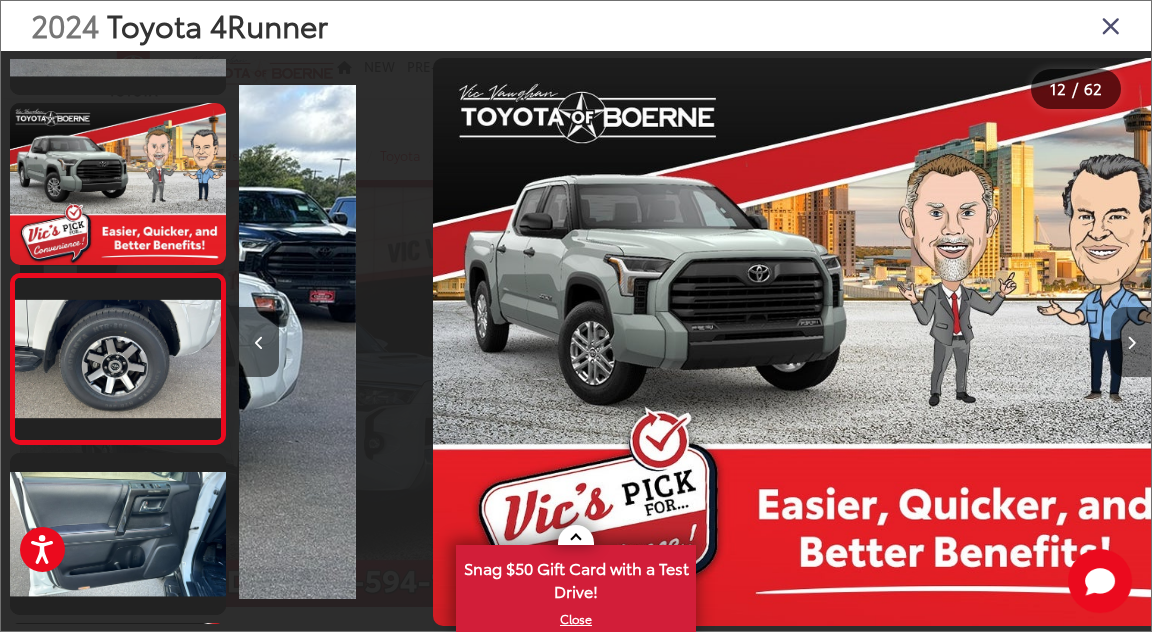 scroll, scrollTop: 0, scrollLeft: 9084, axis: horizontal 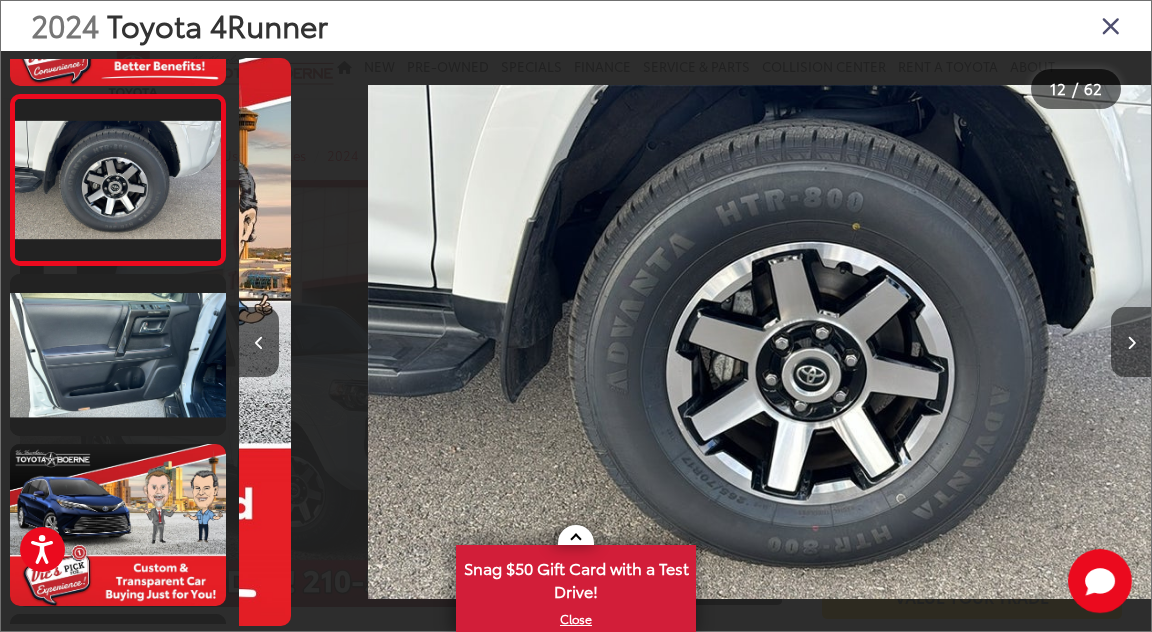 click at bounding box center [1131, 343] 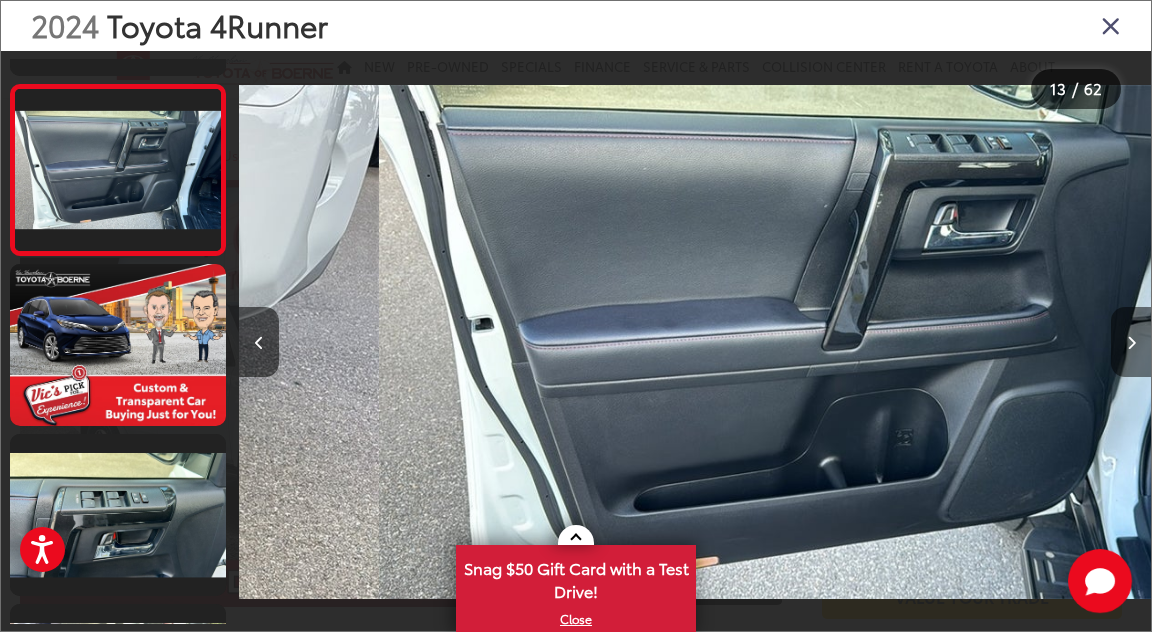 click at bounding box center (1131, 343) 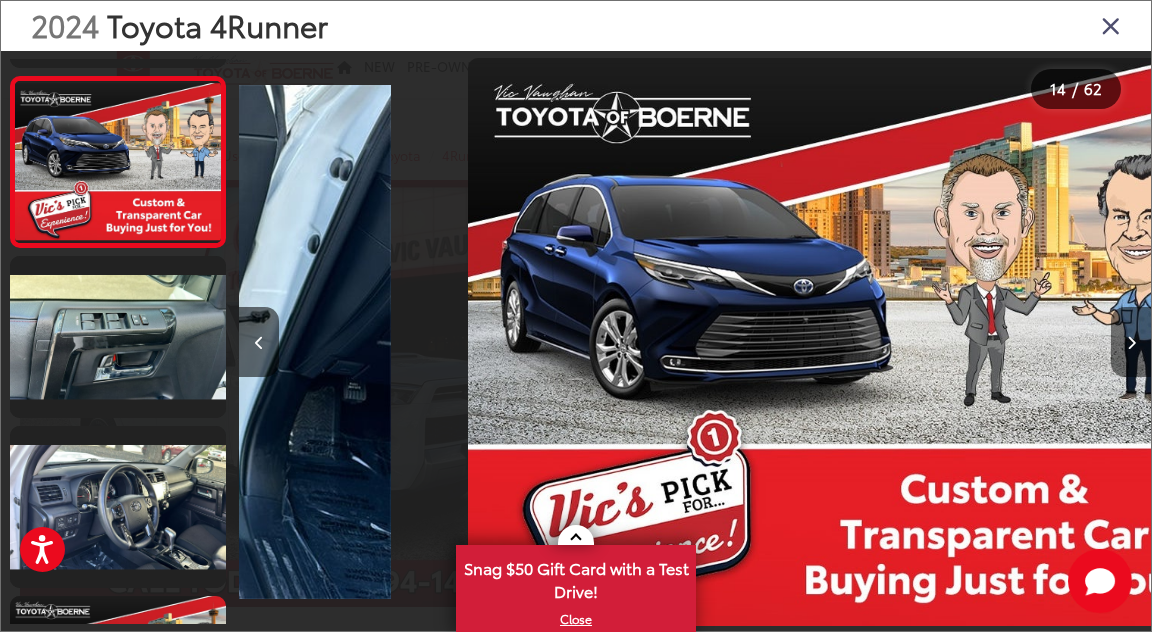 click at bounding box center [1131, 343] 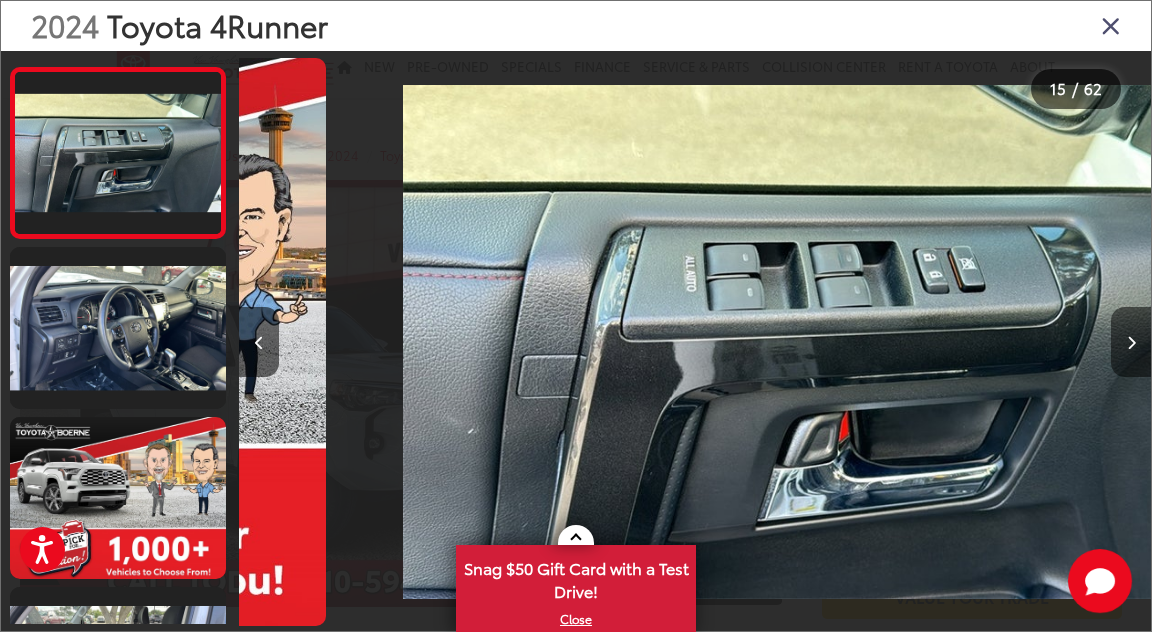 click at bounding box center (1131, 343) 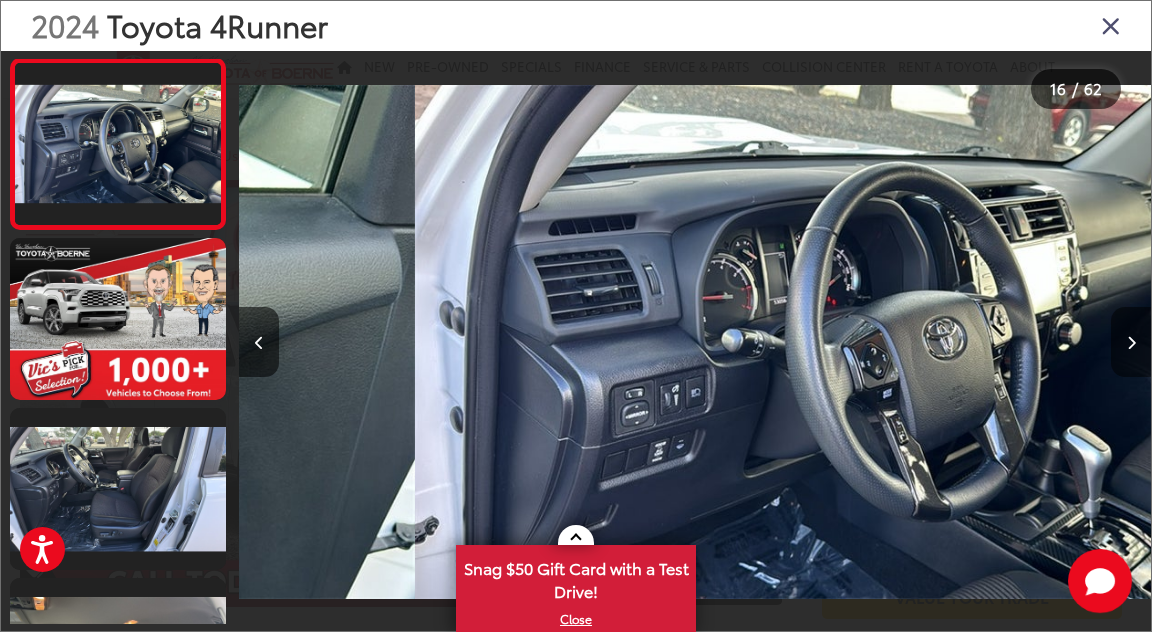 click at bounding box center (1131, 343) 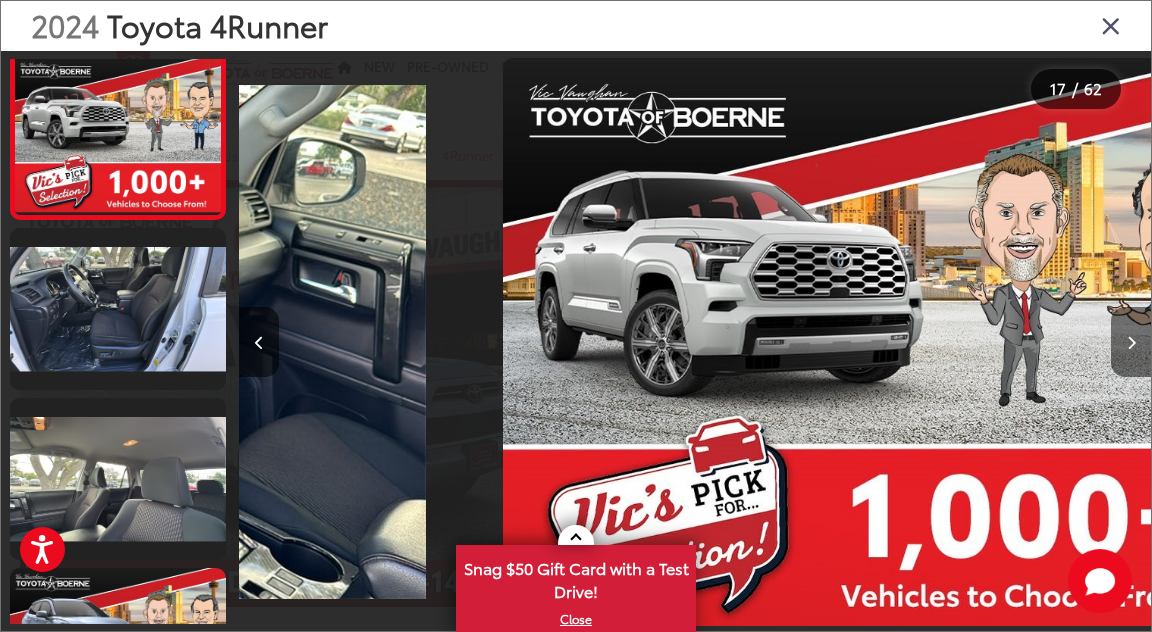 click at bounding box center [1131, 343] 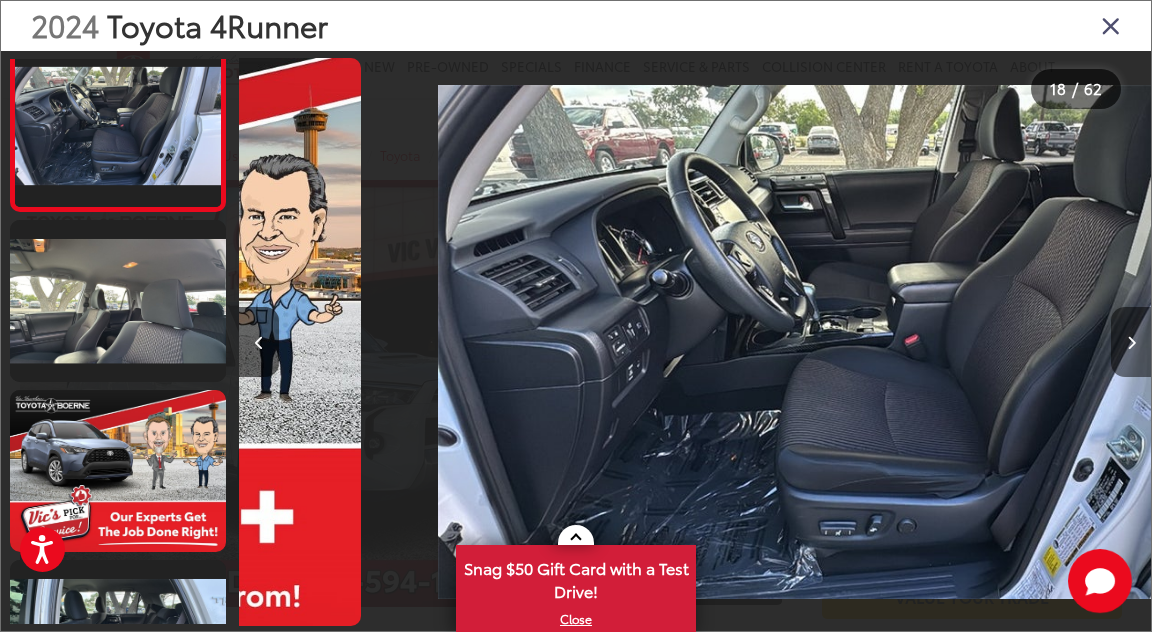 click at bounding box center (1131, 343) 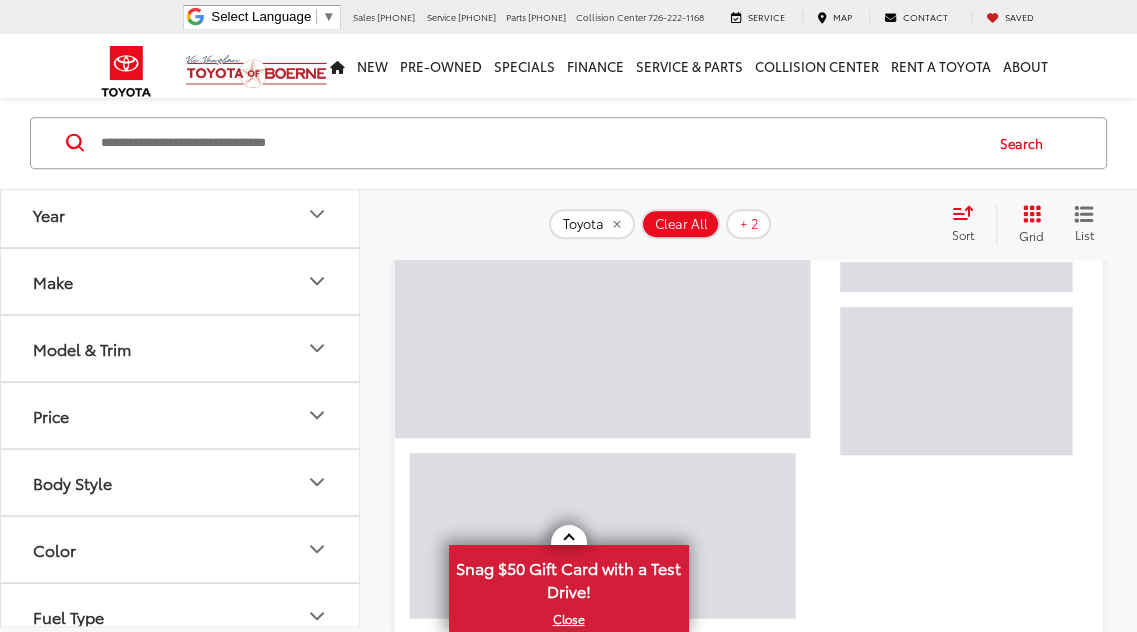 scroll, scrollTop: 336, scrollLeft: 0, axis: vertical 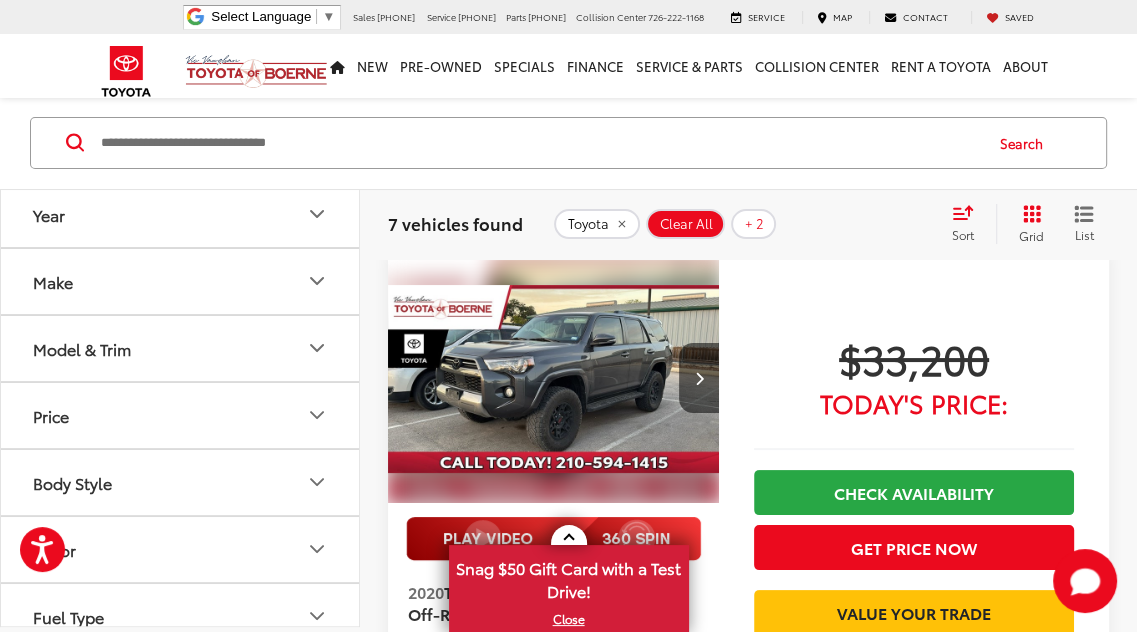 click at bounding box center (554, 379) 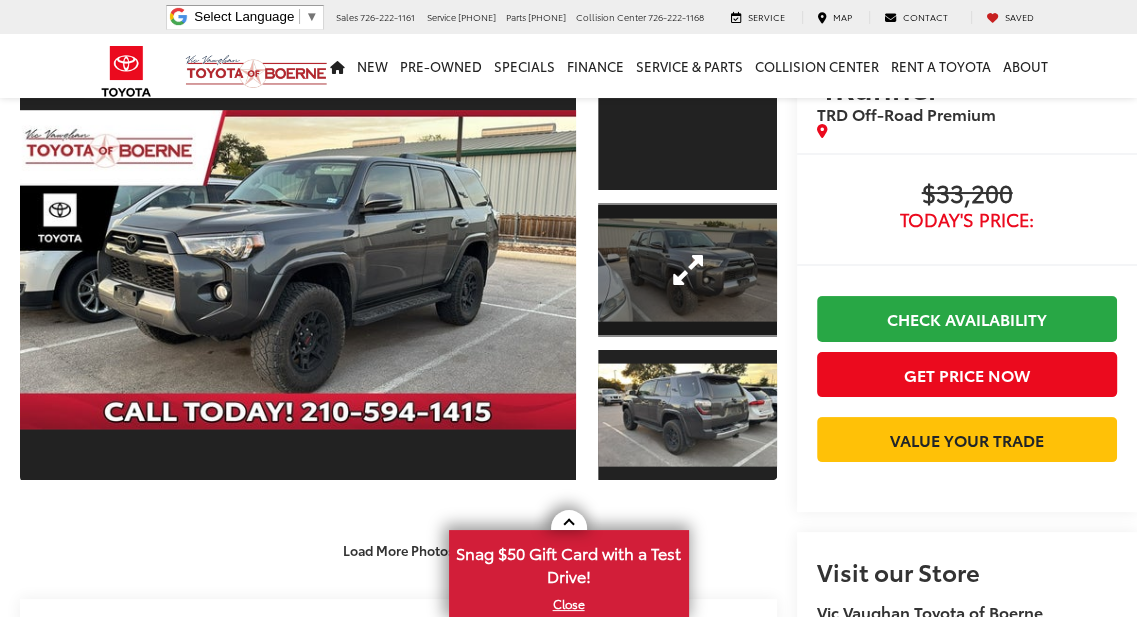scroll, scrollTop: 171, scrollLeft: 0, axis: vertical 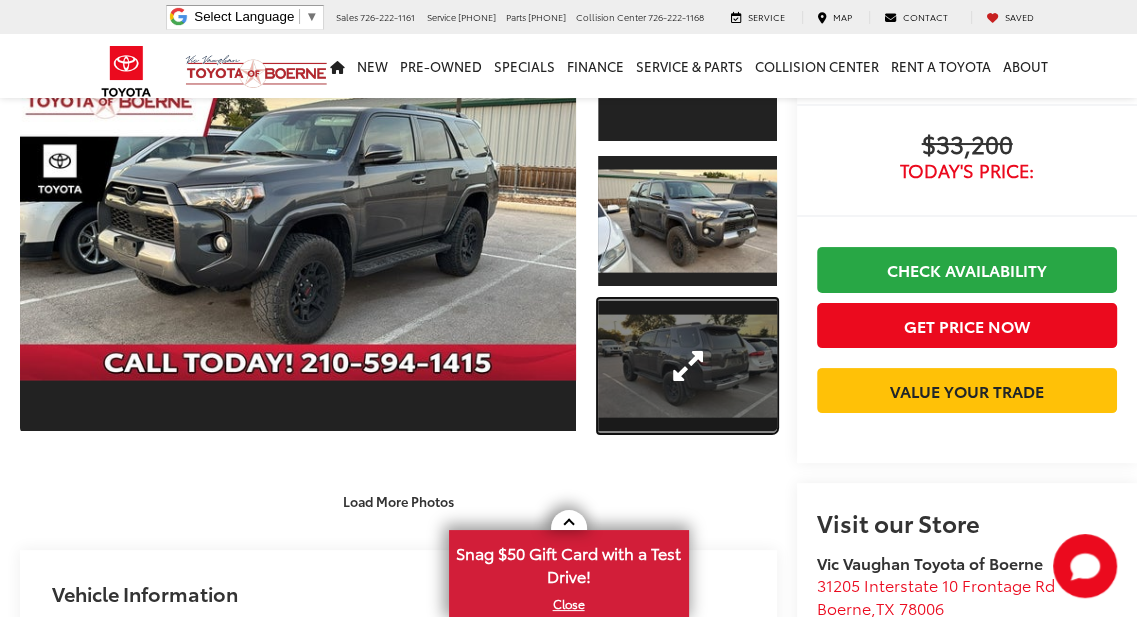 click at bounding box center [687, 366] 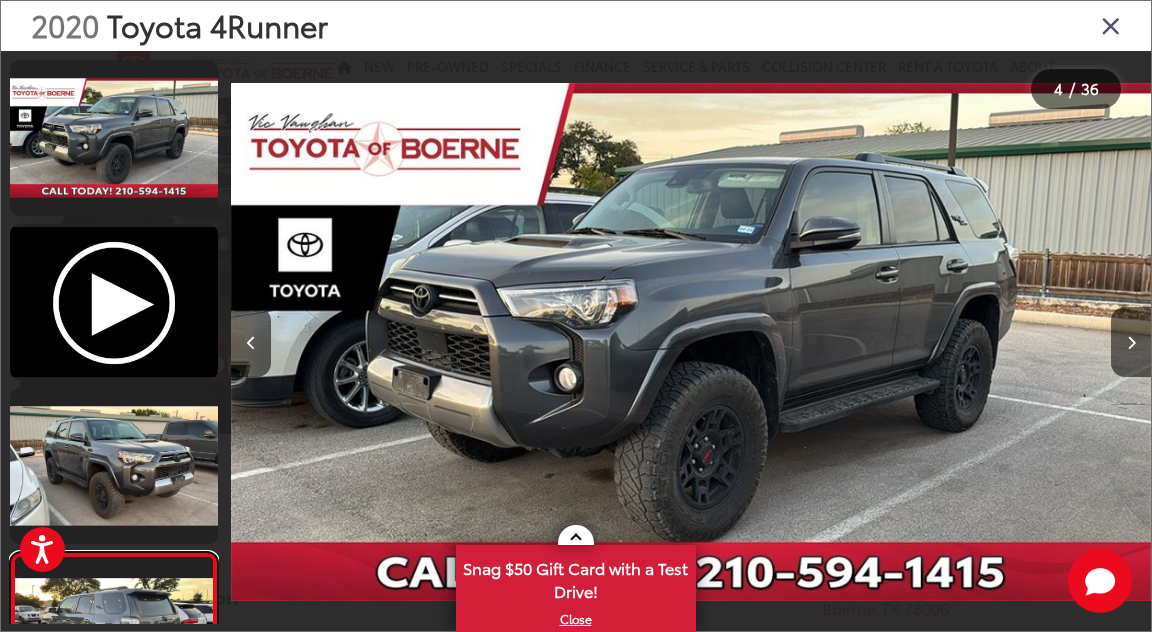 scroll, scrollTop: 321, scrollLeft: 0, axis: vertical 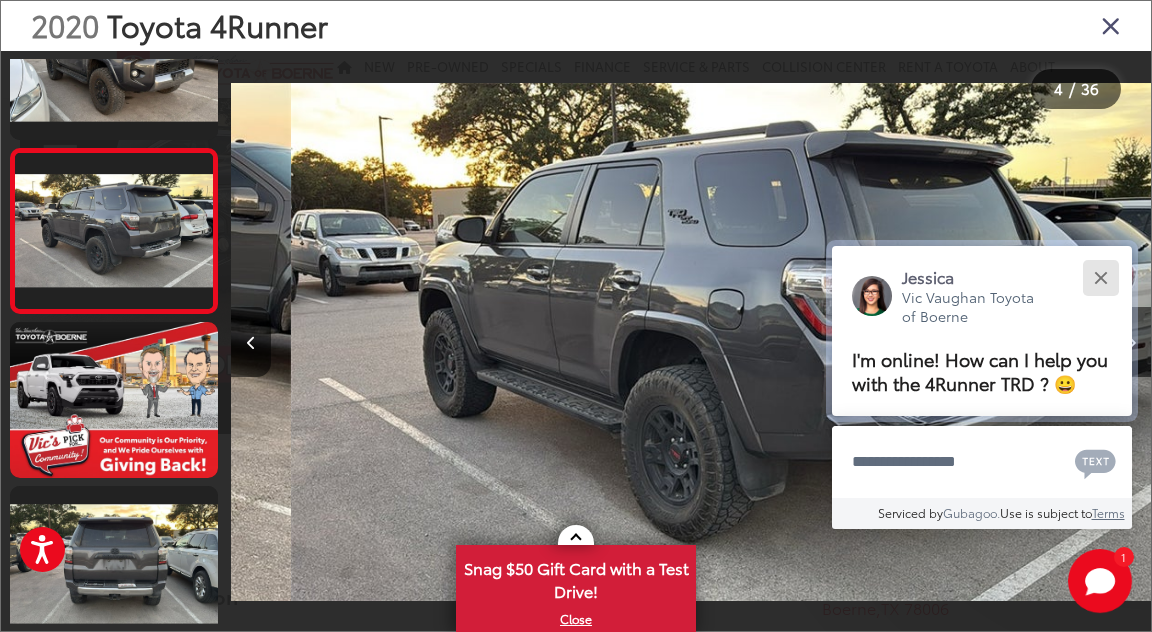 click at bounding box center (1100, 277) 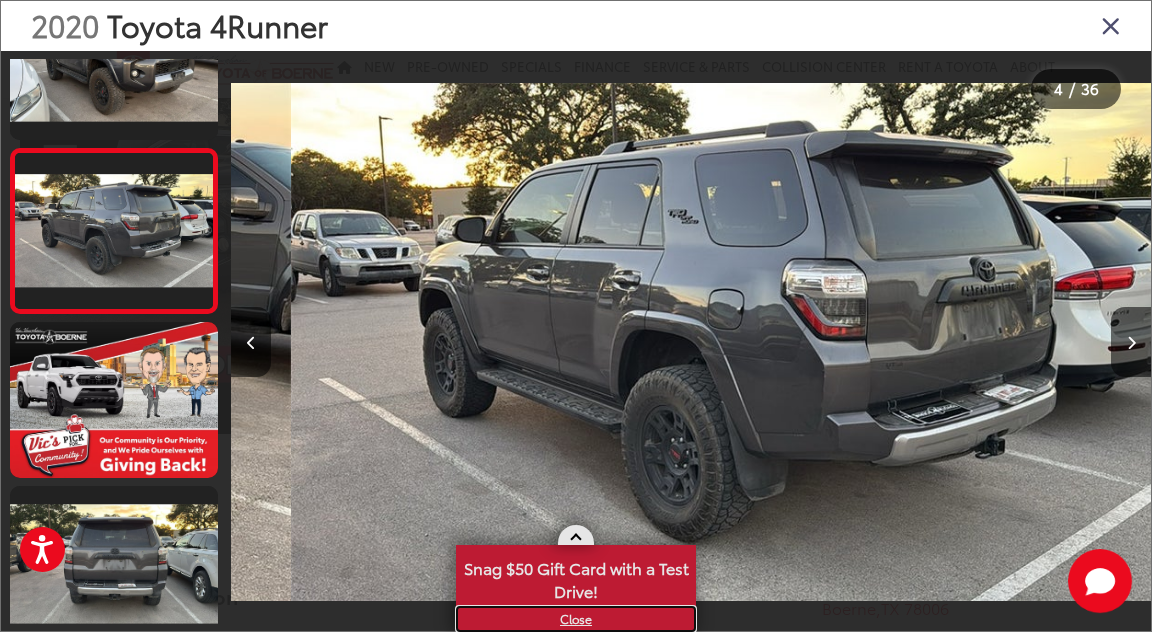 click on "X" at bounding box center (576, 619) 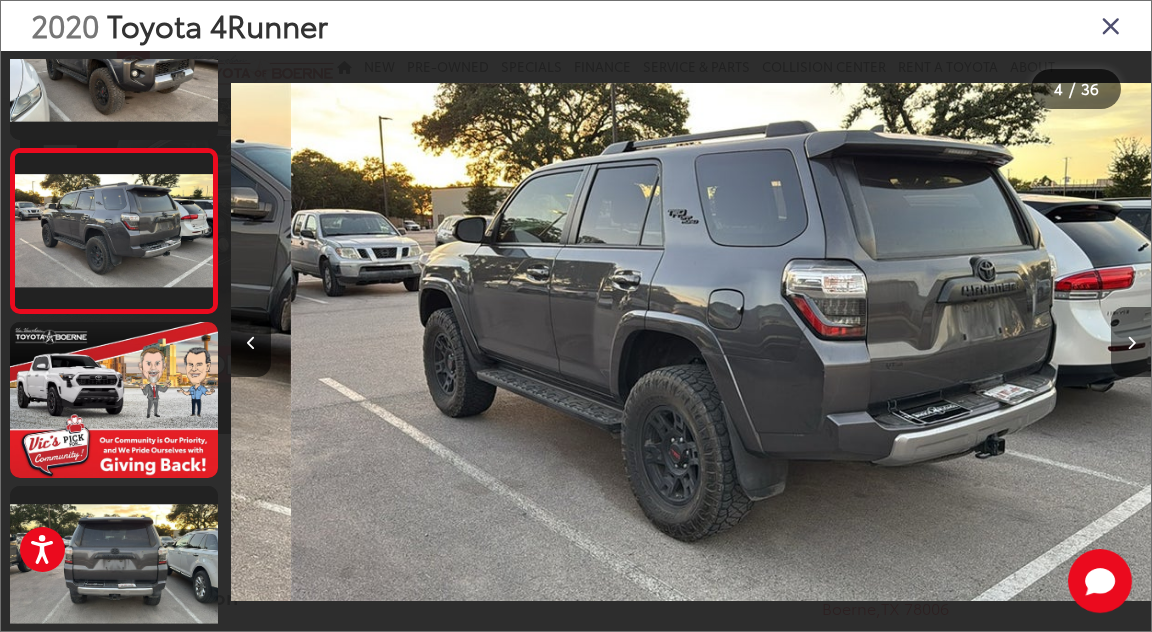 click at bounding box center (1131, 342) 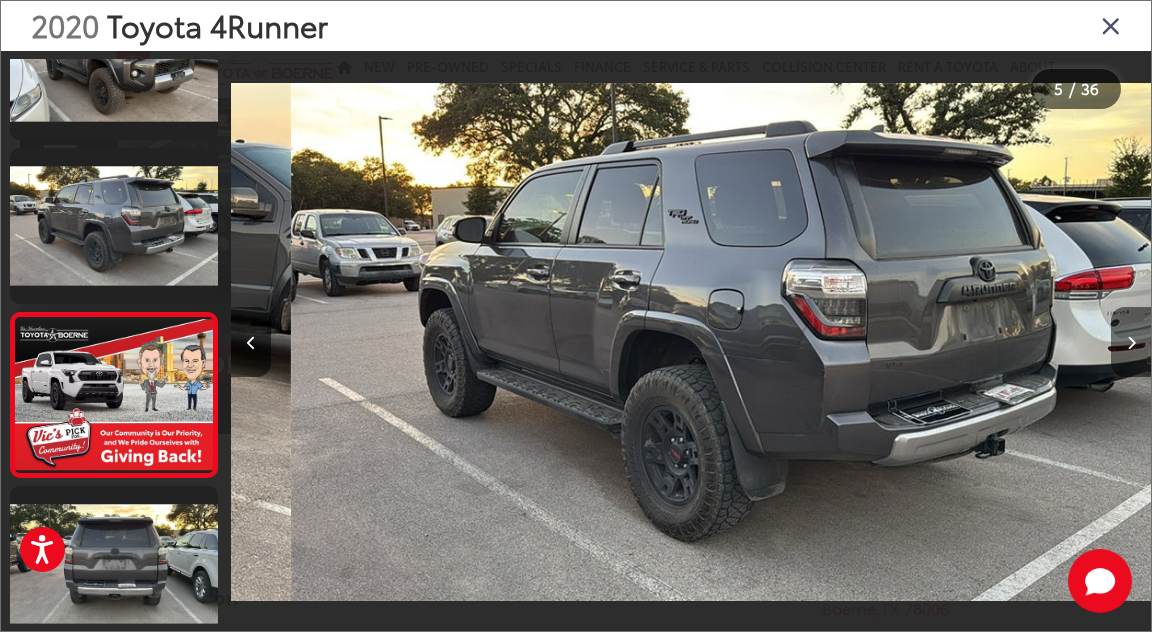 scroll, scrollTop: 0, scrollLeft: 3024, axis: horizontal 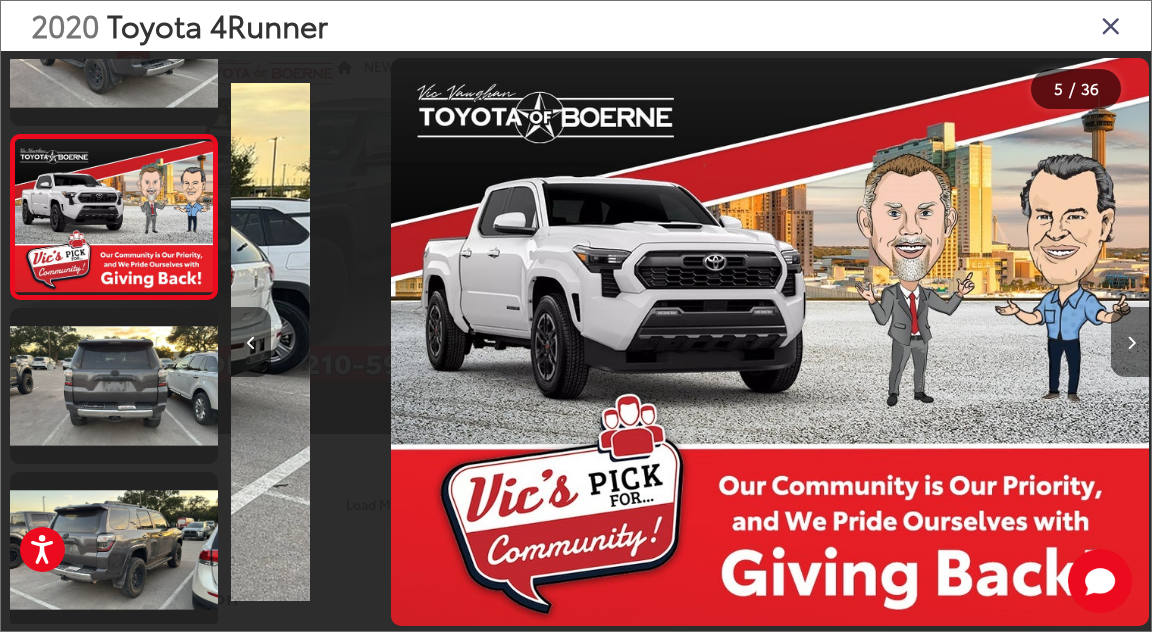 click at bounding box center [1131, 342] 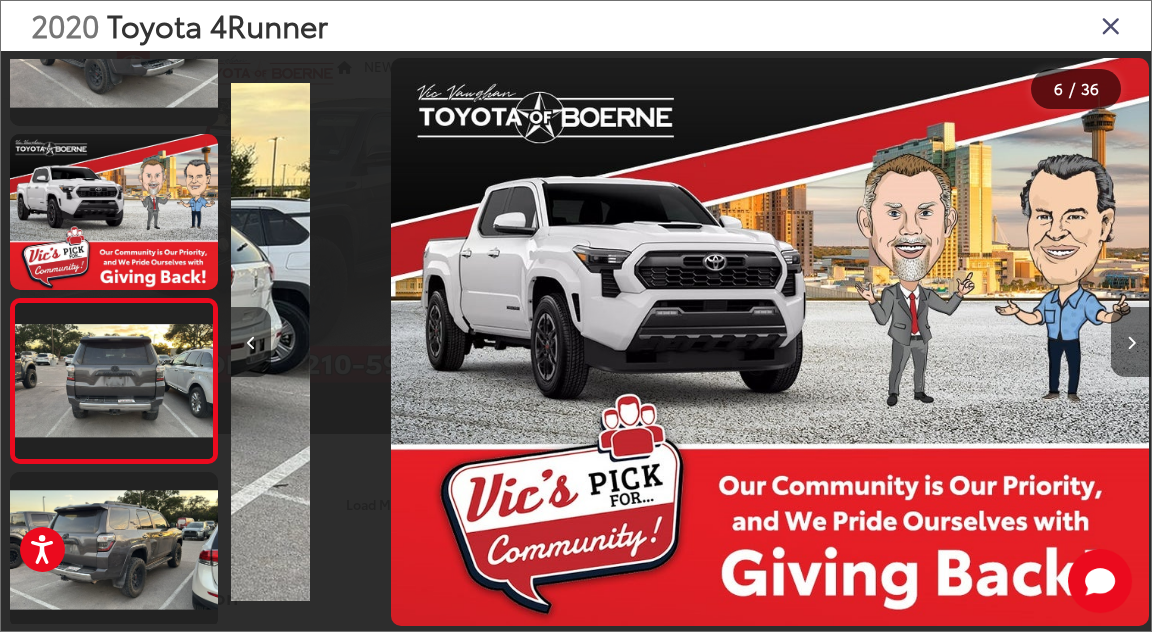 scroll, scrollTop: 0, scrollLeft: 3928, axis: horizontal 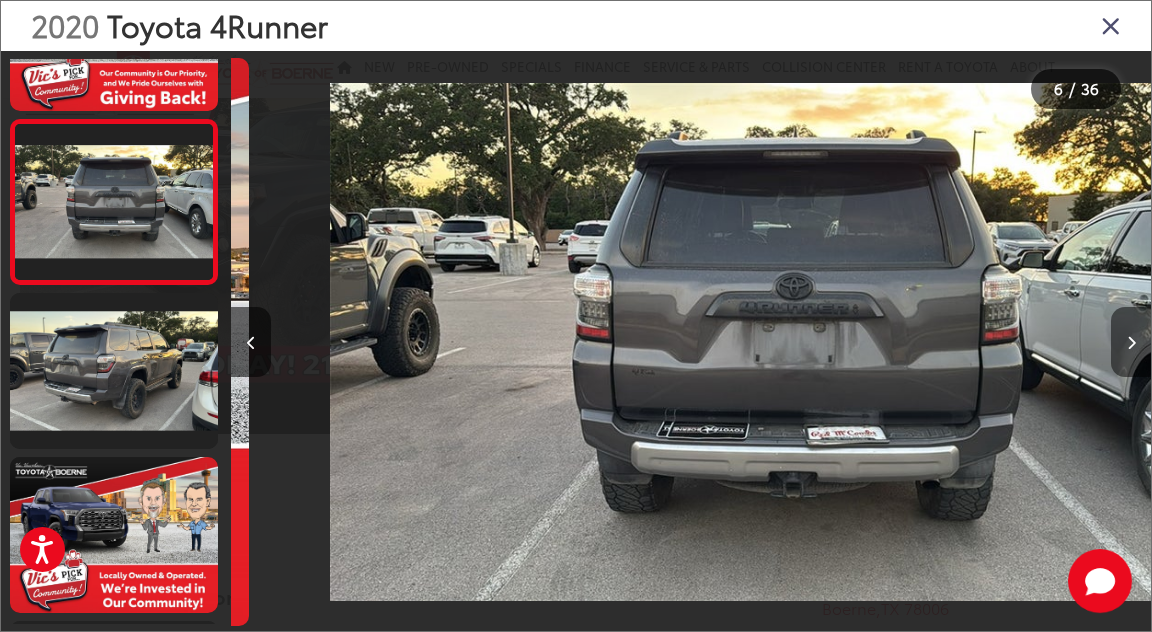 click at bounding box center (1131, 342) 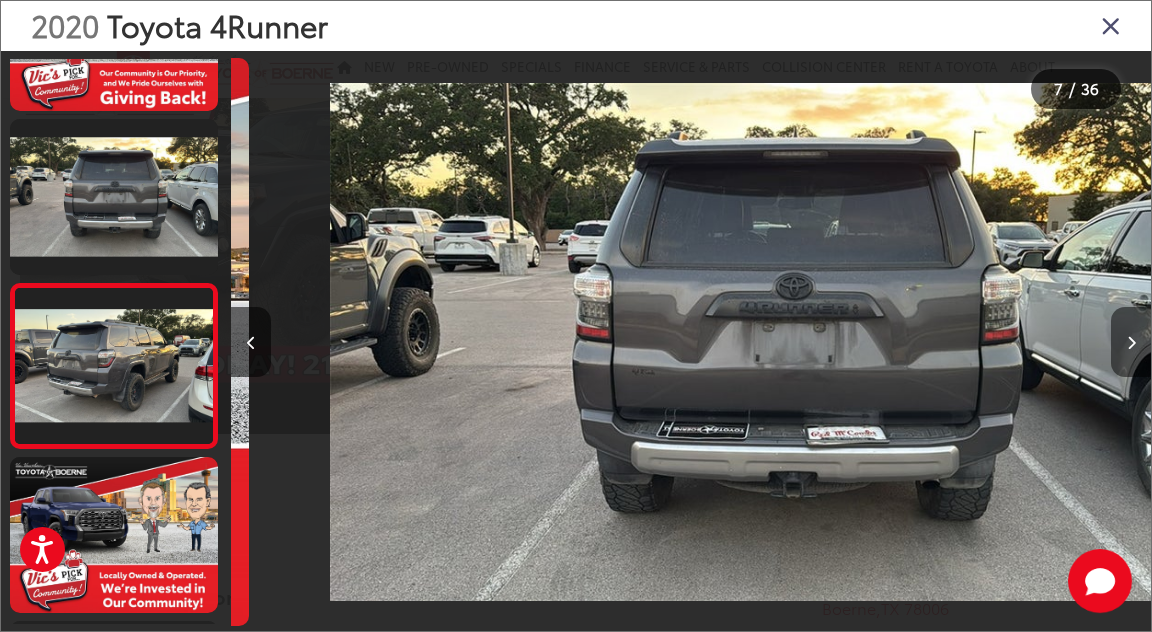 scroll, scrollTop: 0, scrollLeft: 4870, axis: horizontal 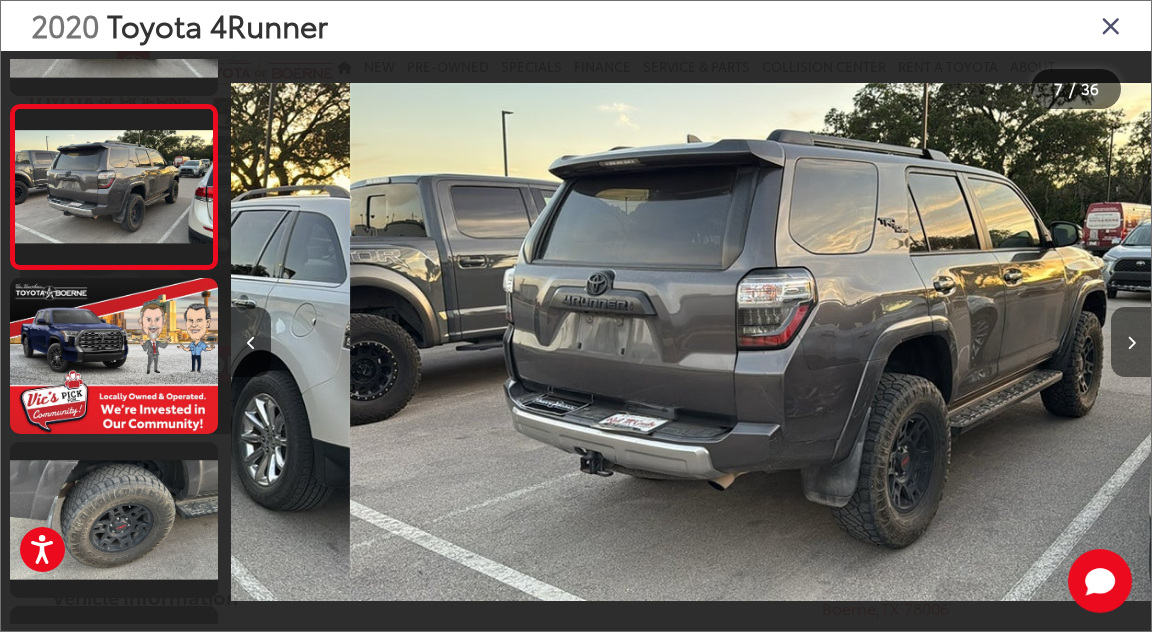click at bounding box center [1131, 342] 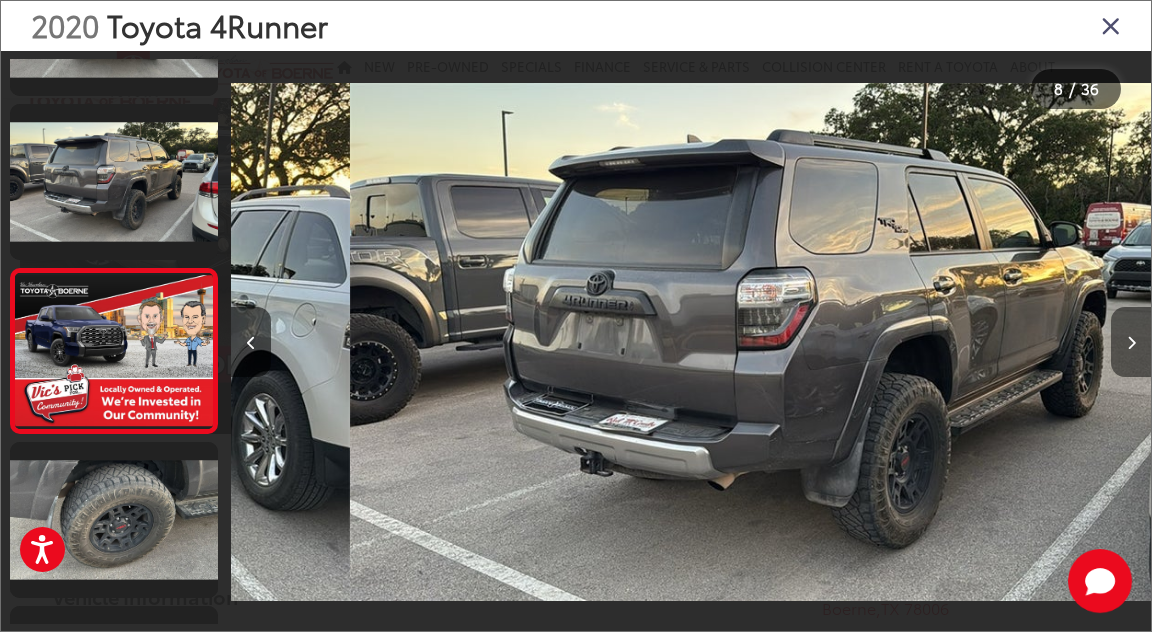 scroll, scrollTop: 0, scrollLeft: 5683, axis: horizontal 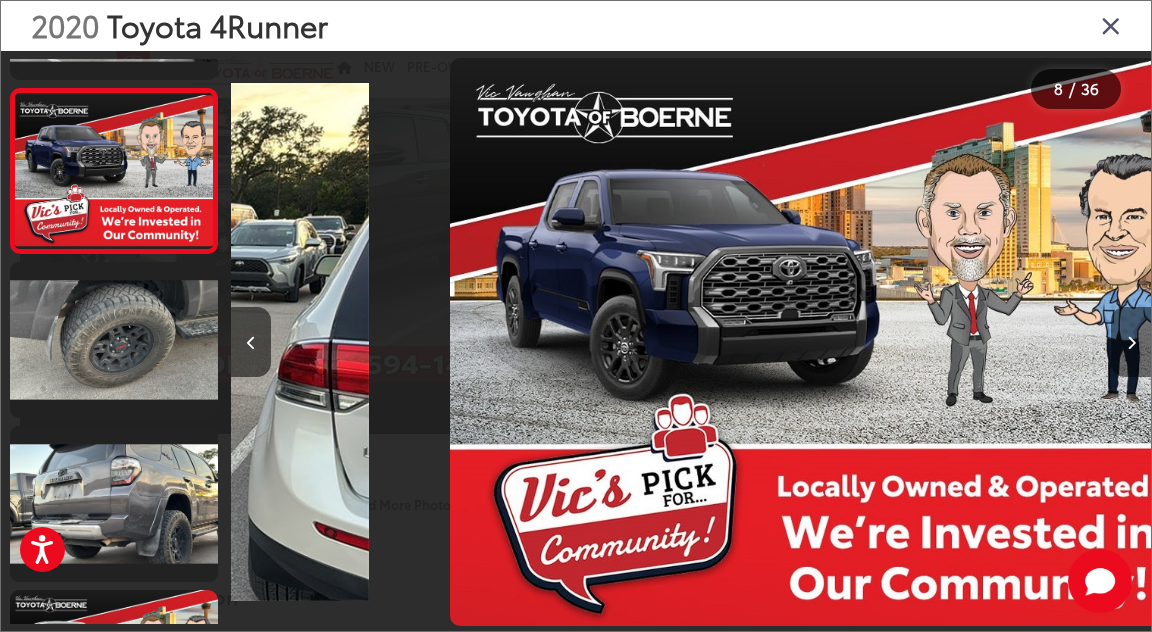 click at bounding box center [1131, 342] 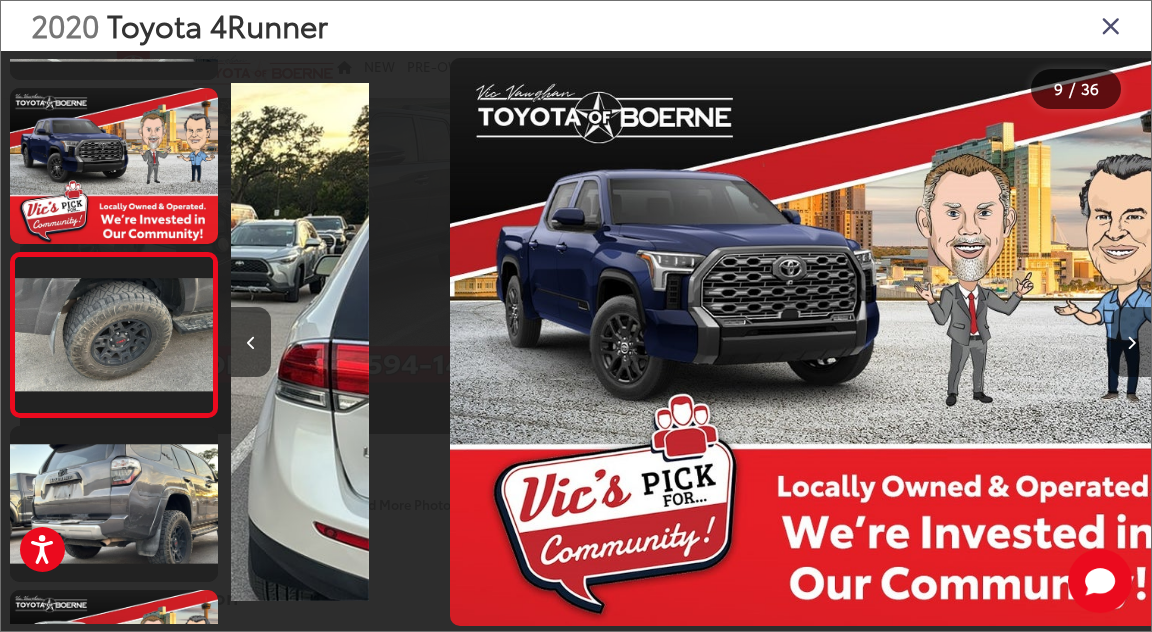 scroll, scrollTop: 0, scrollLeft: 6382, axis: horizontal 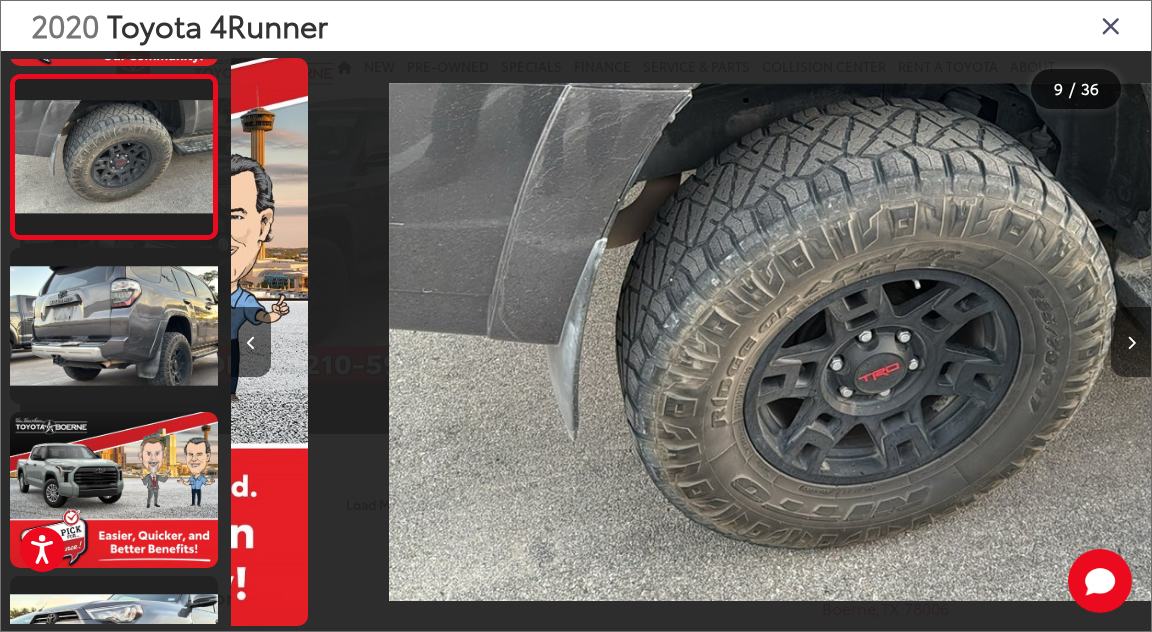 click at bounding box center [1131, 342] 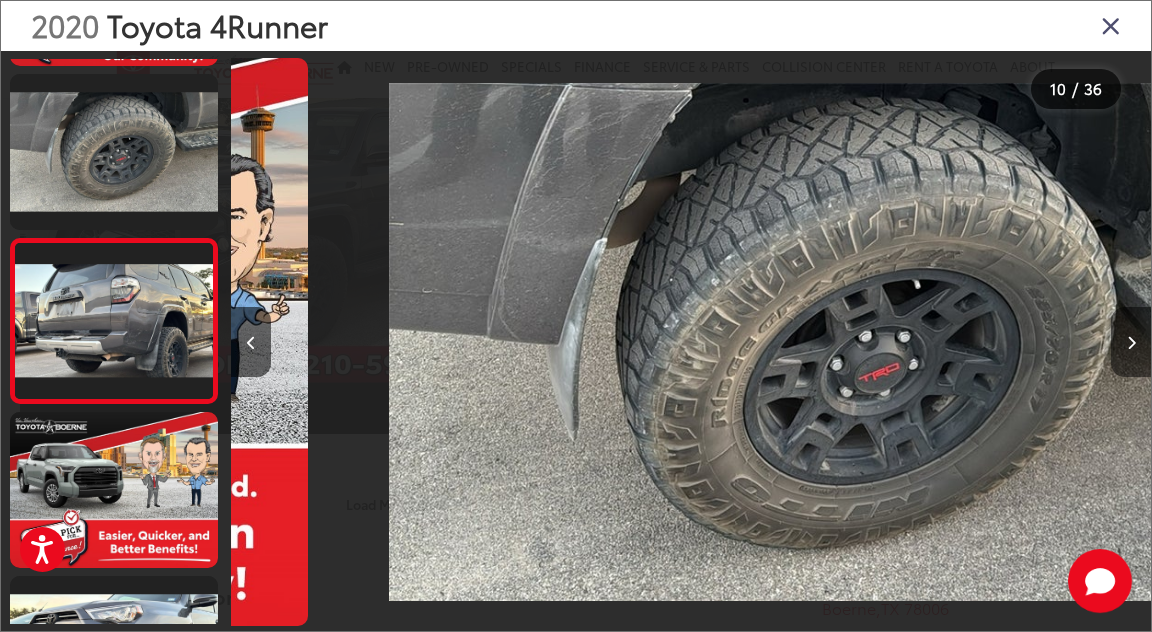 scroll, scrollTop: 0, scrollLeft: 7526, axis: horizontal 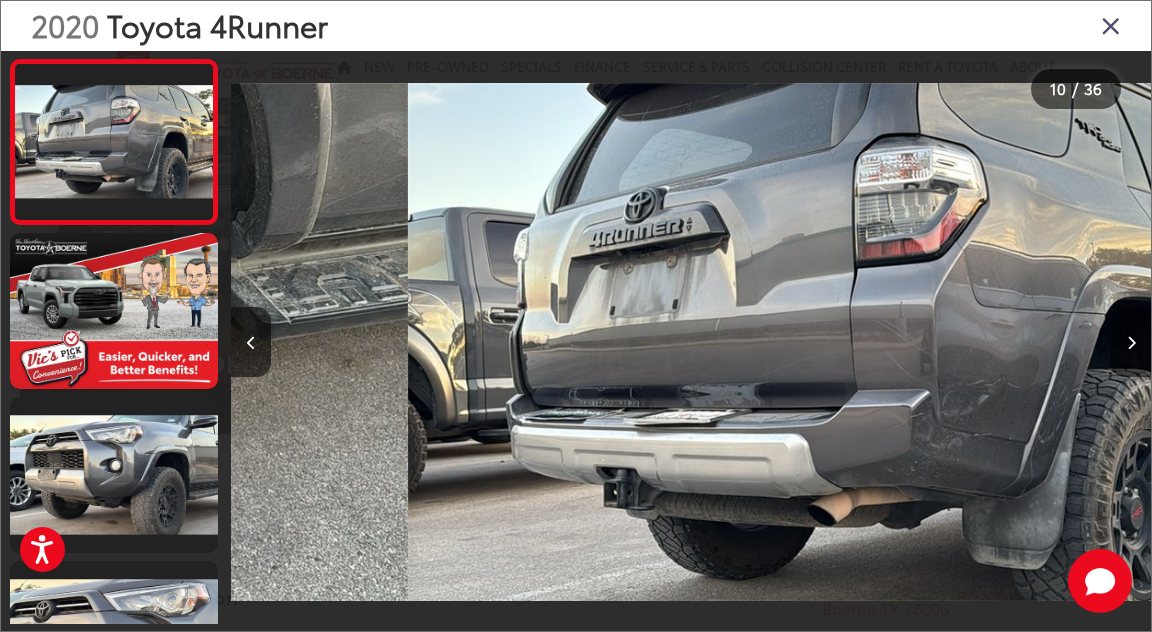 click at bounding box center (1131, 342) 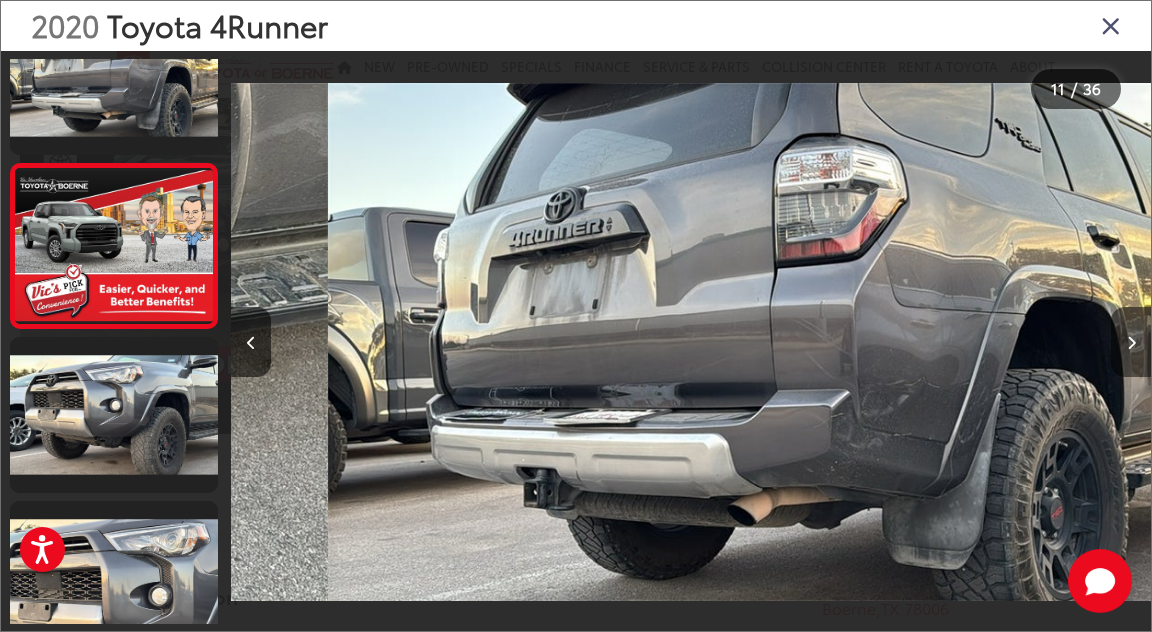 scroll, scrollTop: 1631, scrollLeft: 0, axis: vertical 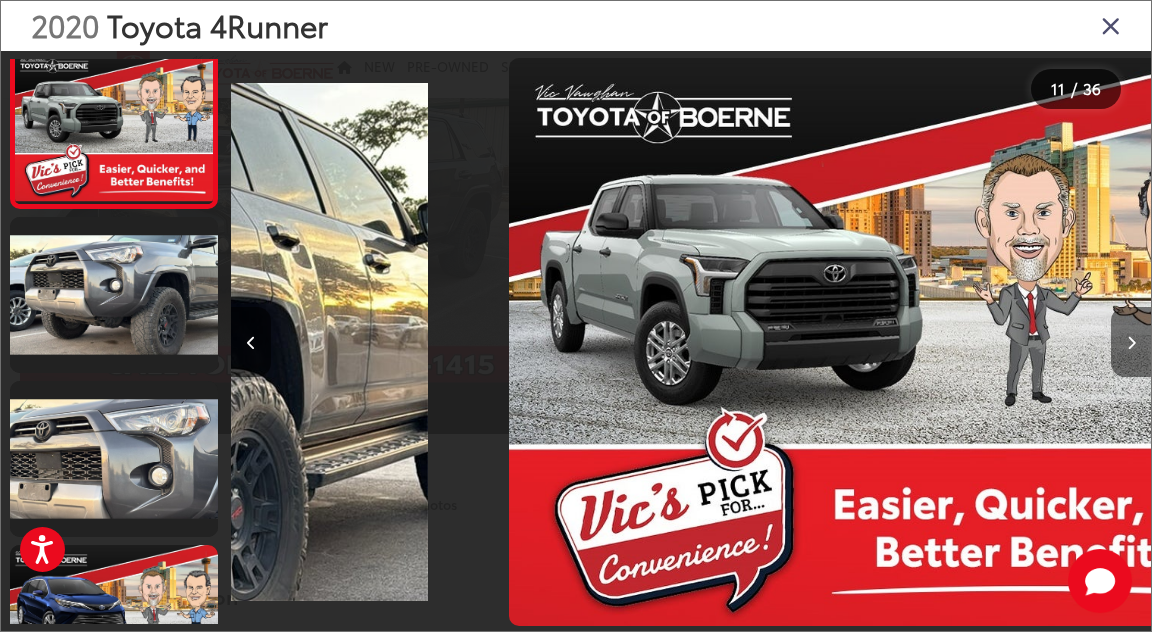 click at bounding box center (1131, 342) 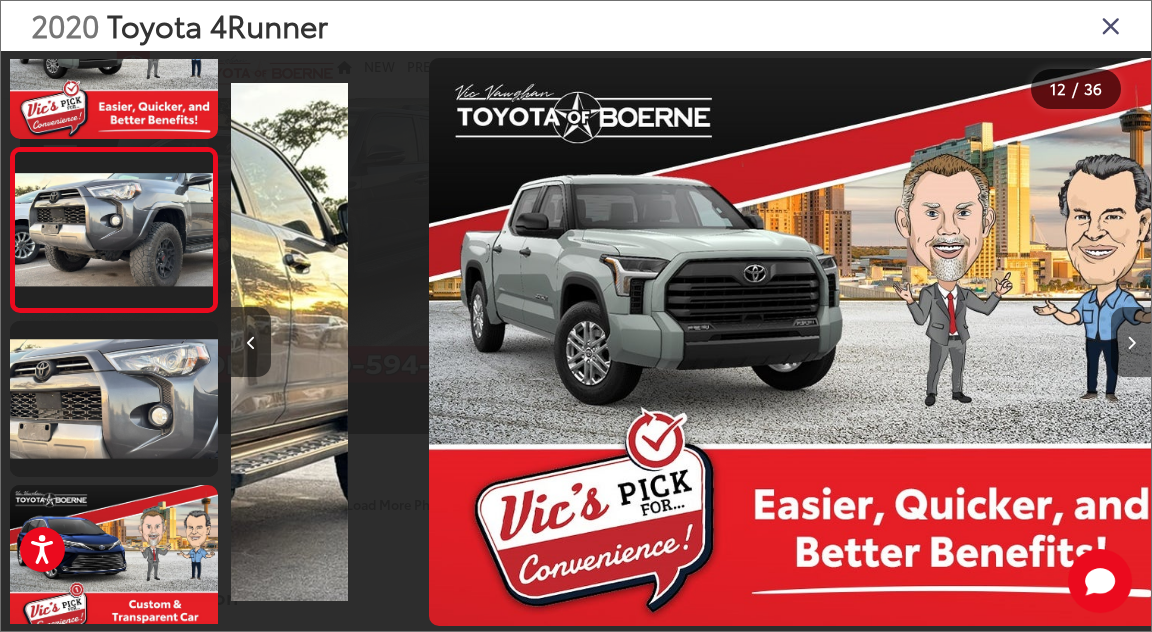 scroll, scrollTop: 1811, scrollLeft: 0, axis: vertical 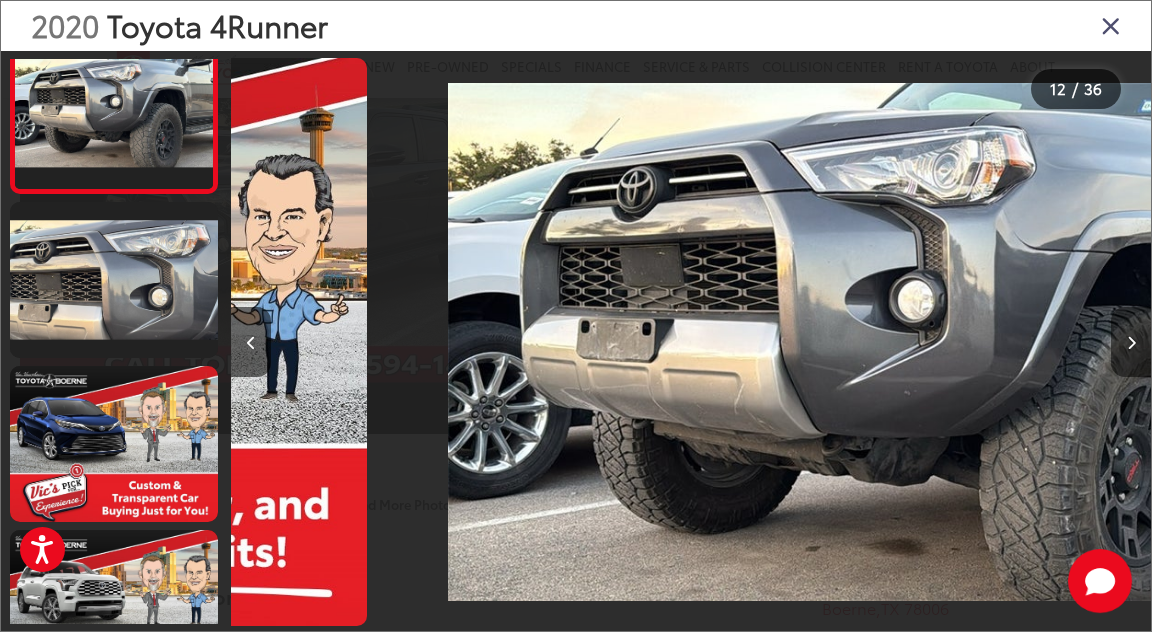 click at bounding box center [1131, 342] 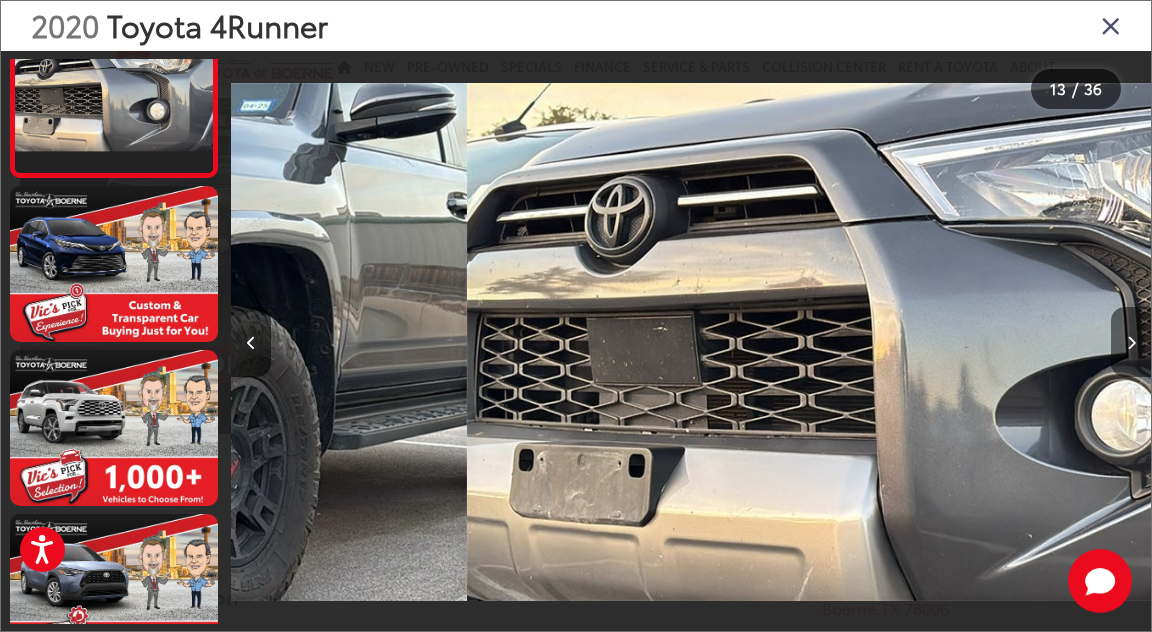 click at bounding box center (1131, 342) 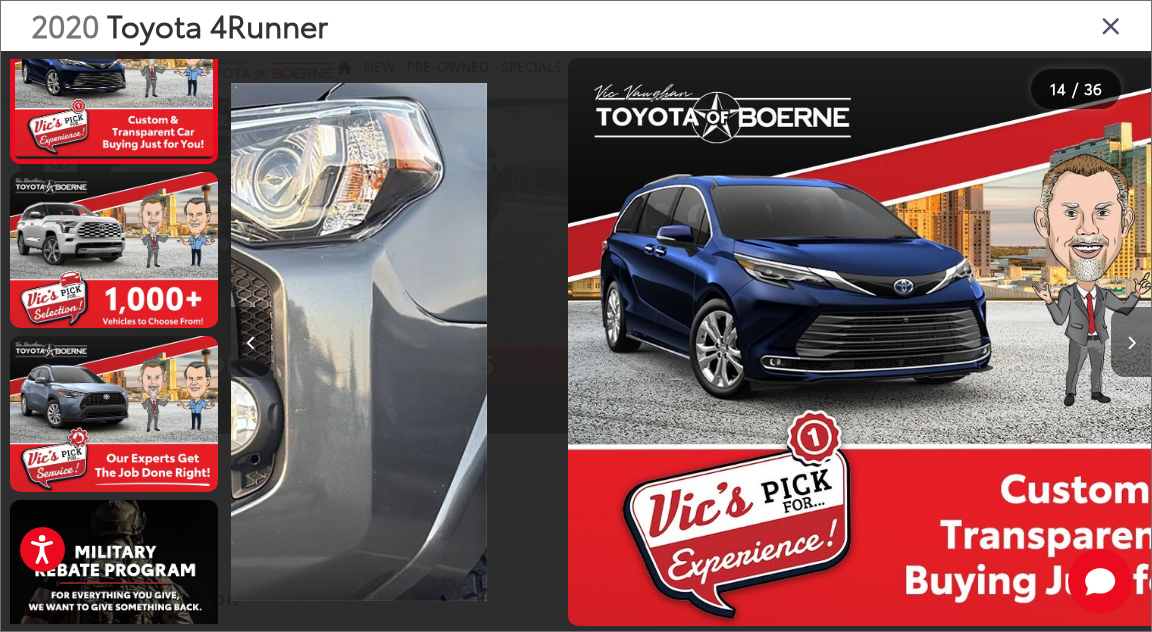 click at bounding box center [1131, 342] 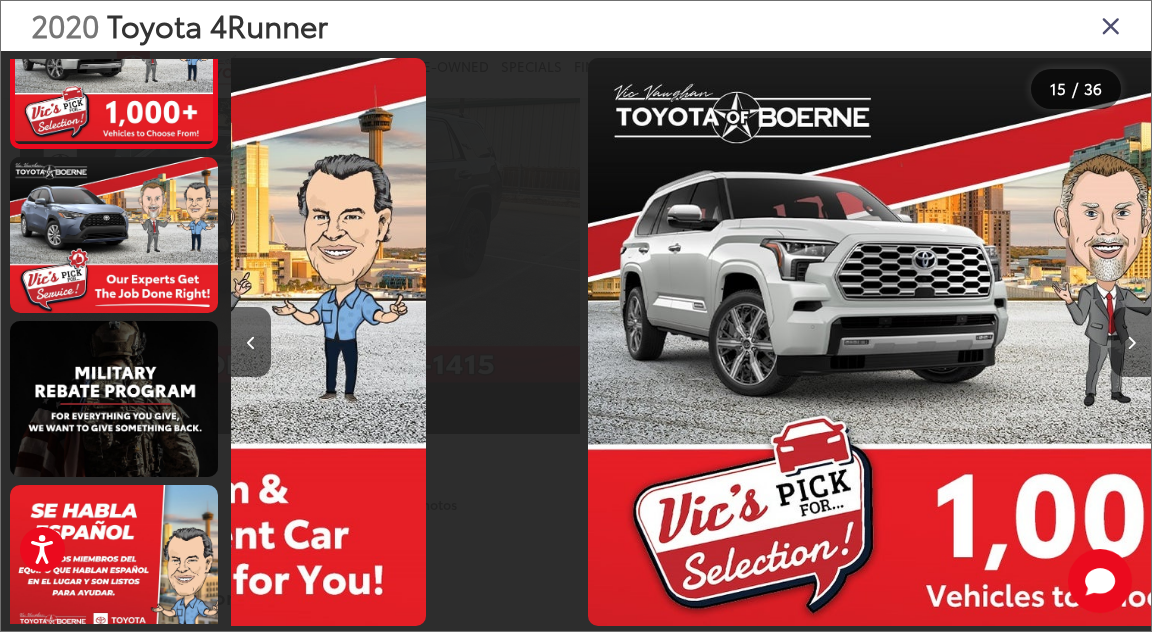 click at bounding box center (1131, 342) 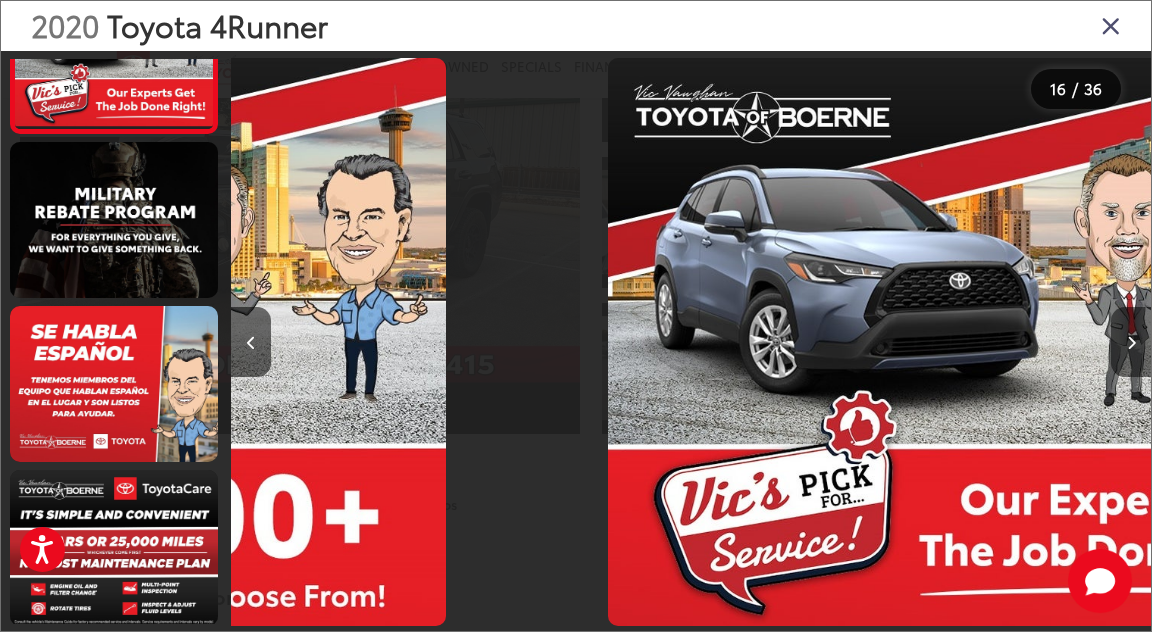 click at bounding box center (1131, 342) 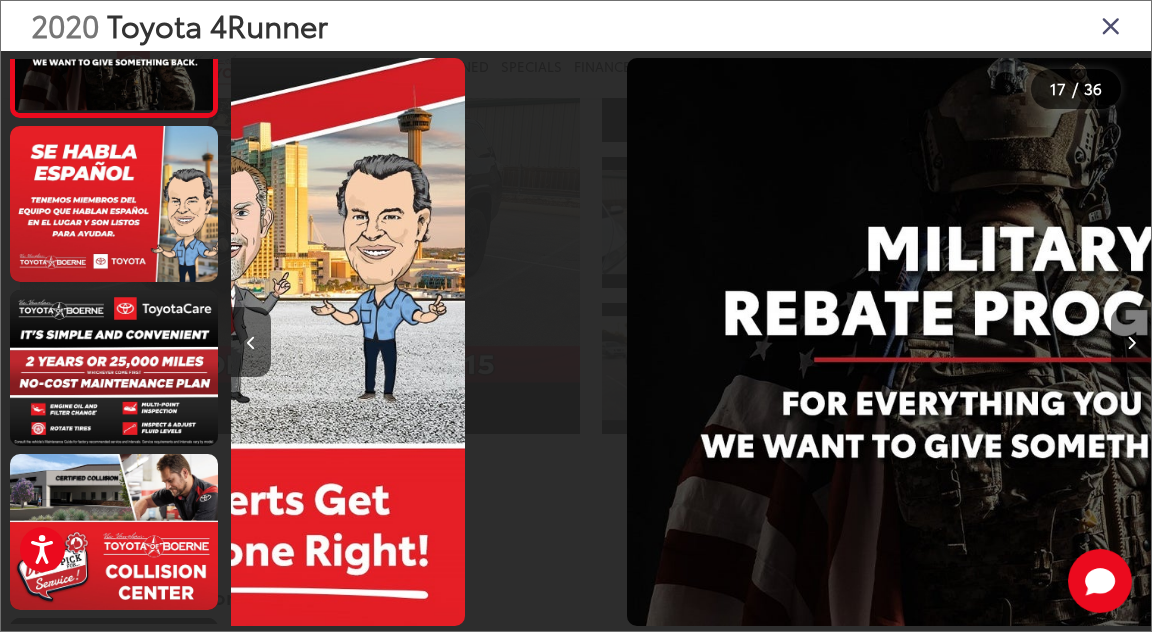 click at bounding box center [1131, 342] 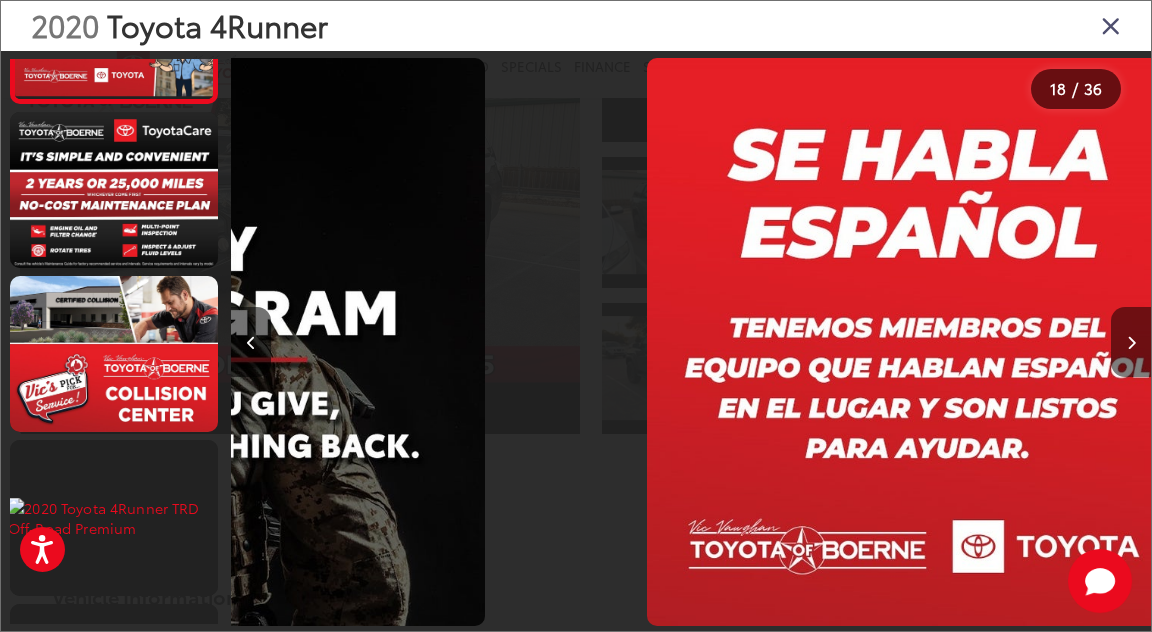 click at bounding box center [1131, 342] 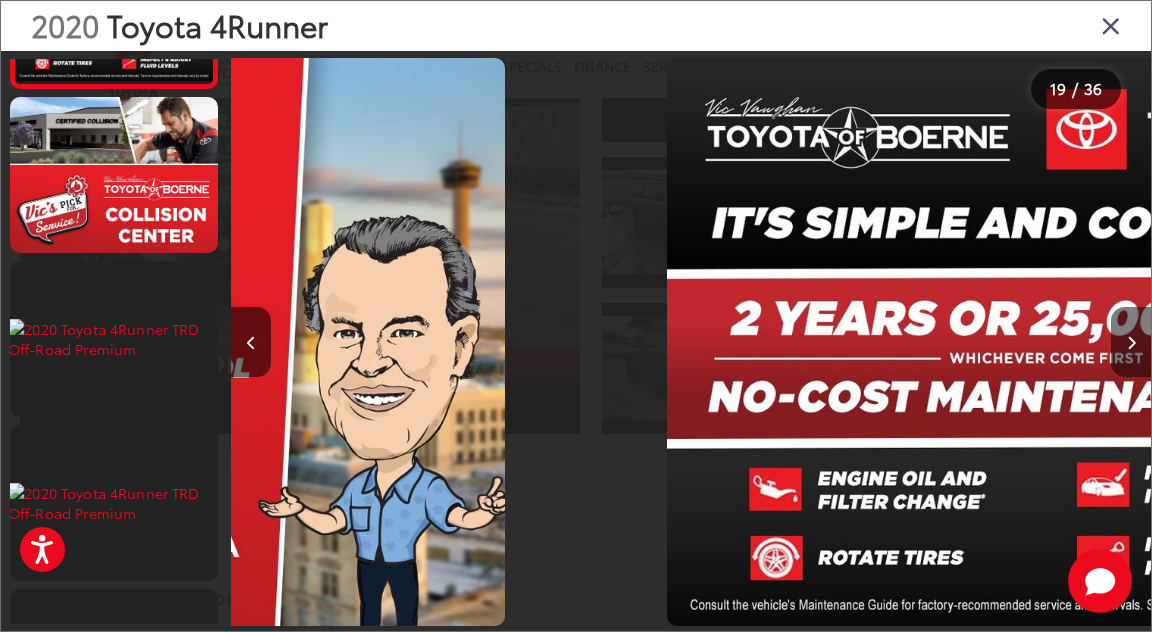 click at bounding box center [1131, 342] 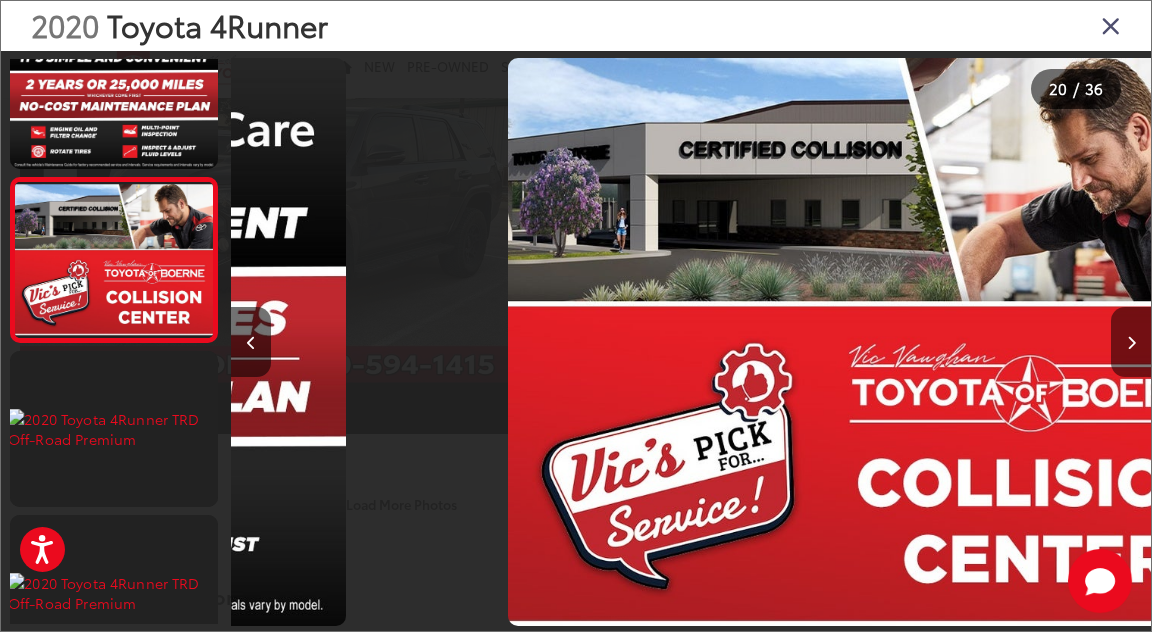 click at bounding box center (1131, 342) 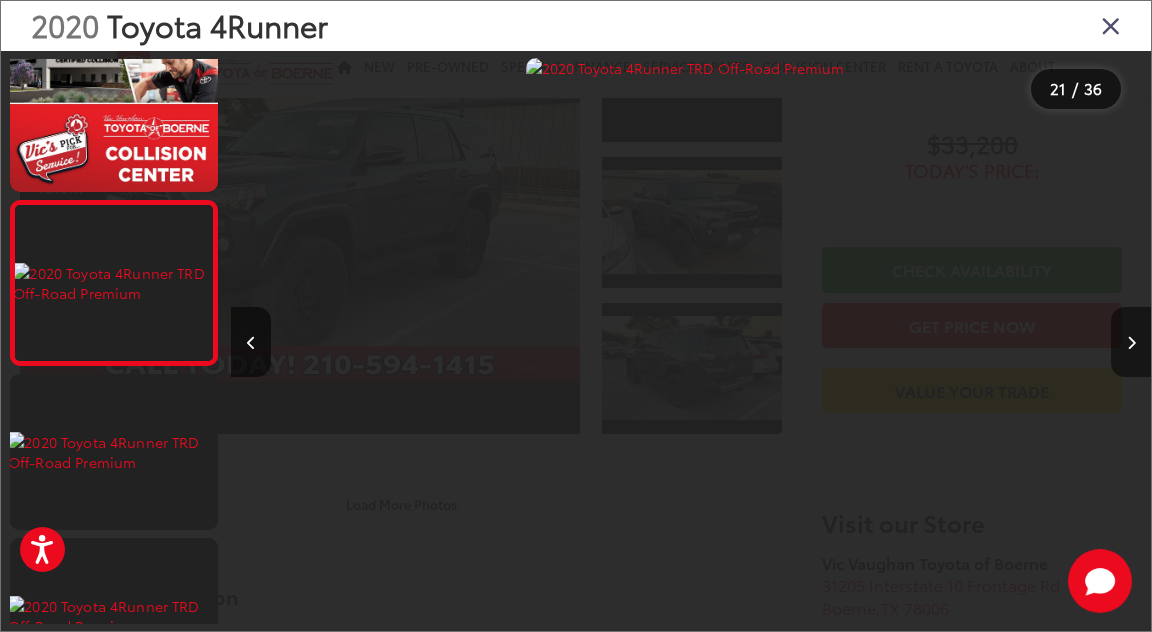 click at bounding box center [1131, 342] 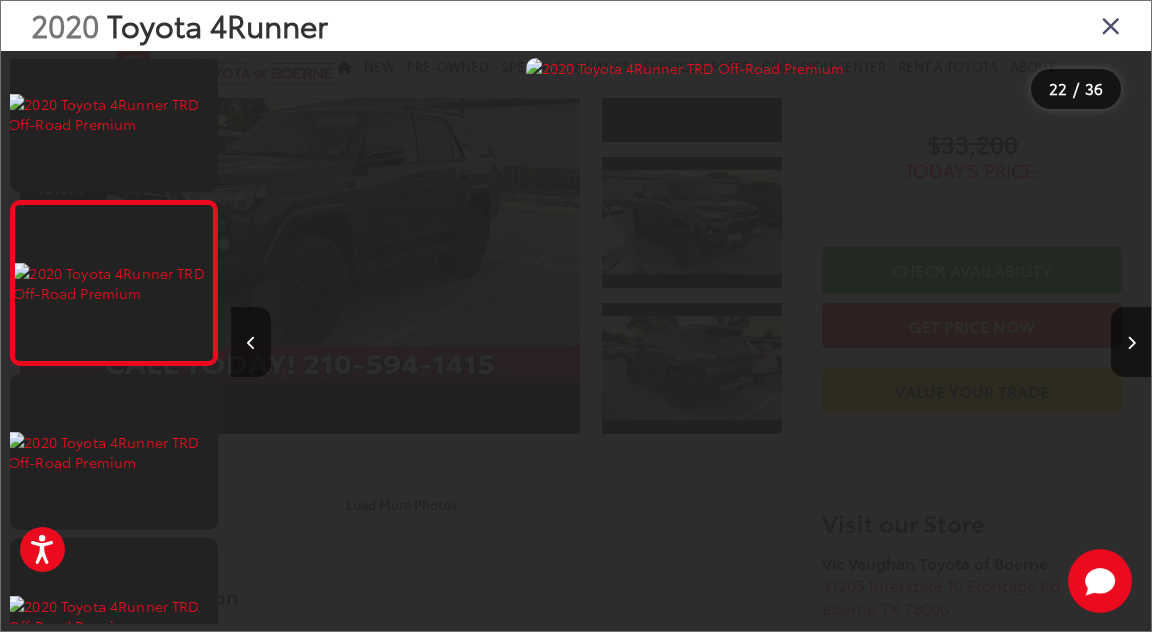 click at bounding box center [251, 343] 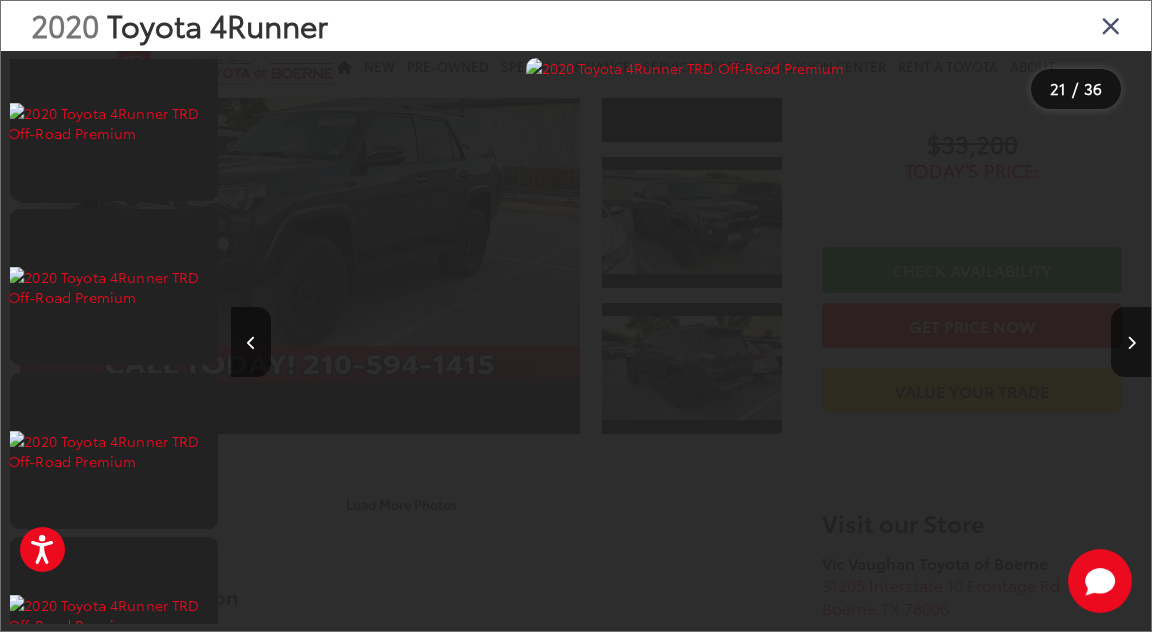 click at bounding box center (1111, 25) 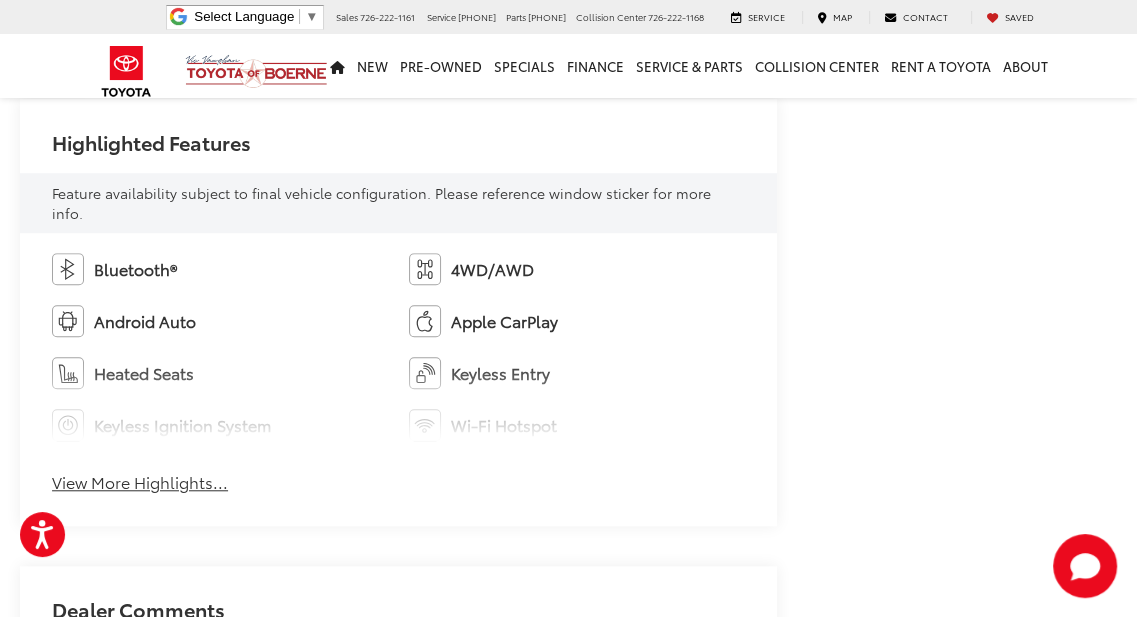 click on "View More Highlights..." at bounding box center [140, 482] 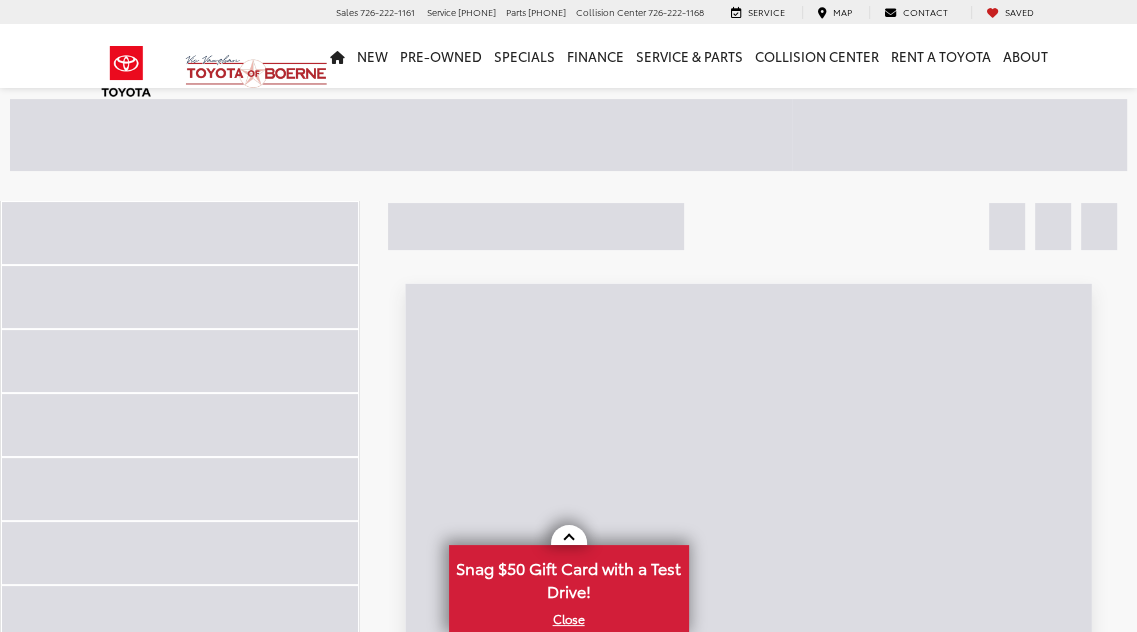 scroll, scrollTop: 99, scrollLeft: 0, axis: vertical 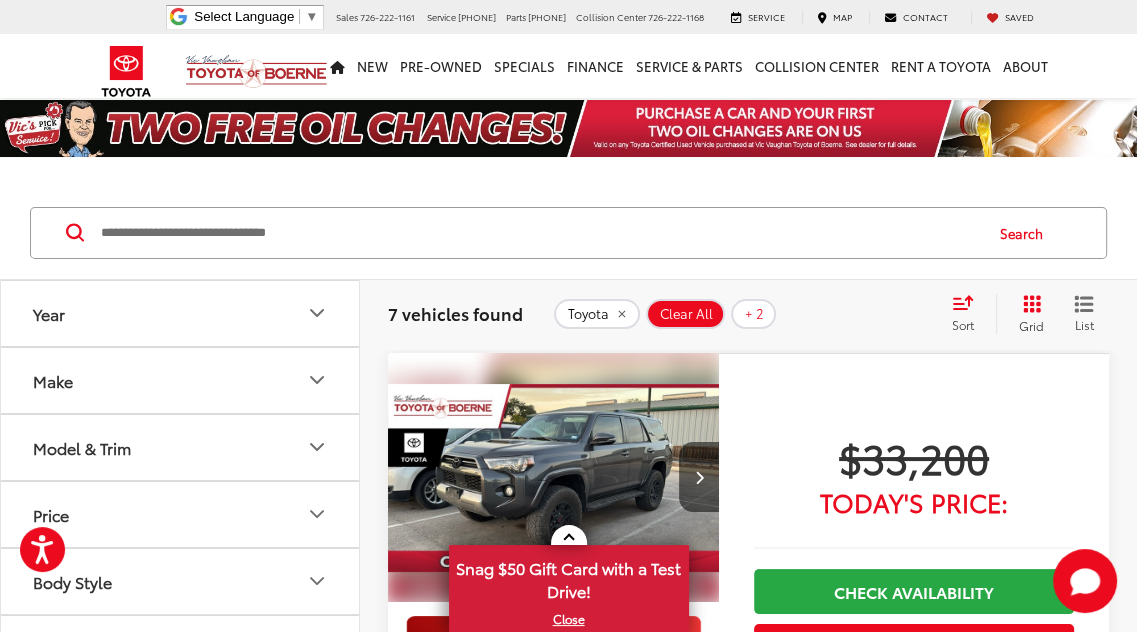 click at bounding box center (554, 478) 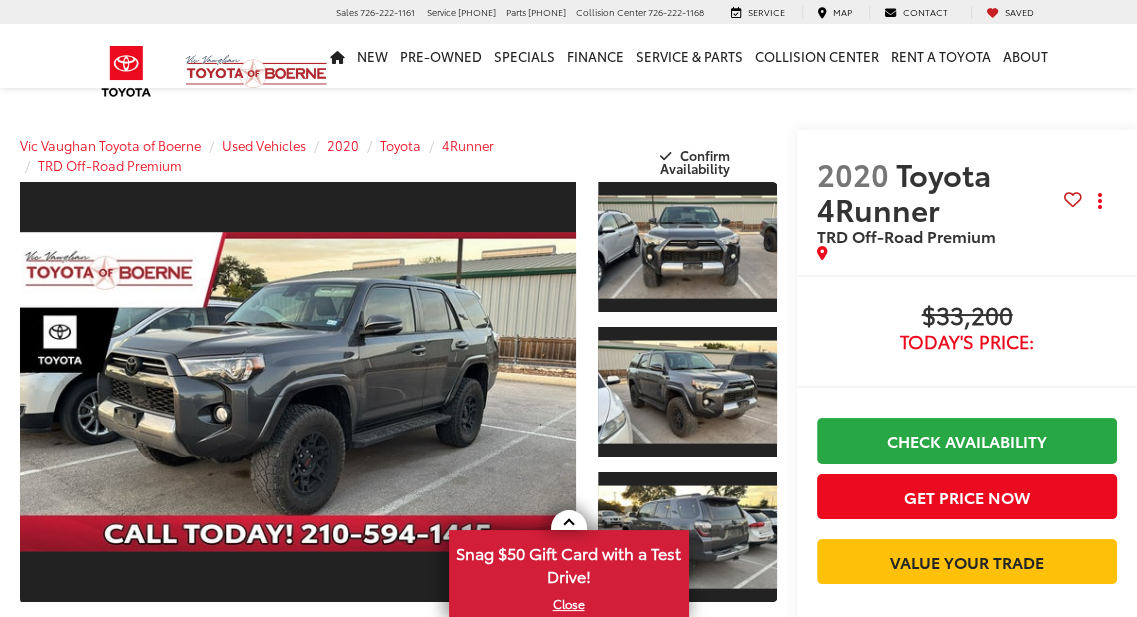 scroll, scrollTop: 38, scrollLeft: 0, axis: vertical 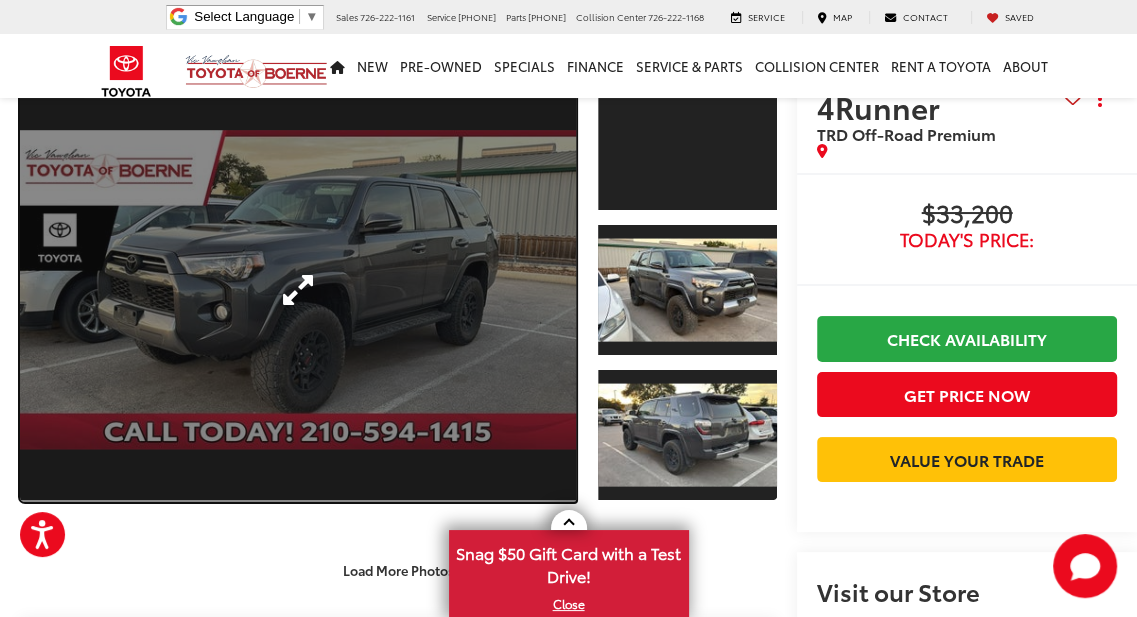 click at bounding box center [298, 290] 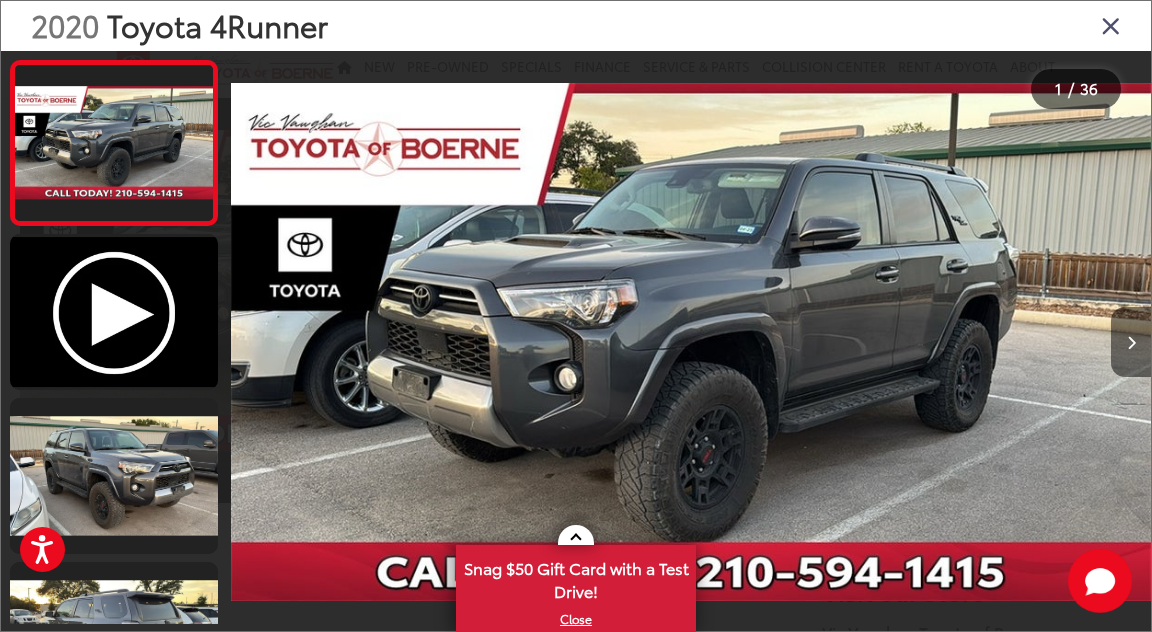 click at bounding box center (1131, 342) 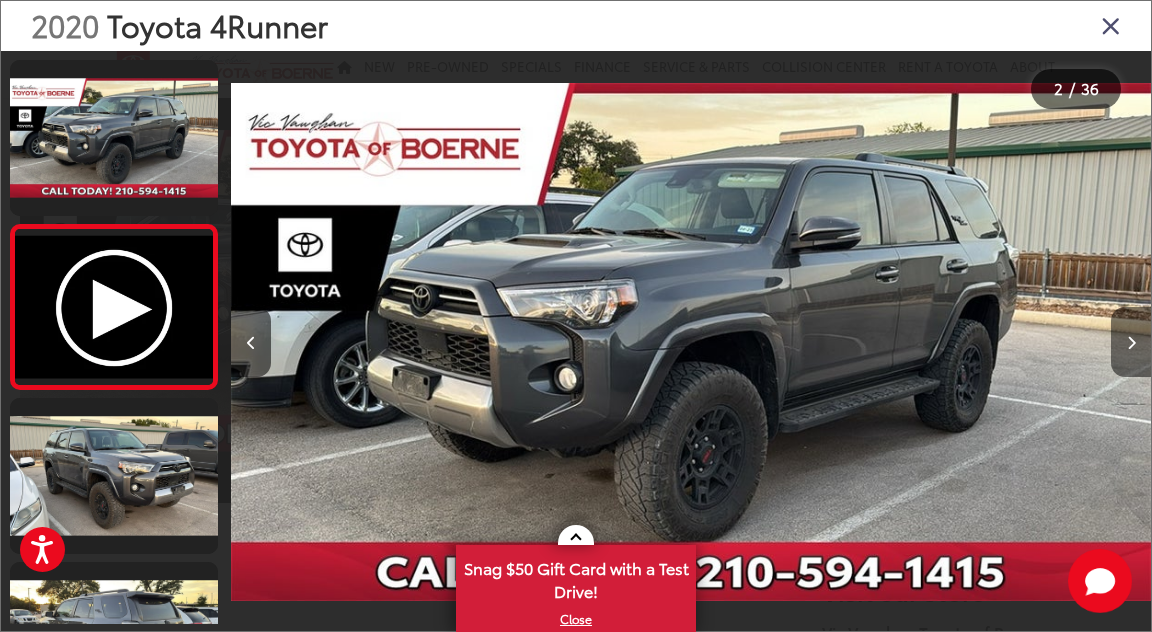 scroll, scrollTop: 0, scrollLeft: 80, axis: horizontal 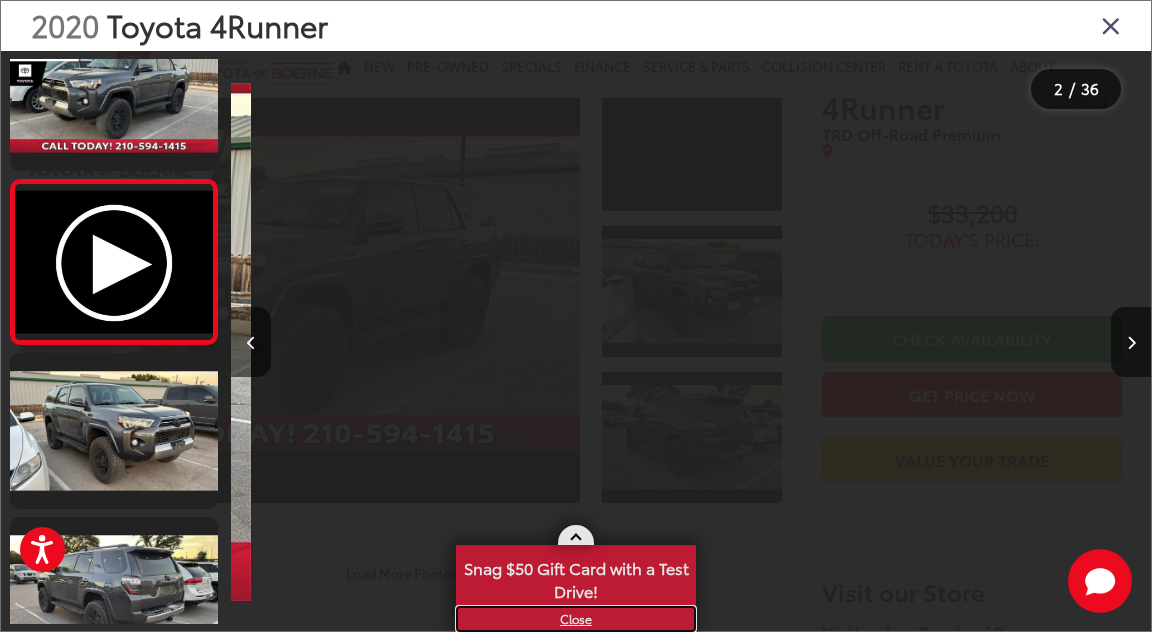 click on "X" at bounding box center (576, 619) 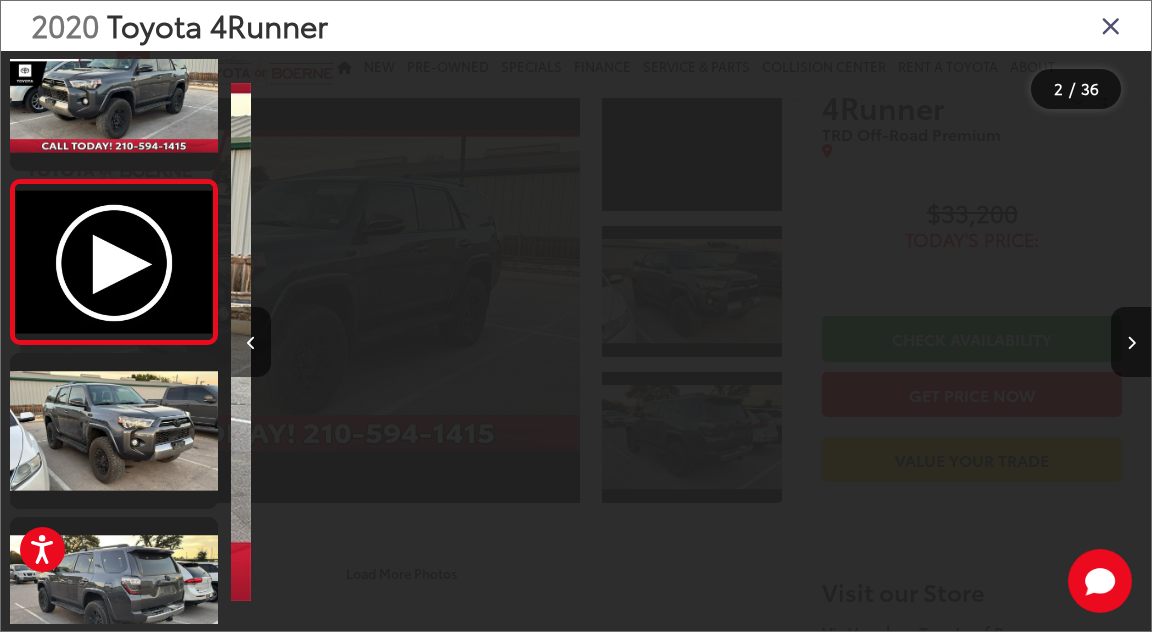 click on "2
/
36" at bounding box center (1076, 89) 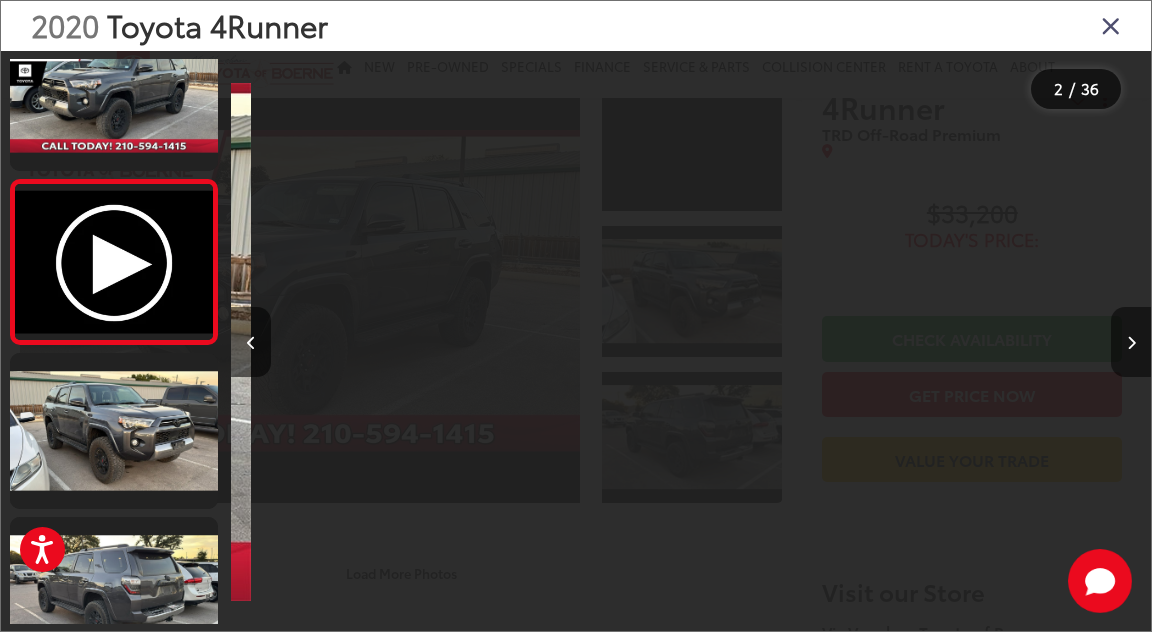 click at bounding box center [1131, 342] 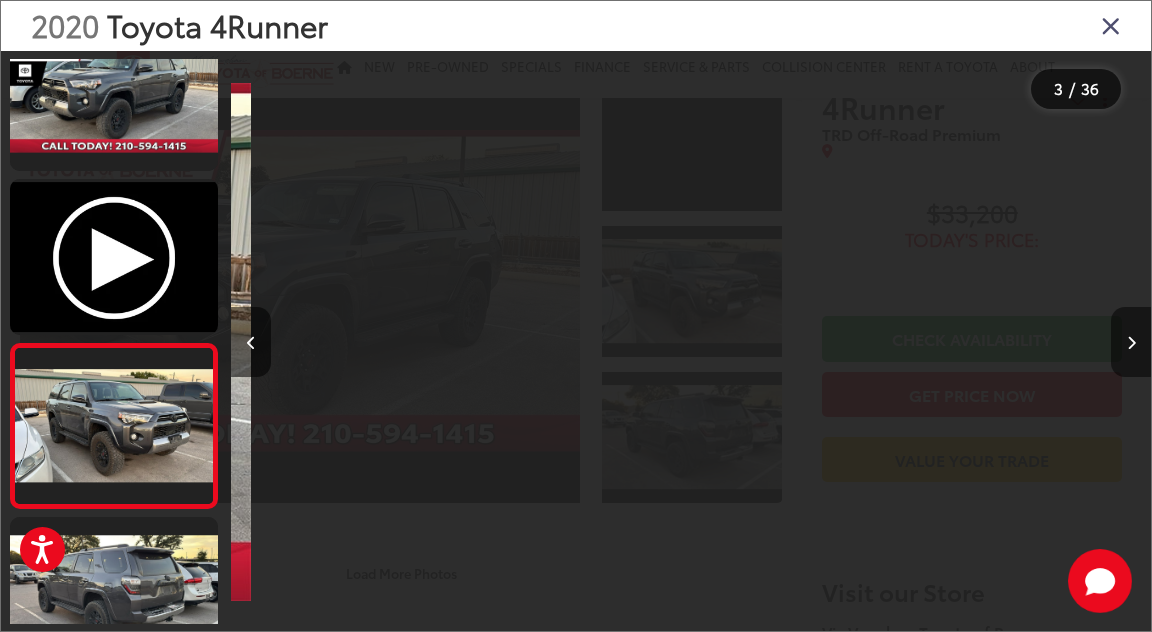 scroll, scrollTop: 0, scrollLeft: 980, axis: horizontal 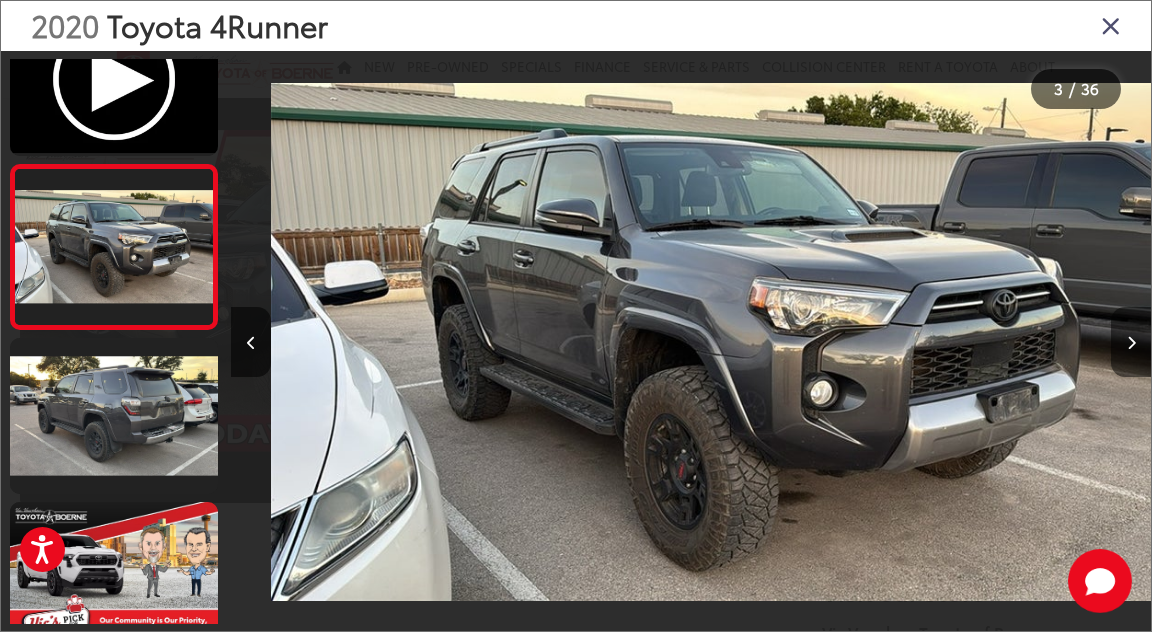 click at bounding box center [1131, 342] 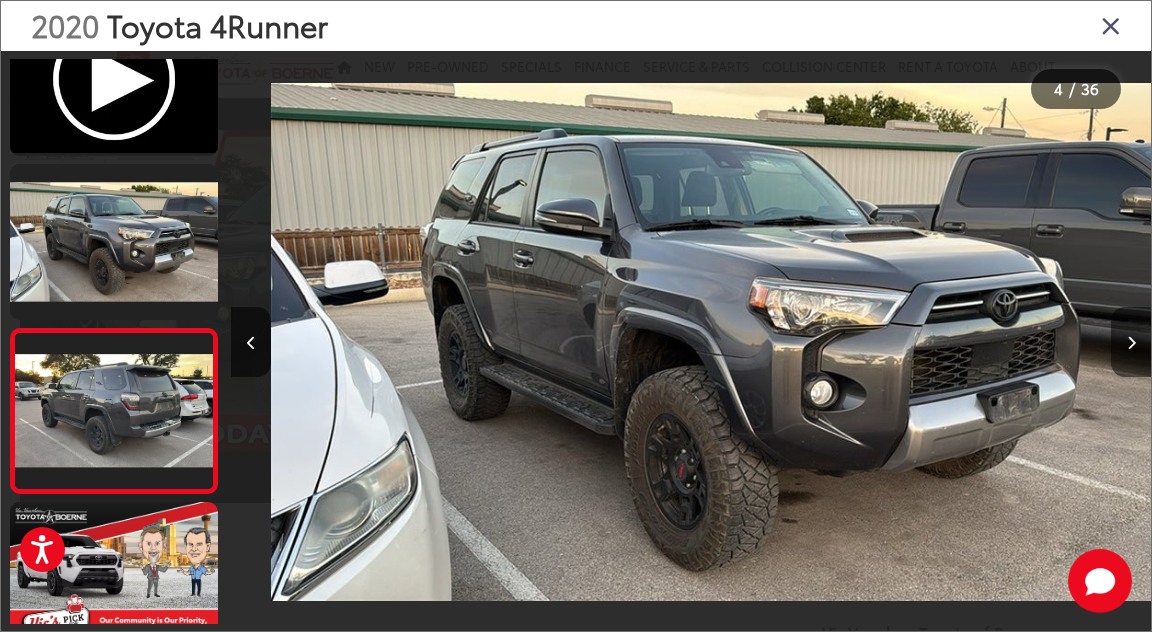 scroll, scrollTop: 0, scrollLeft: 2124, axis: horizontal 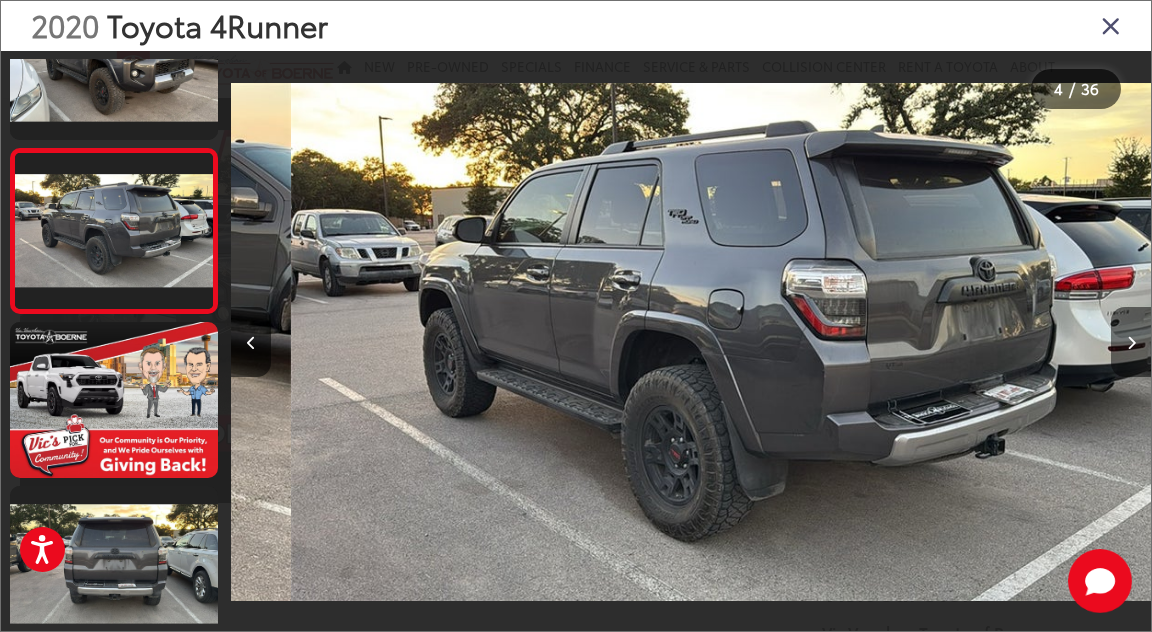 click at bounding box center (1131, 342) 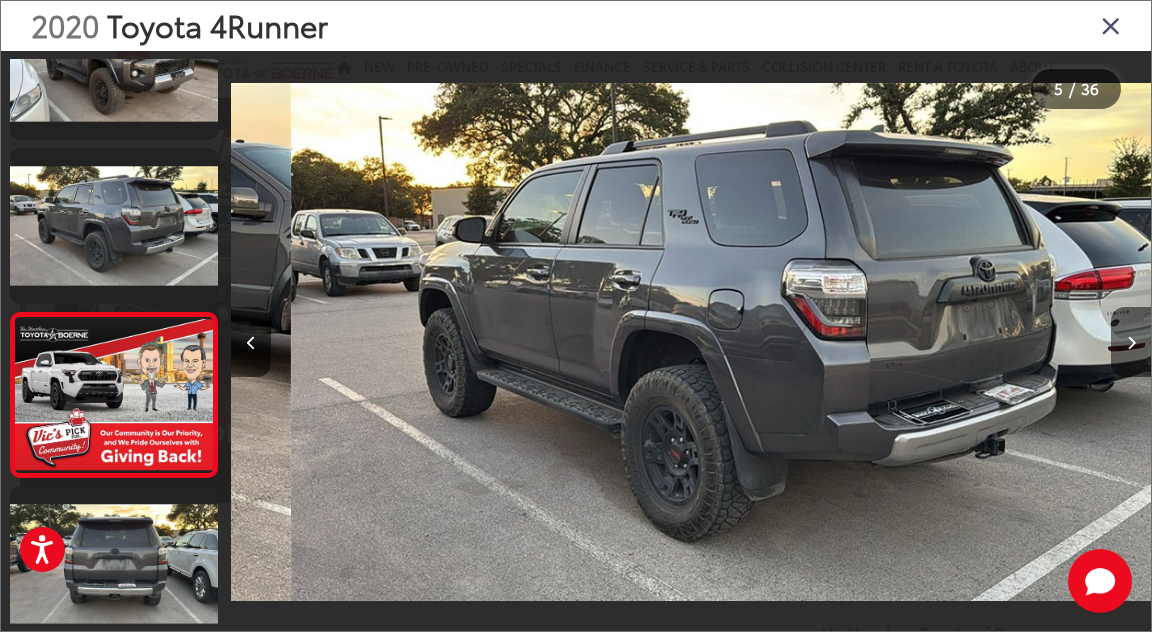 scroll, scrollTop: 0, scrollLeft: 3024, axis: horizontal 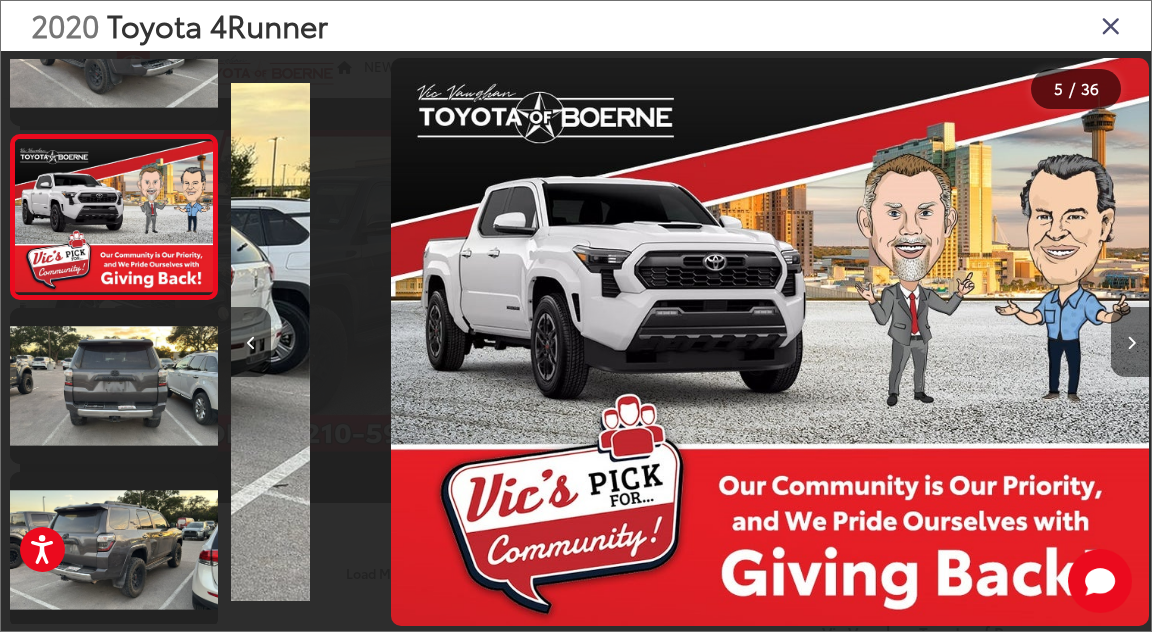 click at bounding box center (1131, 342) 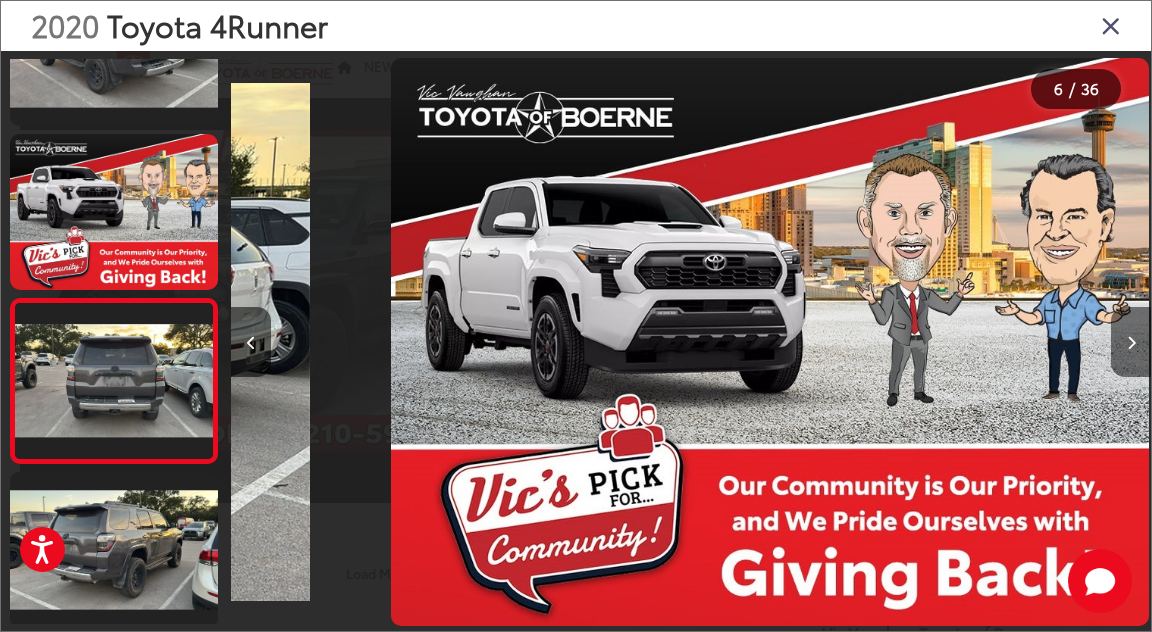 scroll, scrollTop: 0, scrollLeft: 3925, axis: horizontal 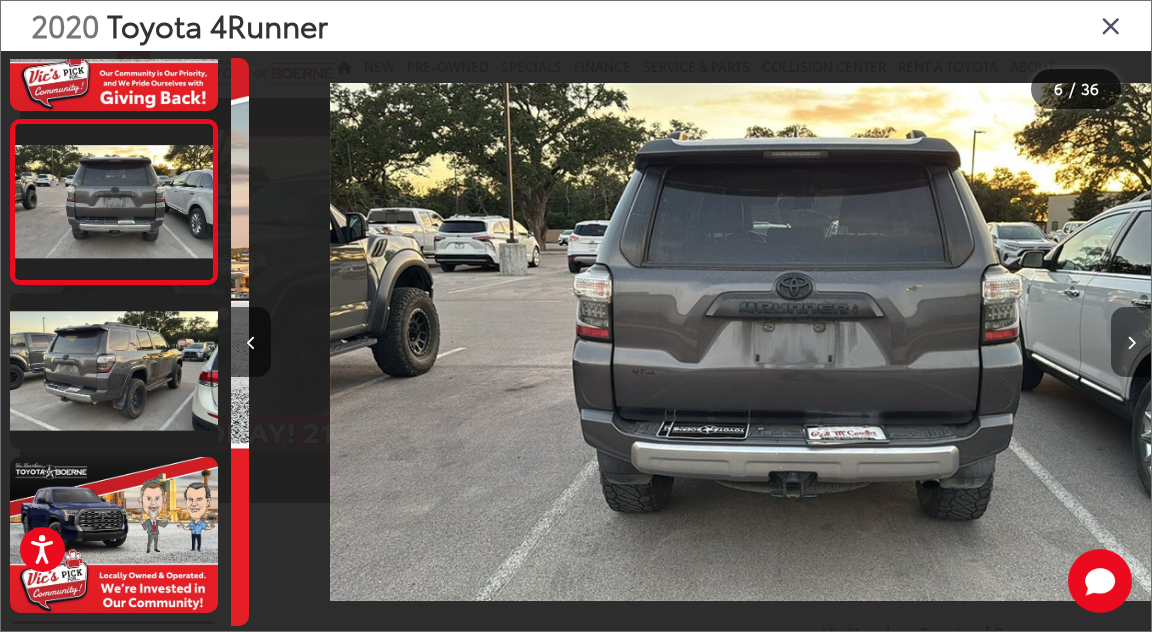 click at bounding box center (1131, 342) 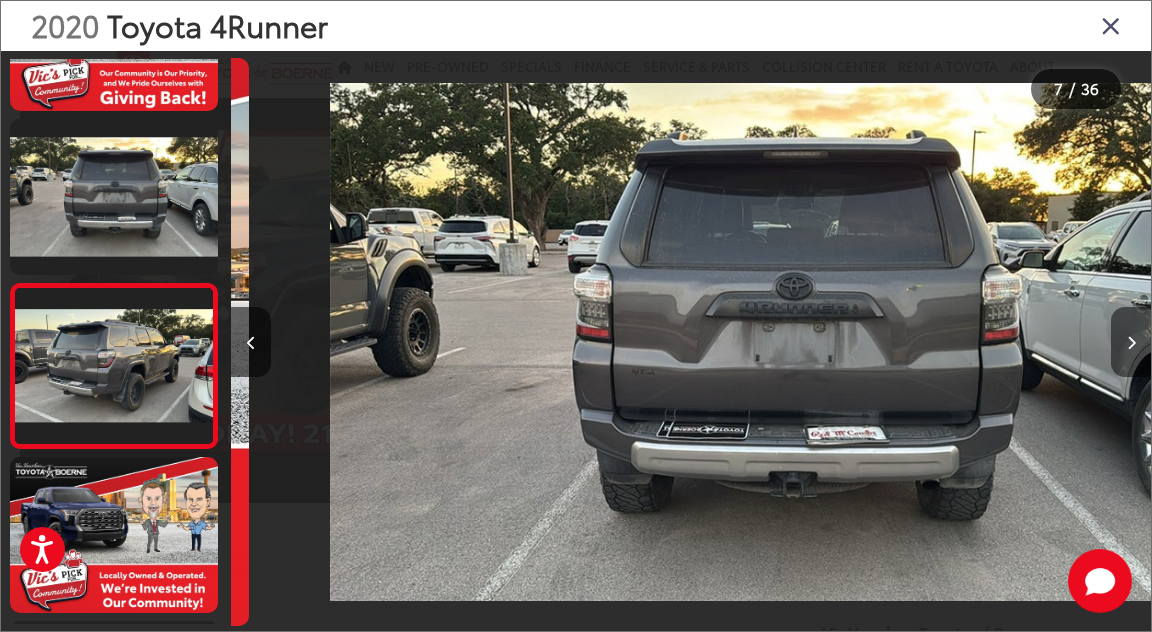scroll, scrollTop: 0, scrollLeft: 4825, axis: horizontal 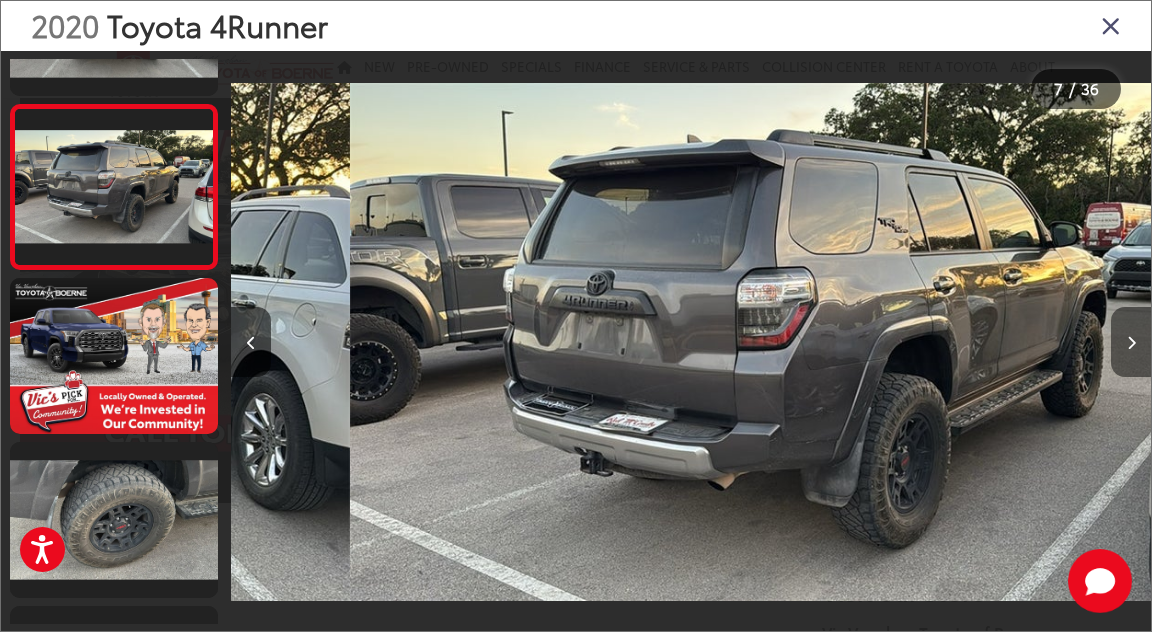 click at bounding box center (1131, 342) 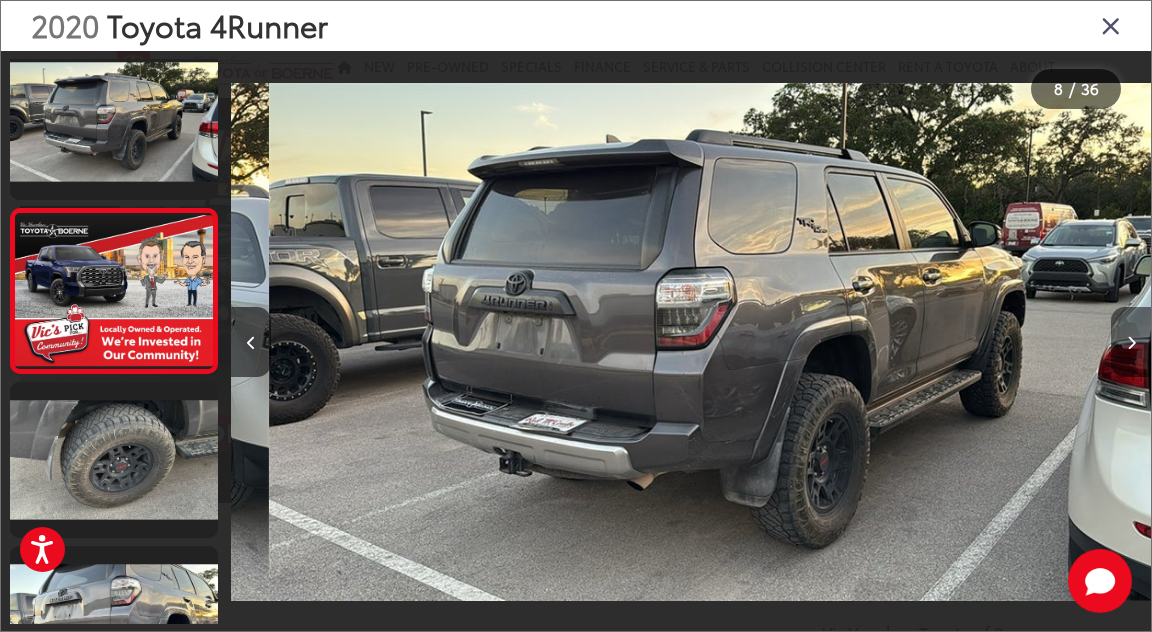 scroll, scrollTop: 1094, scrollLeft: 0, axis: vertical 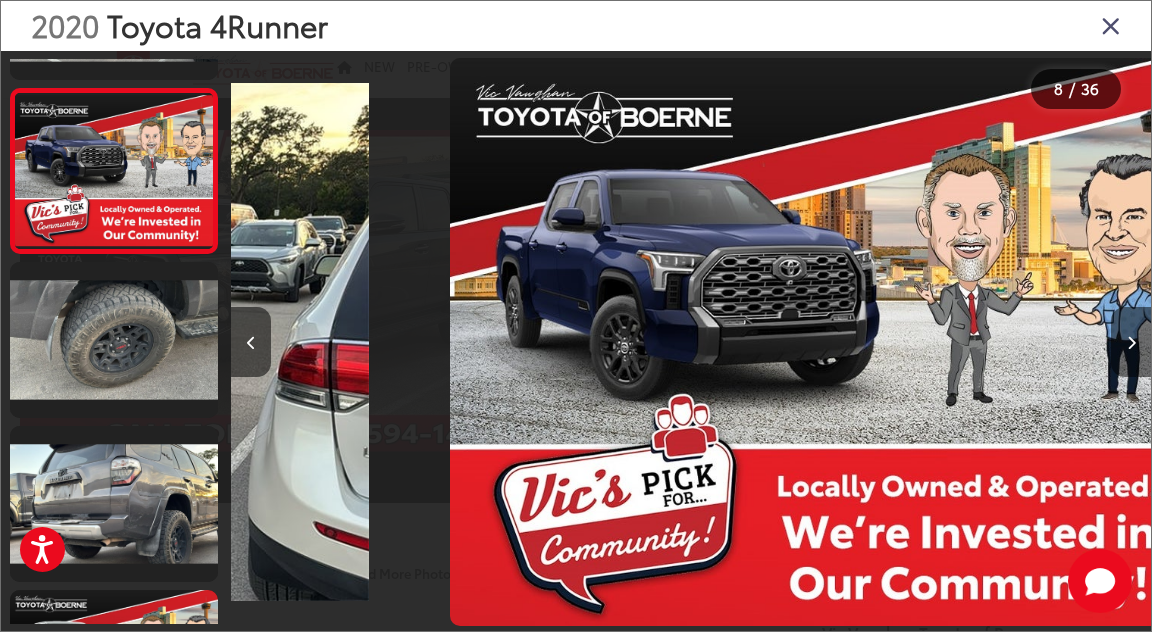 click at bounding box center (1131, 342) 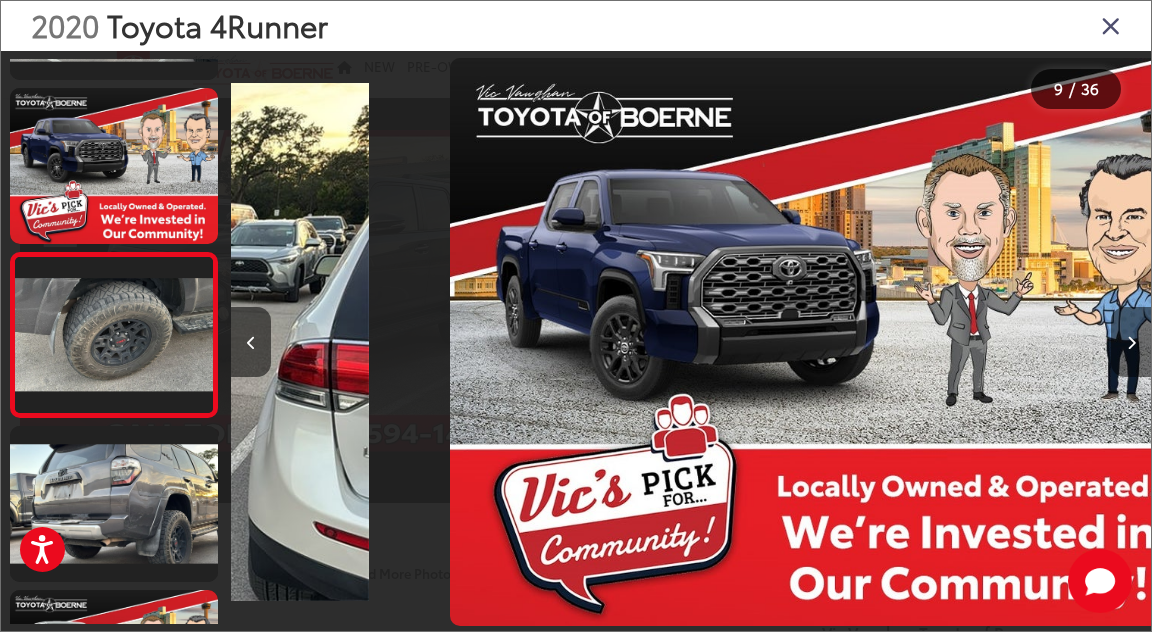 scroll, scrollTop: 0, scrollLeft: 6542, axis: horizontal 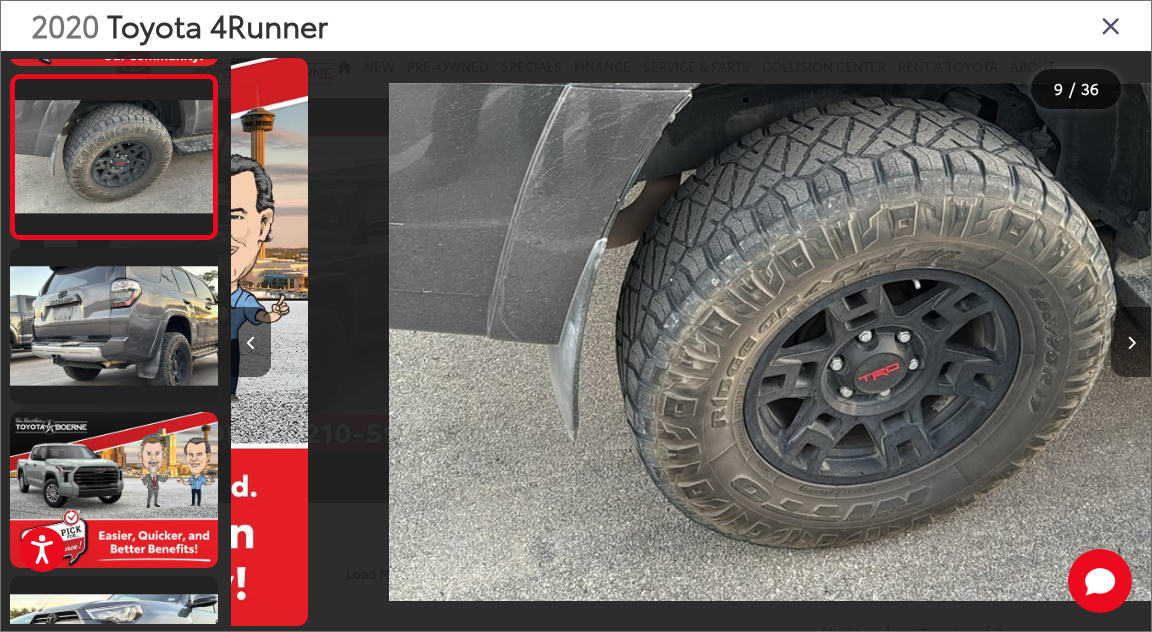 click at bounding box center (1131, 342) 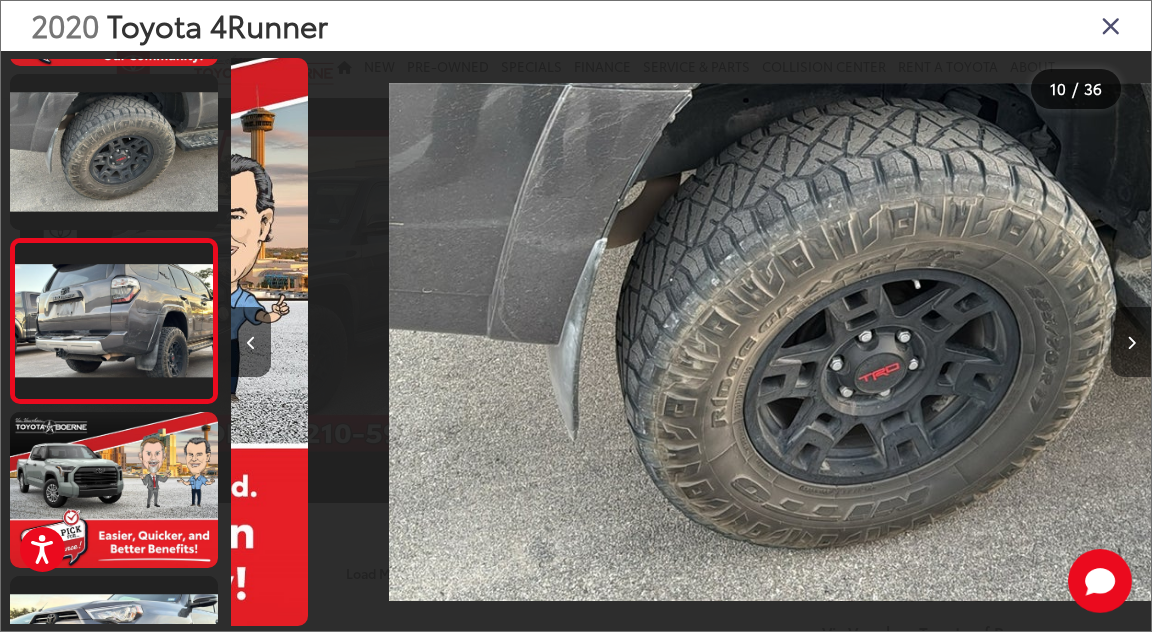 scroll, scrollTop: 0, scrollLeft: 7526, axis: horizontal 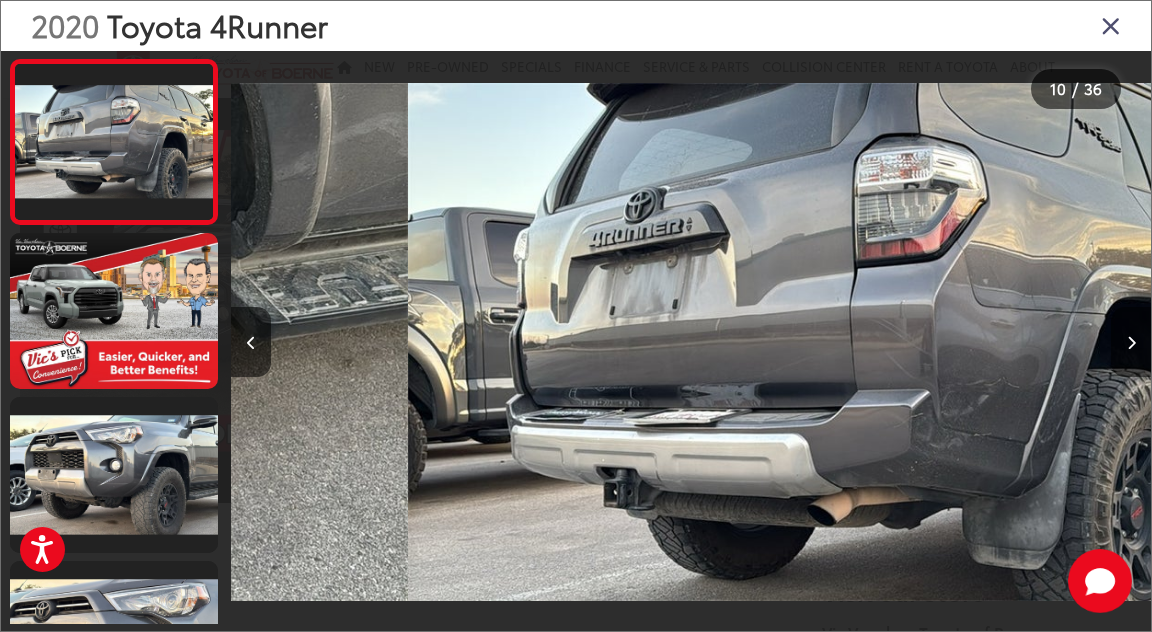 click at bounding box center [1131, 342] 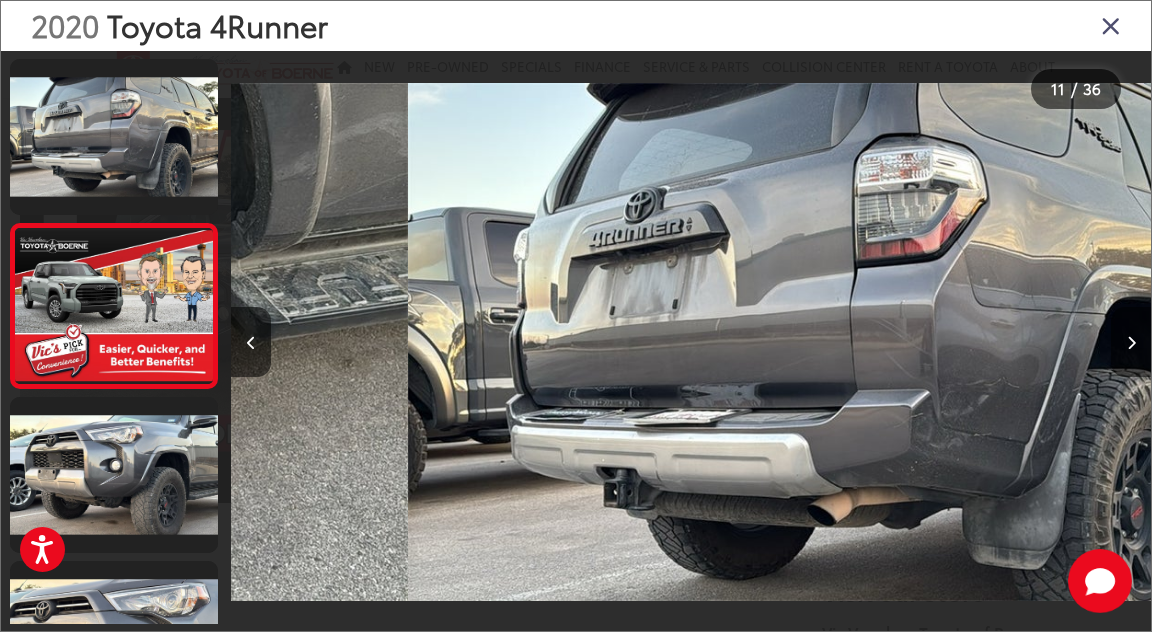 scroll, scrollTop: 0, scrollLeft: 8427, axis: horizontal 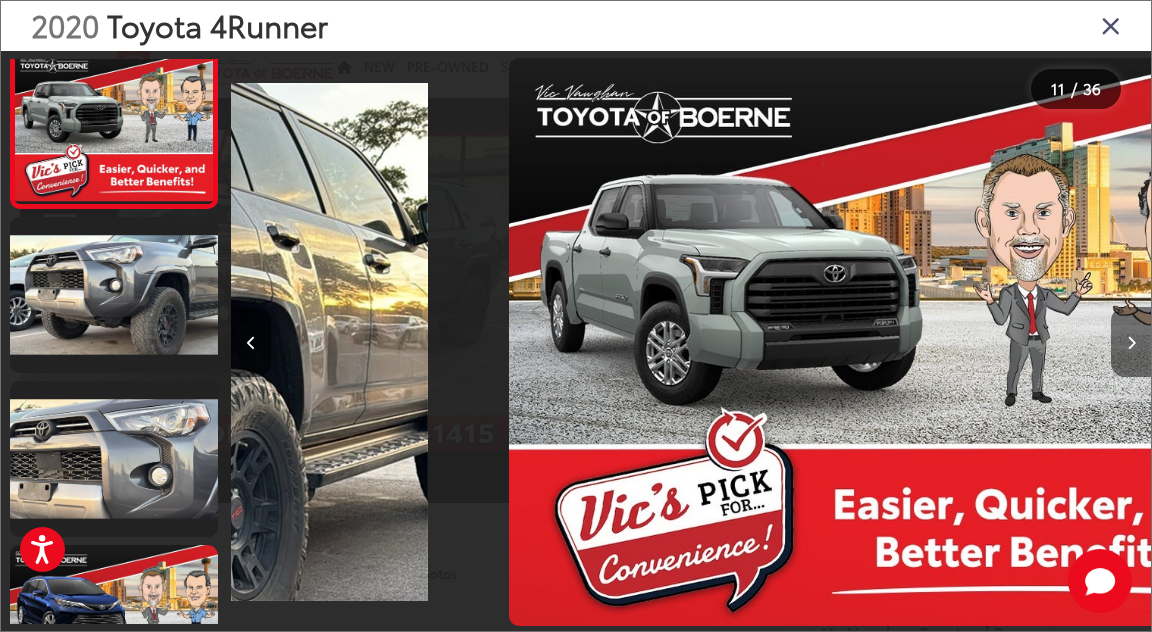 click at bounding box center (1131, 342) 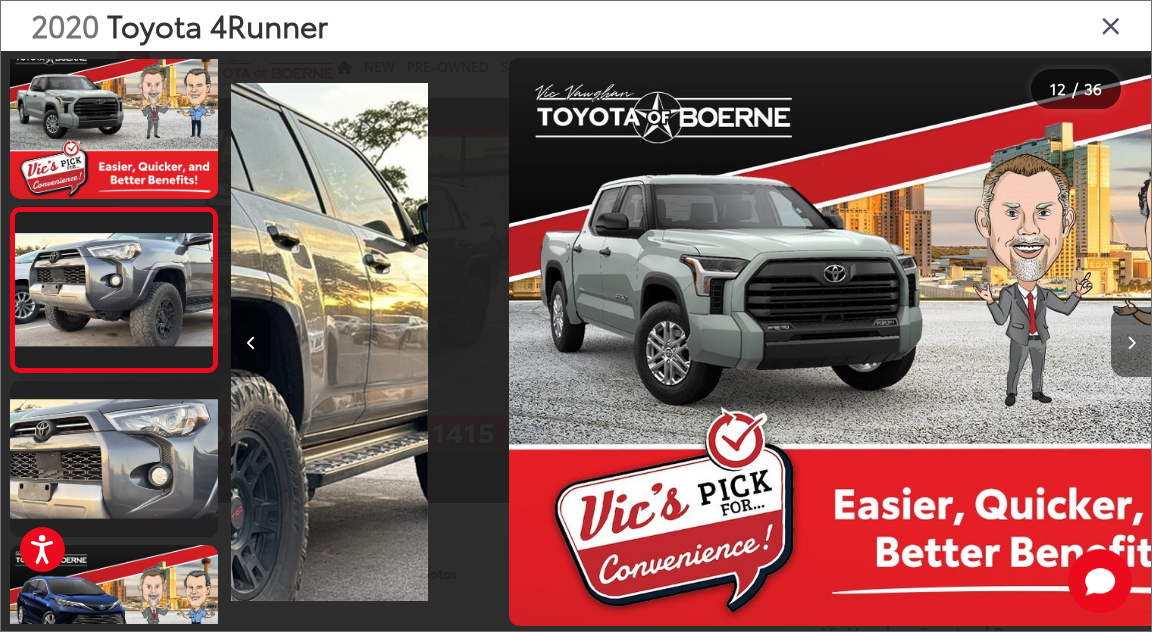 scroll 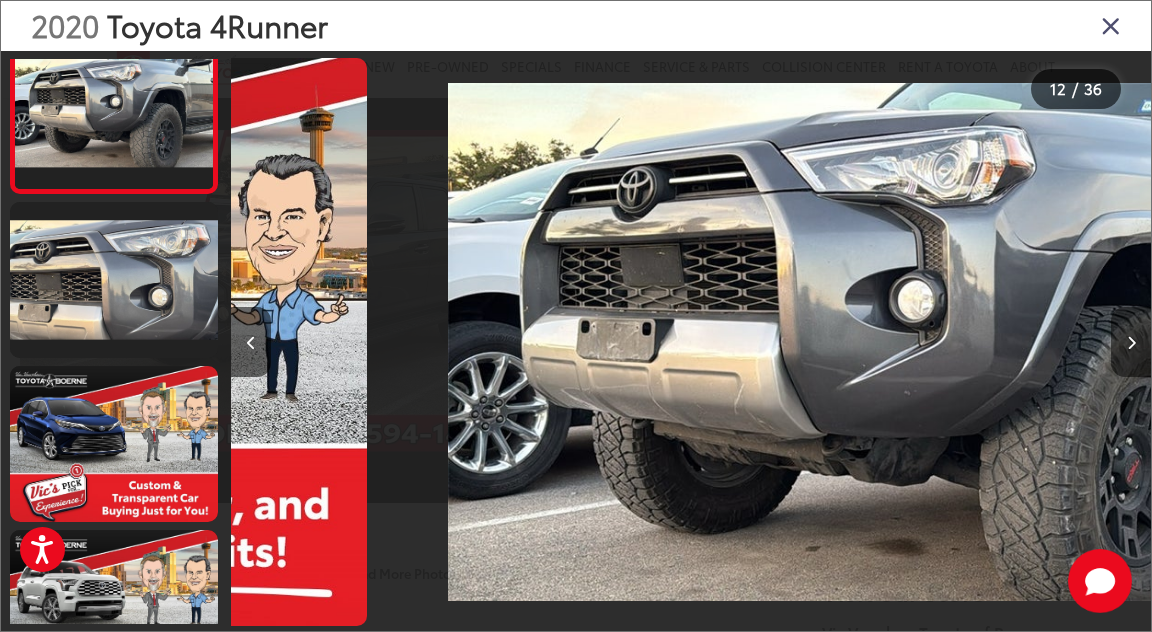 click at bounding box center [1131, 342] 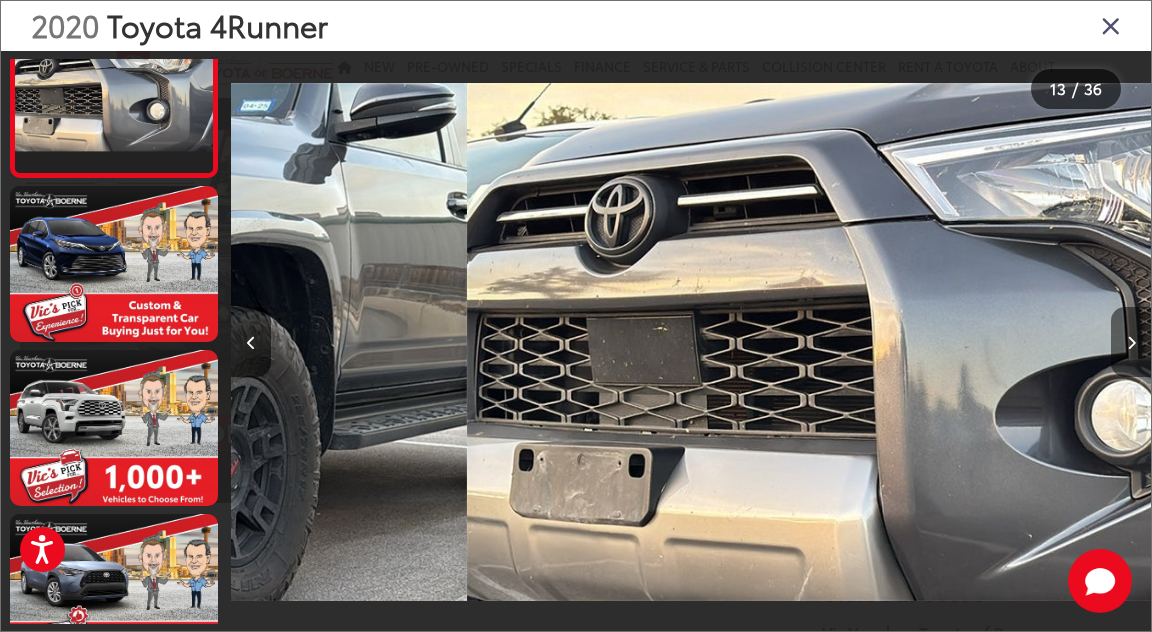 click at bounding box center (1131, 342) 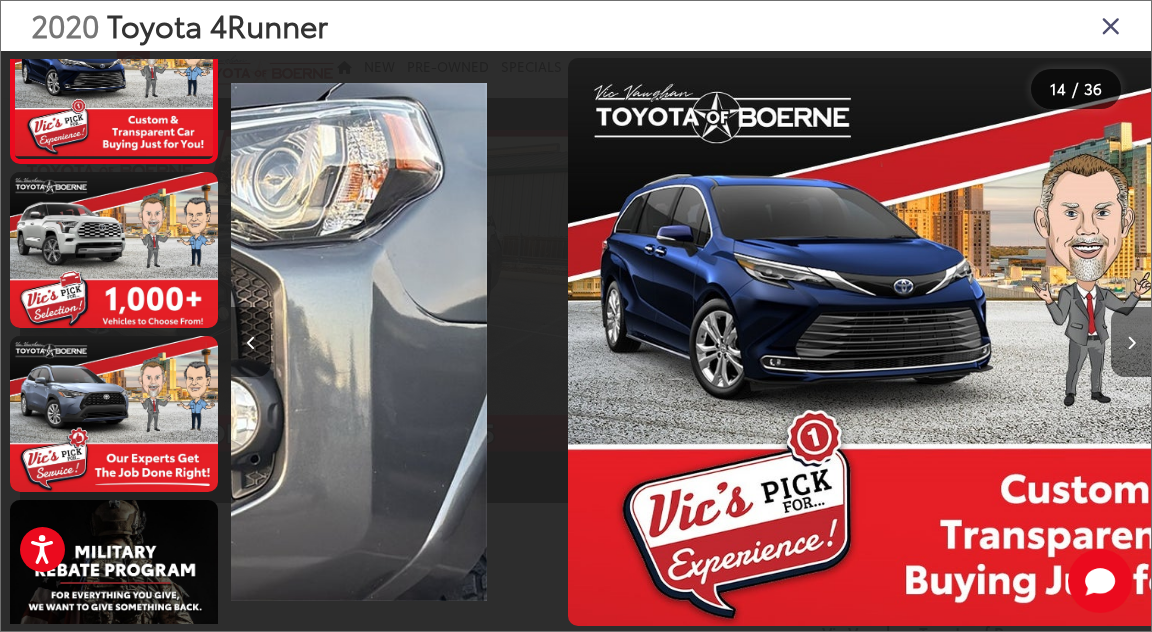 click at bounding box center (1131, 342) 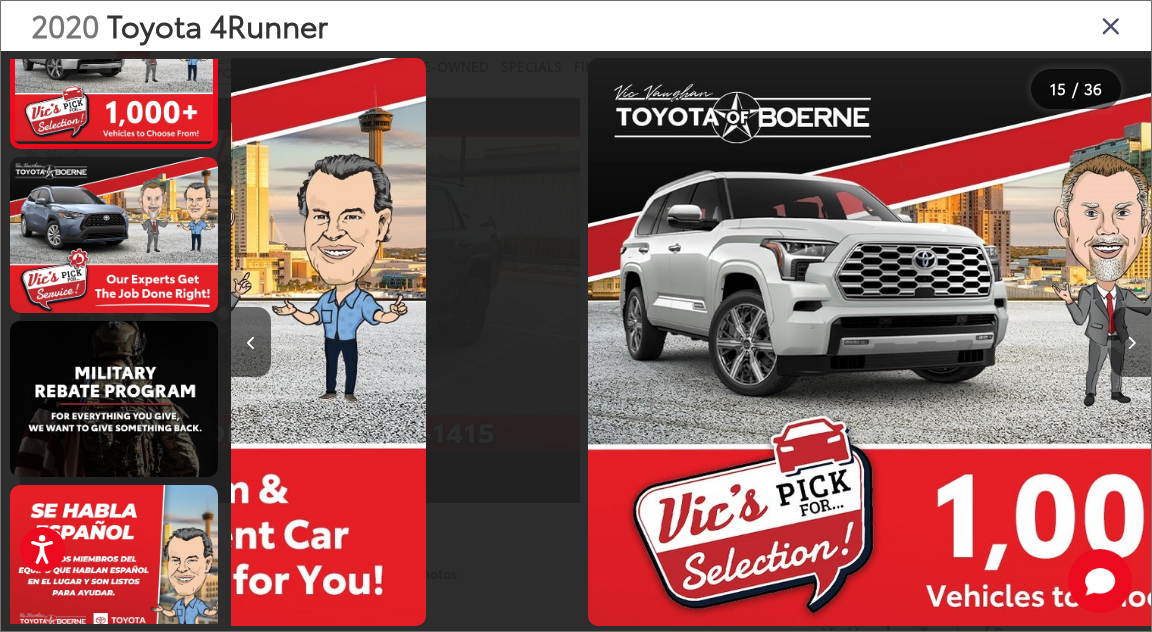 click at bounding box center [1131, 342] 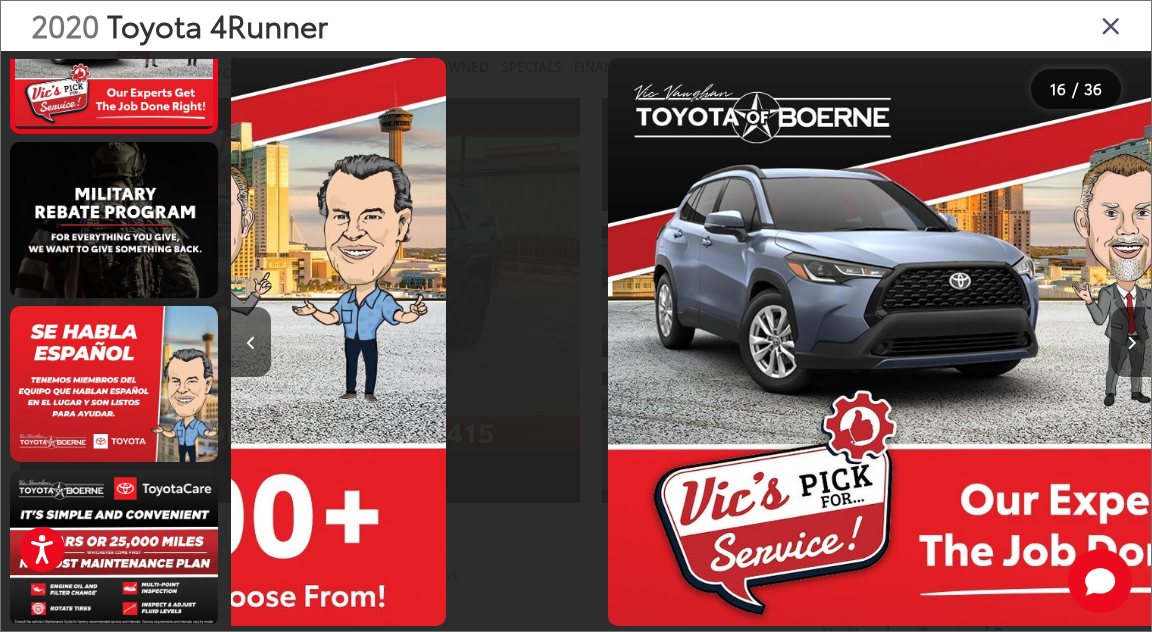 click at bounding box center [1131, 342] 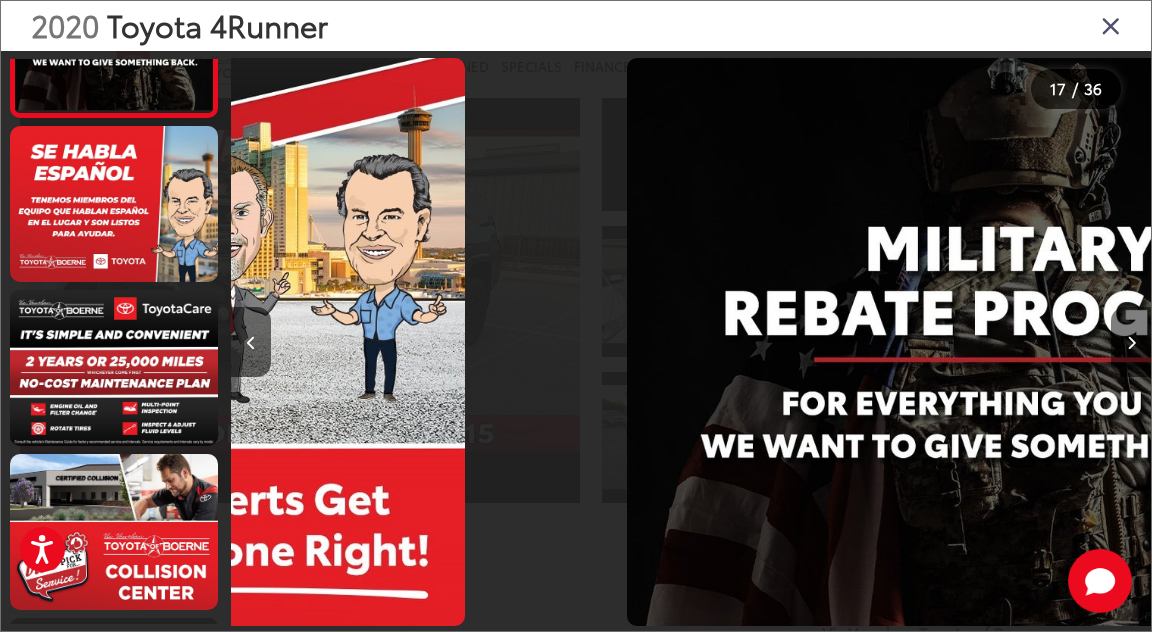 click at bounding box center [1131, 342] 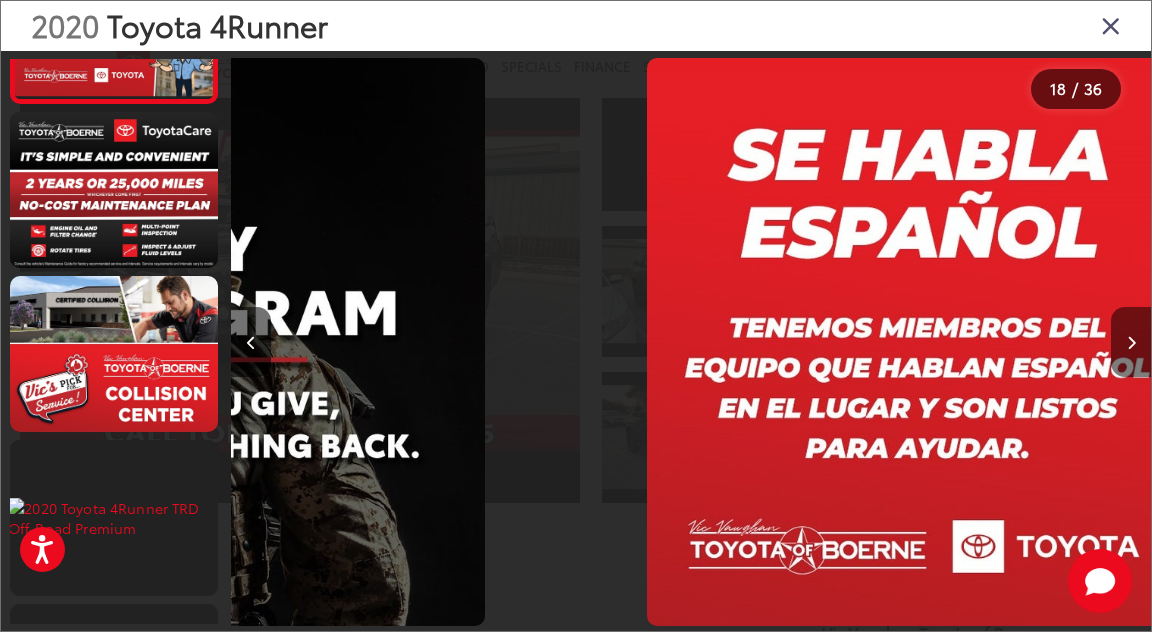 click at bounding box center [1131, 342] 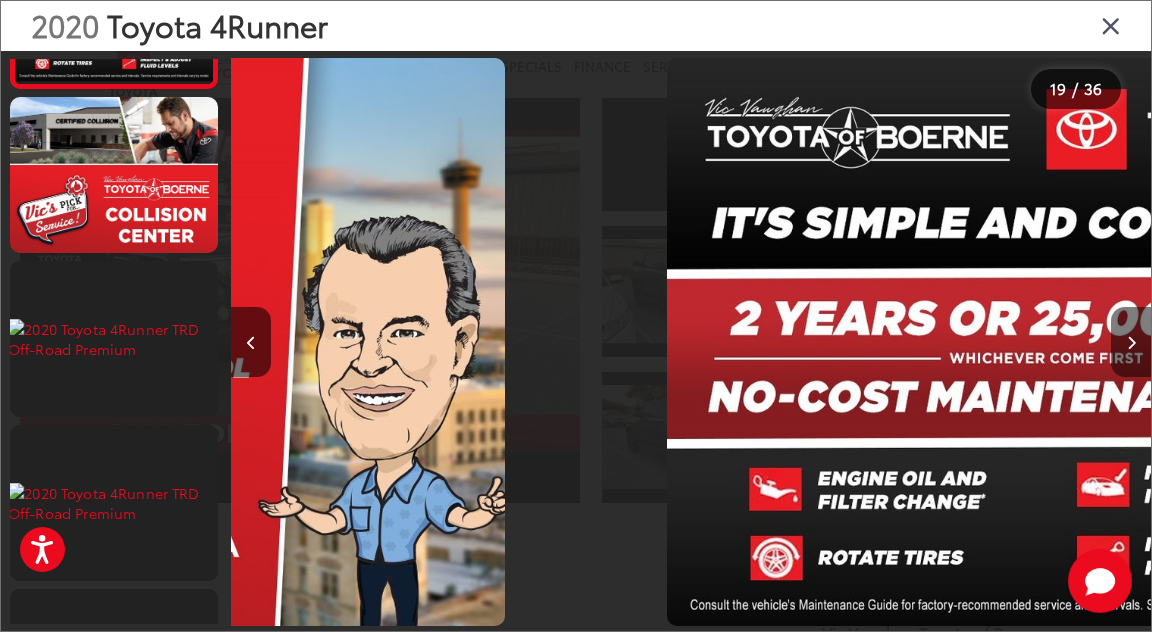 click at bounding box center (1131, 342) 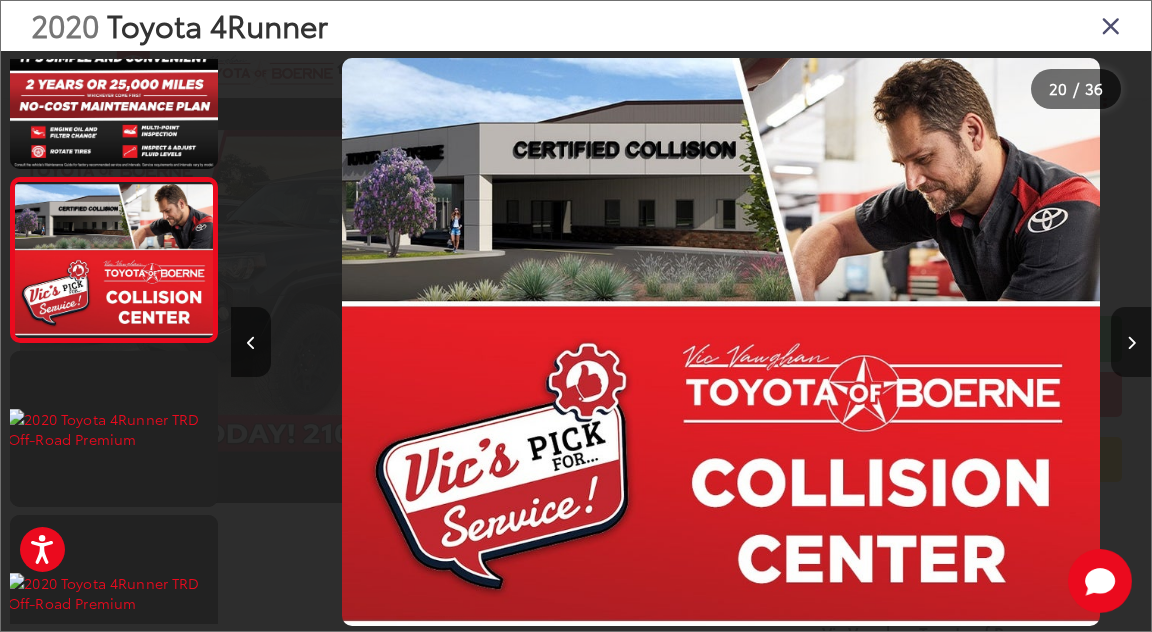 click at bounding box center (1131, 342) 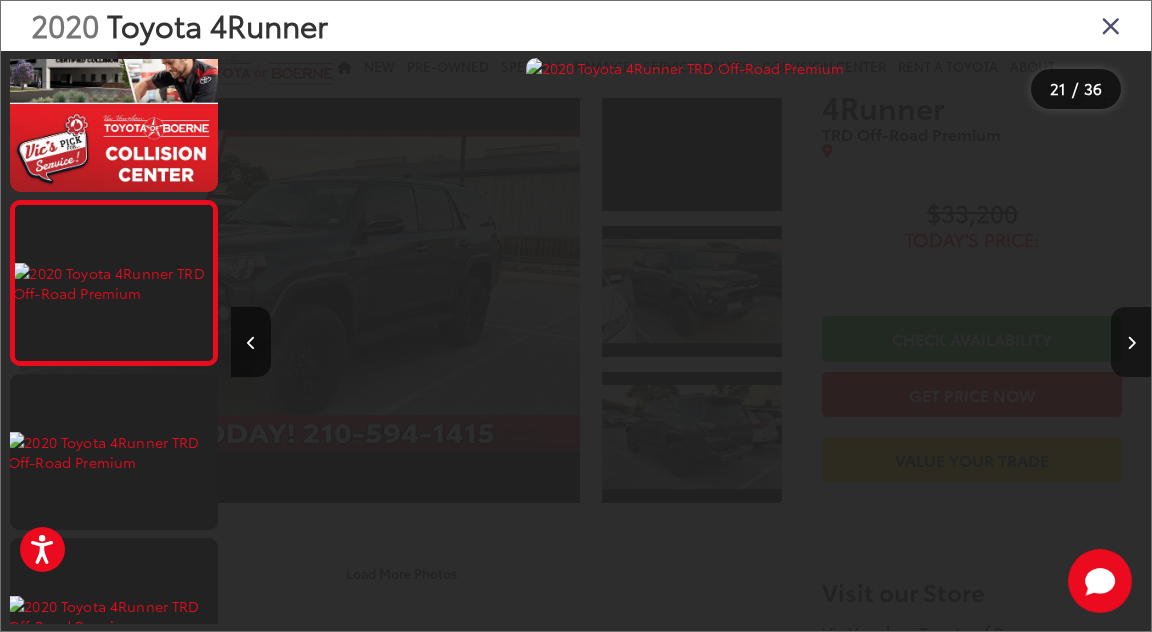 click at bounding box center [1131, 342] 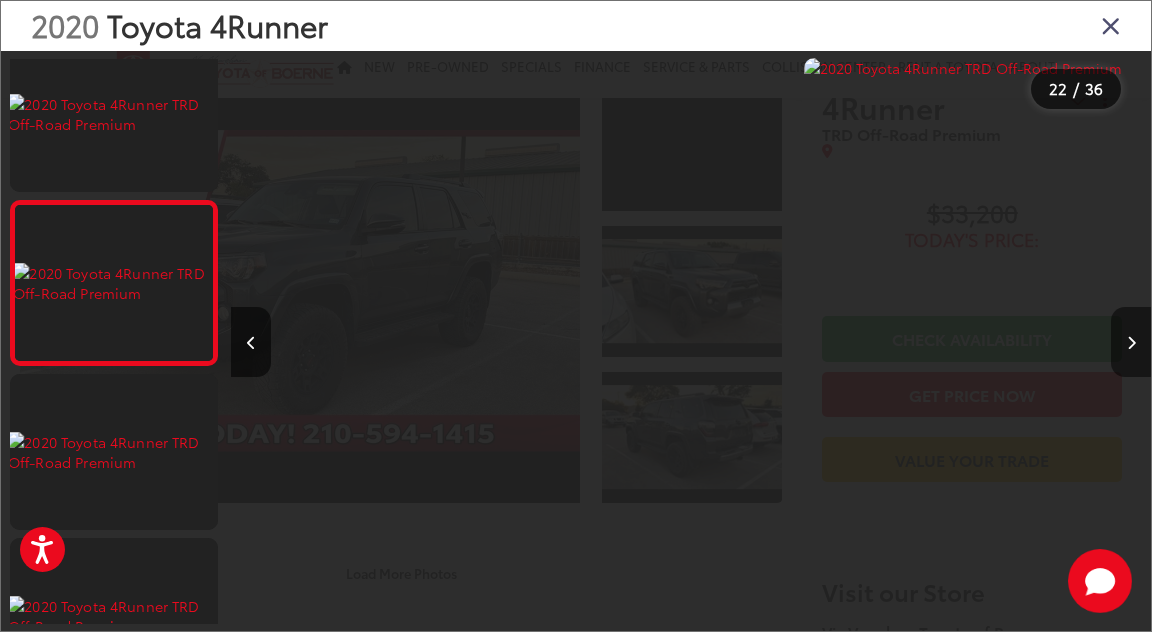 click at bounding box center [1131, 342] 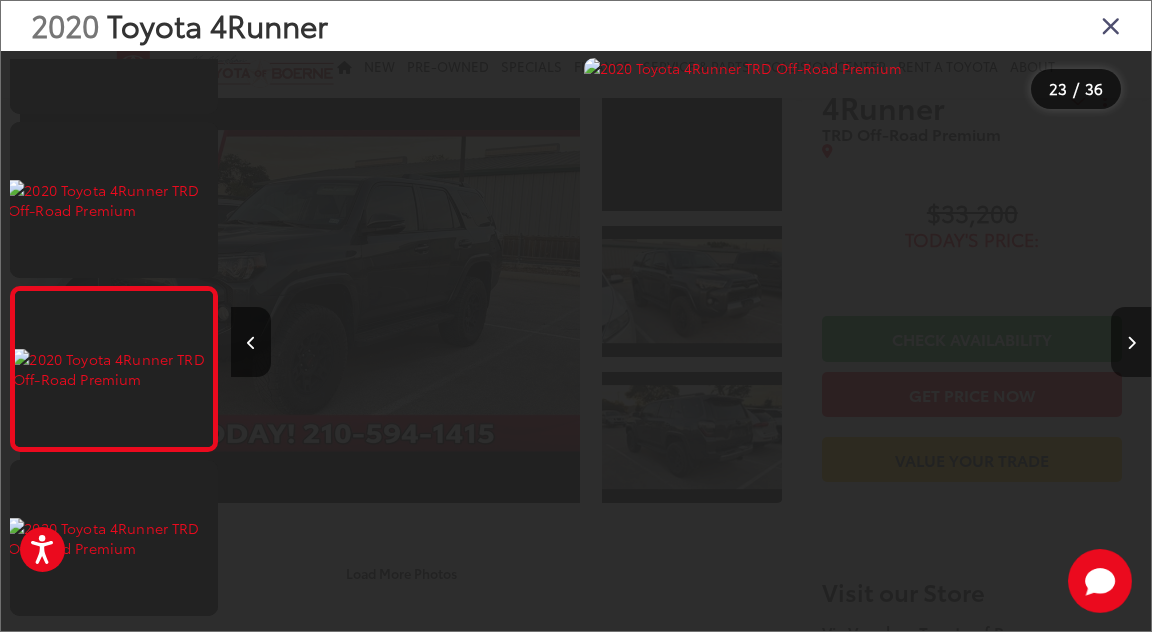 click at bounding box center [1131, 342] 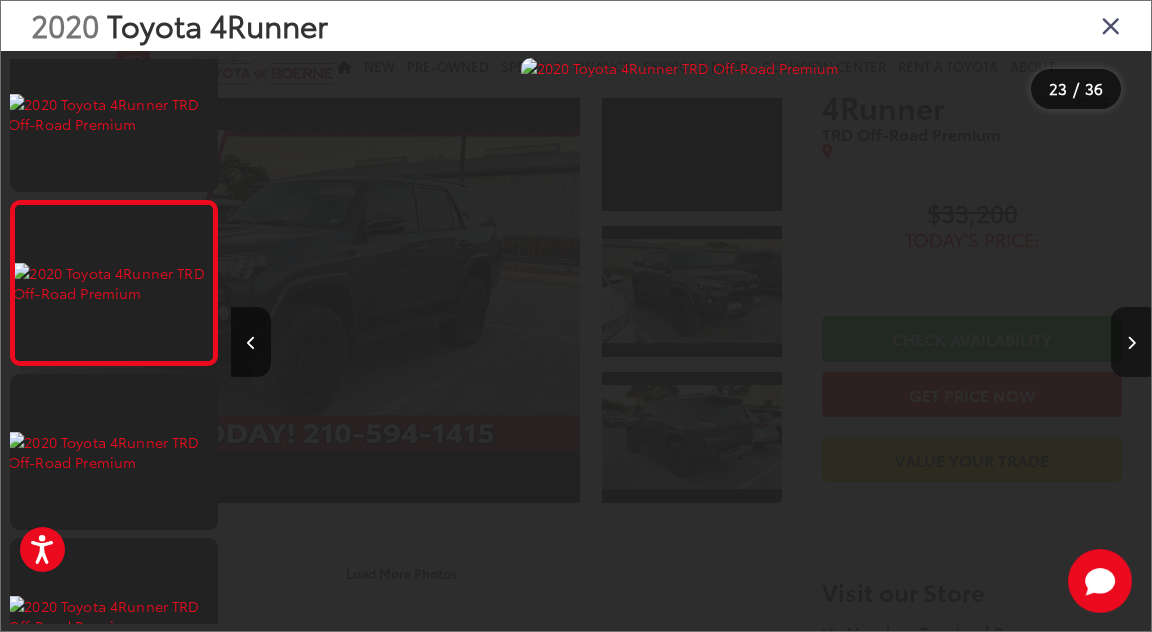 click at bounding box center [1131, 342] 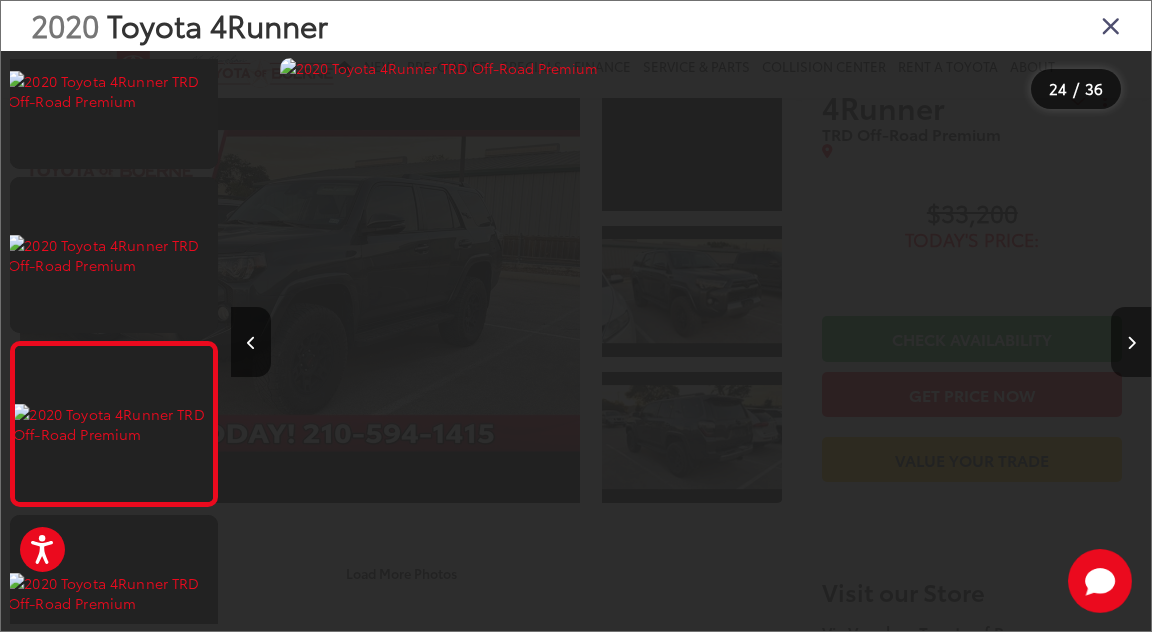 click at bounding box center (1131, 342) 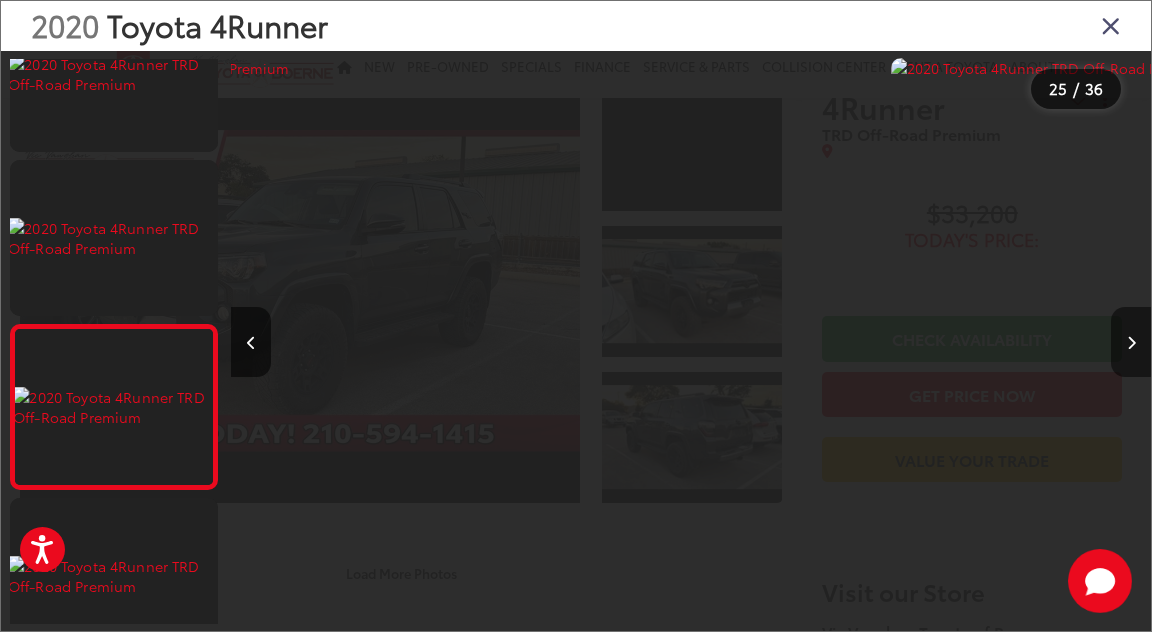 click at bounding box center (1131, 342) 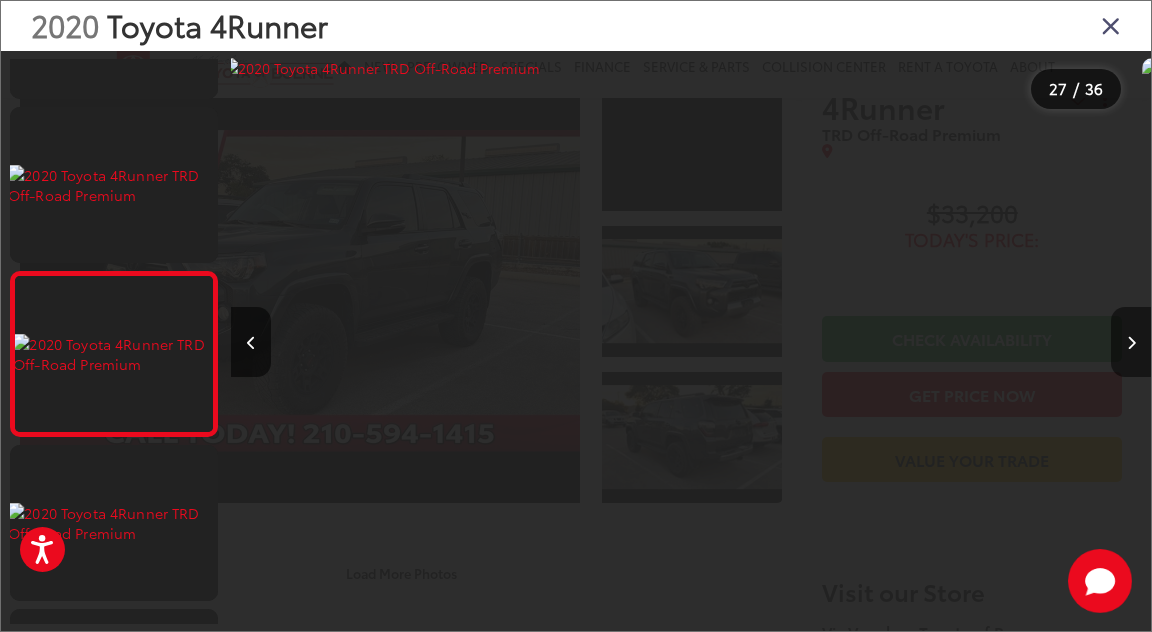 click at bounding box center (1131, 342) 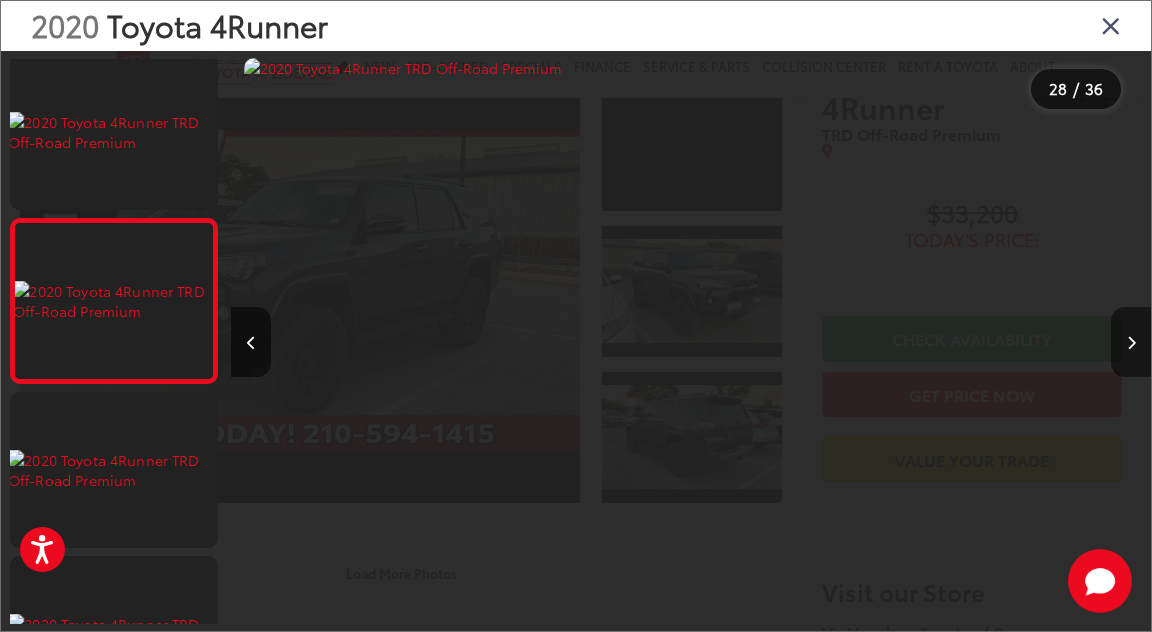 click at bounding box center [1131, 342] 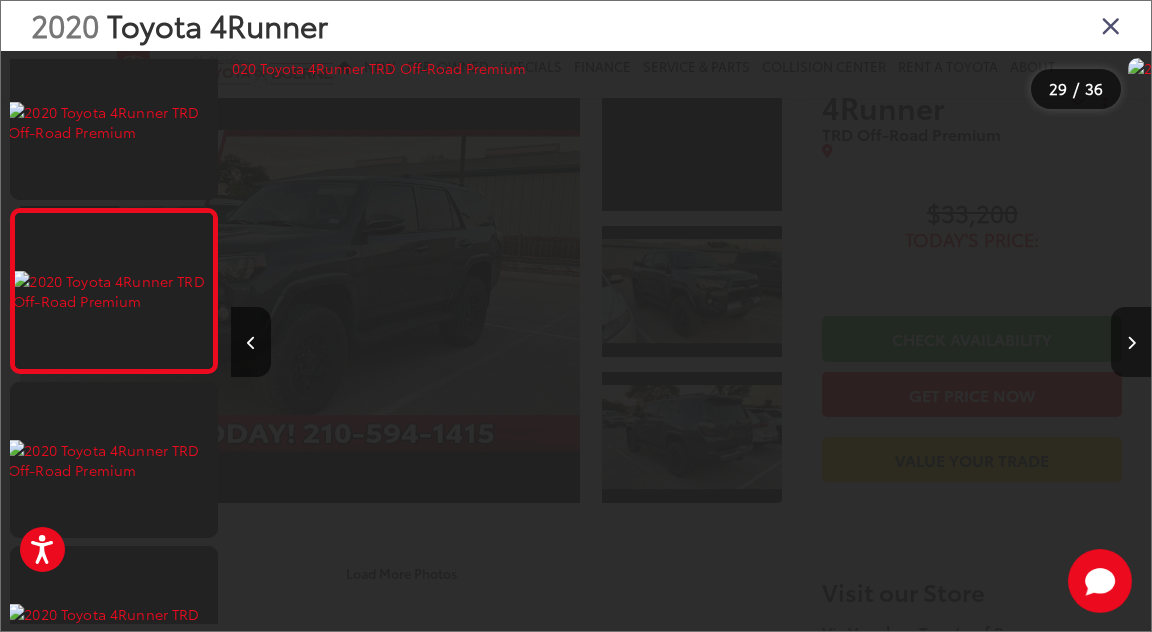click at bounding box center (1131, 342) 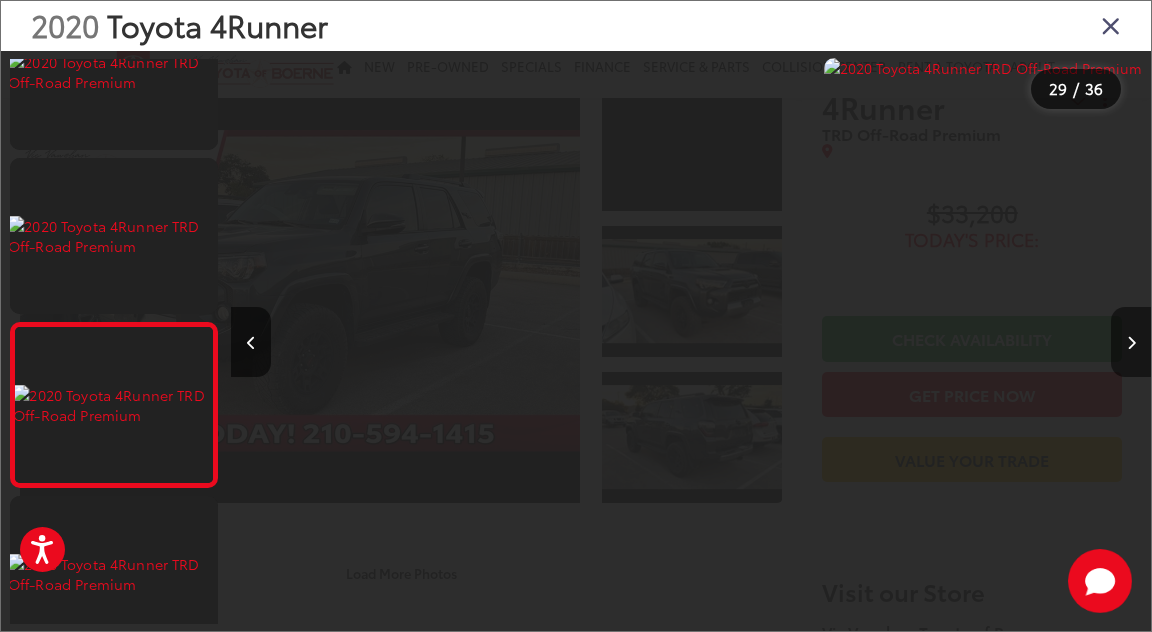click at bounding box center [1131, 342] 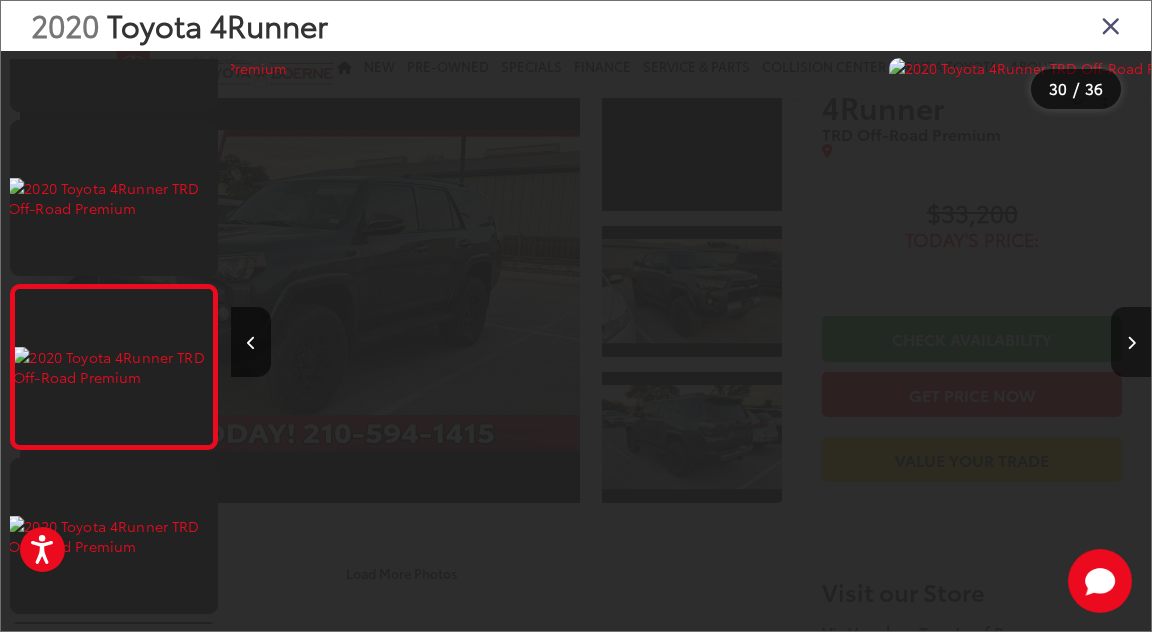 click at bounding box center (1131, 342) 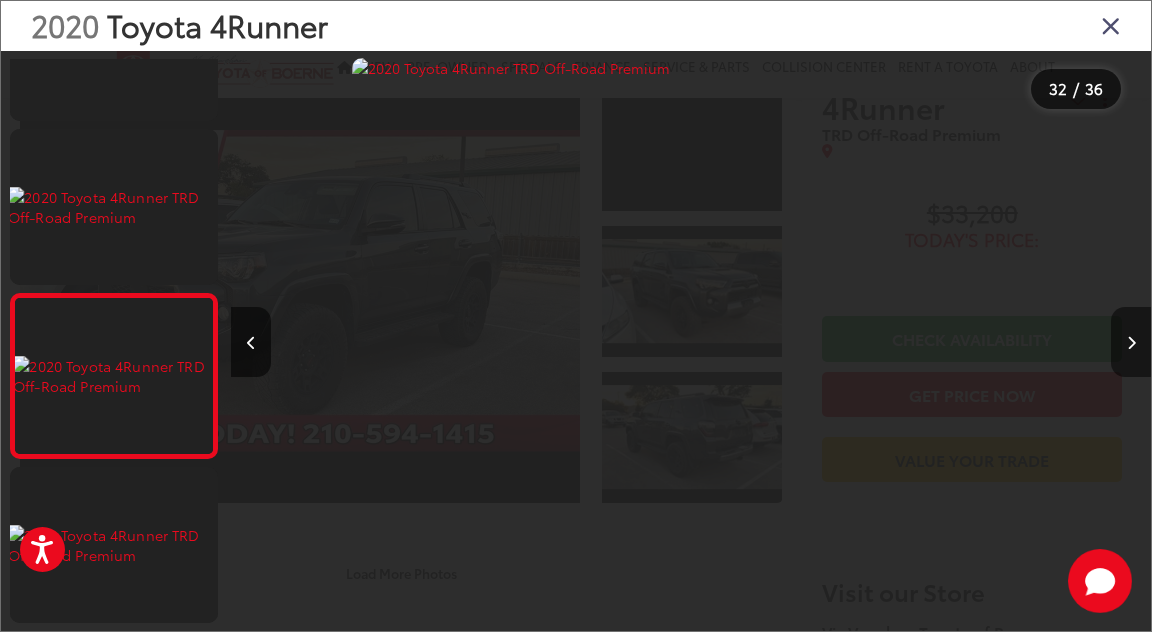 click at bounding box center (1131, 342) 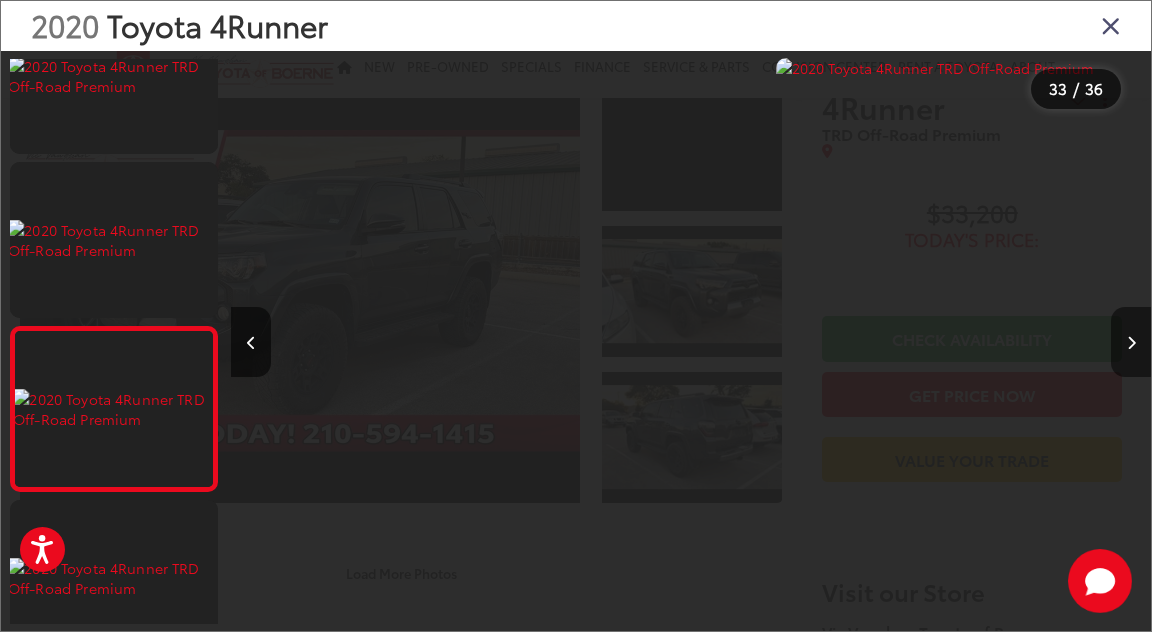 click at bounding box center [1131, 342] 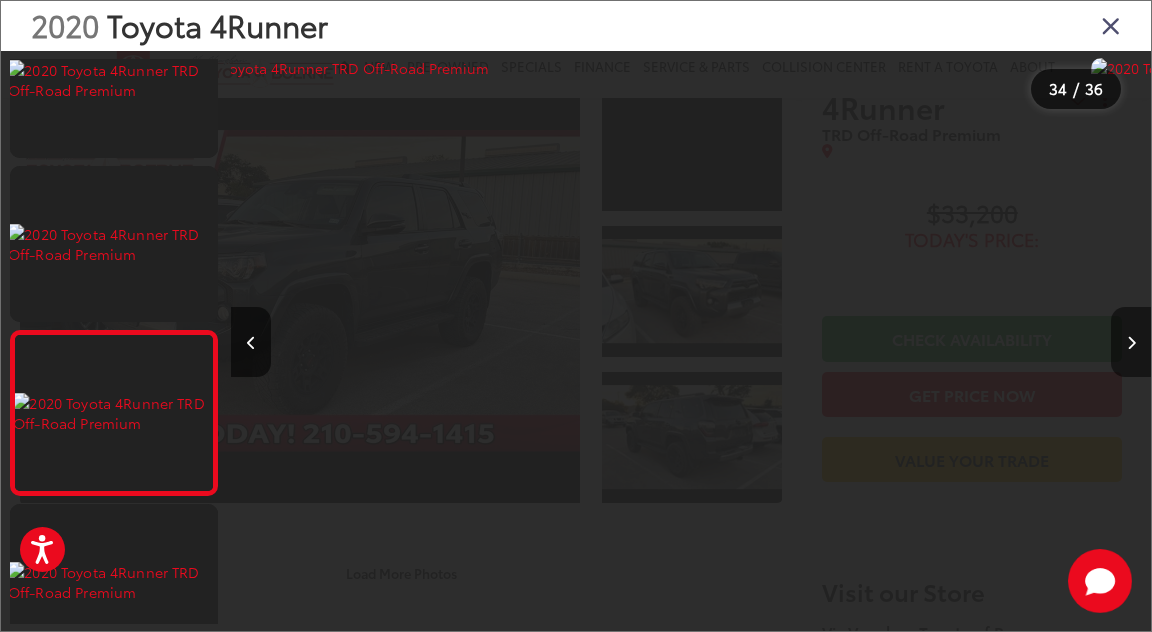 click at bounding box center (1131, 342) 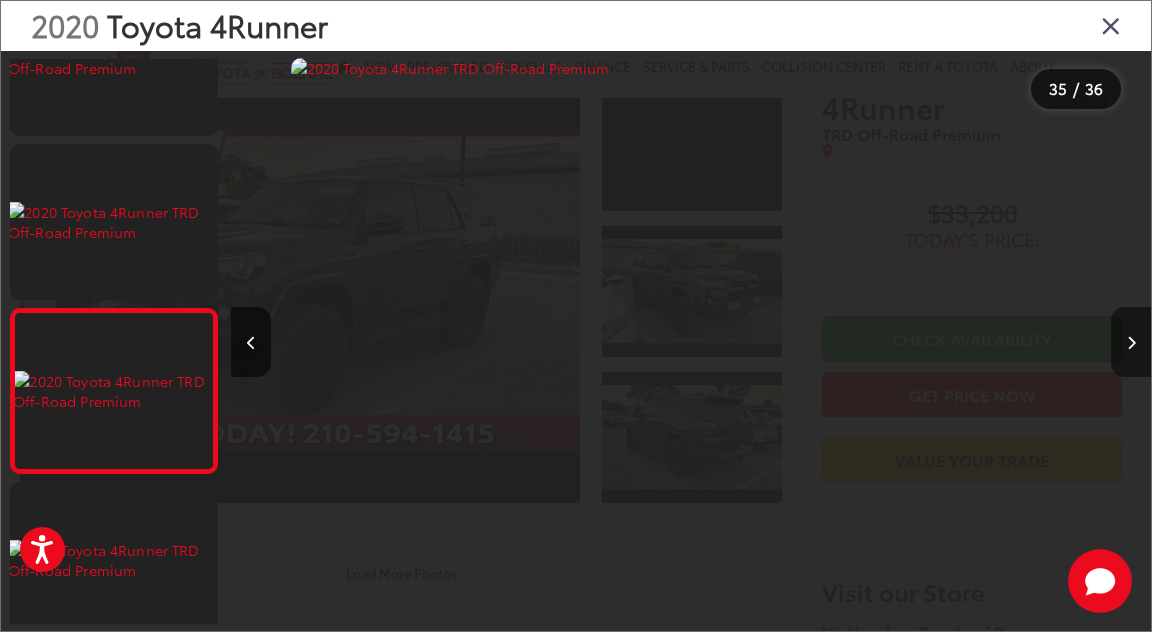 click at bounding box center [1131, 342] 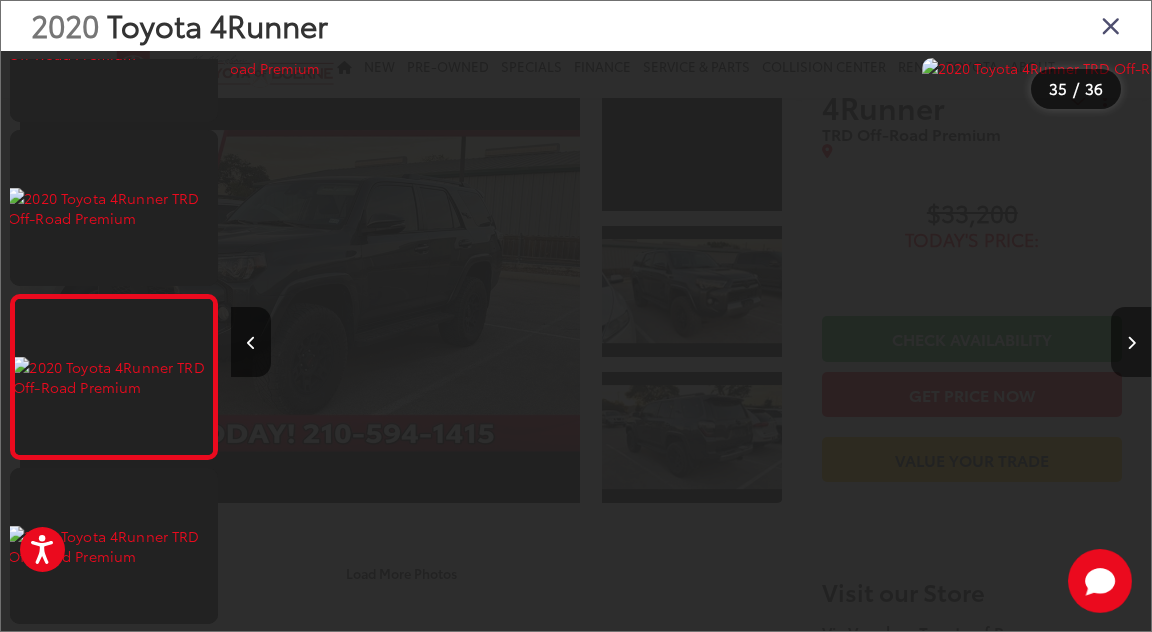 click at bounding box center (1036, 342) 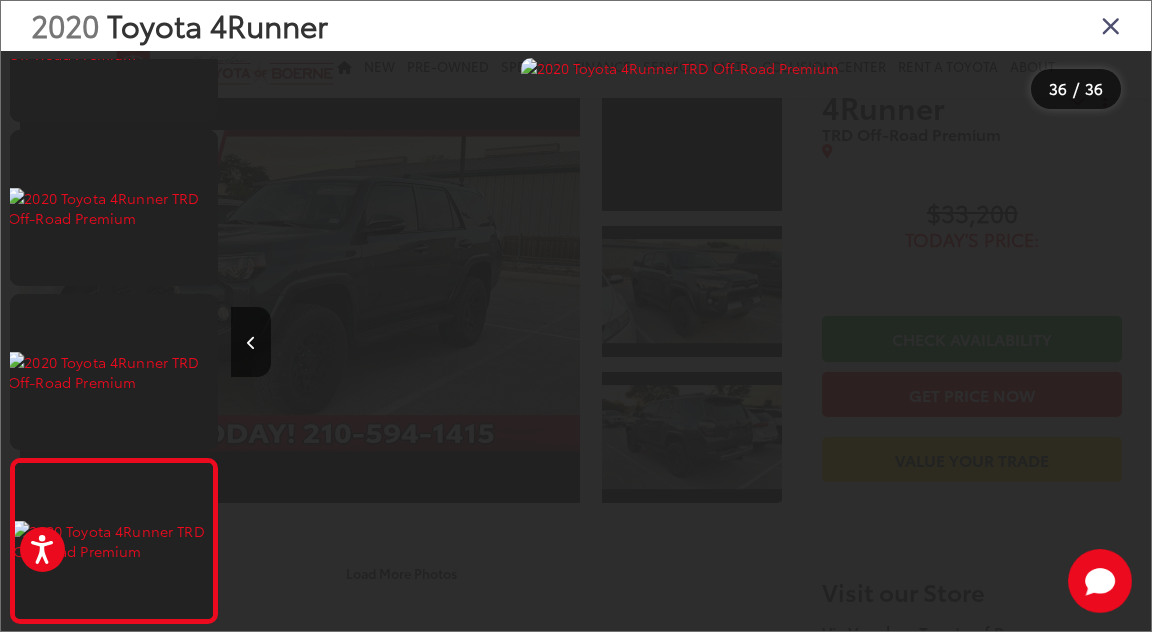 click at bounding box center (1036, 342) 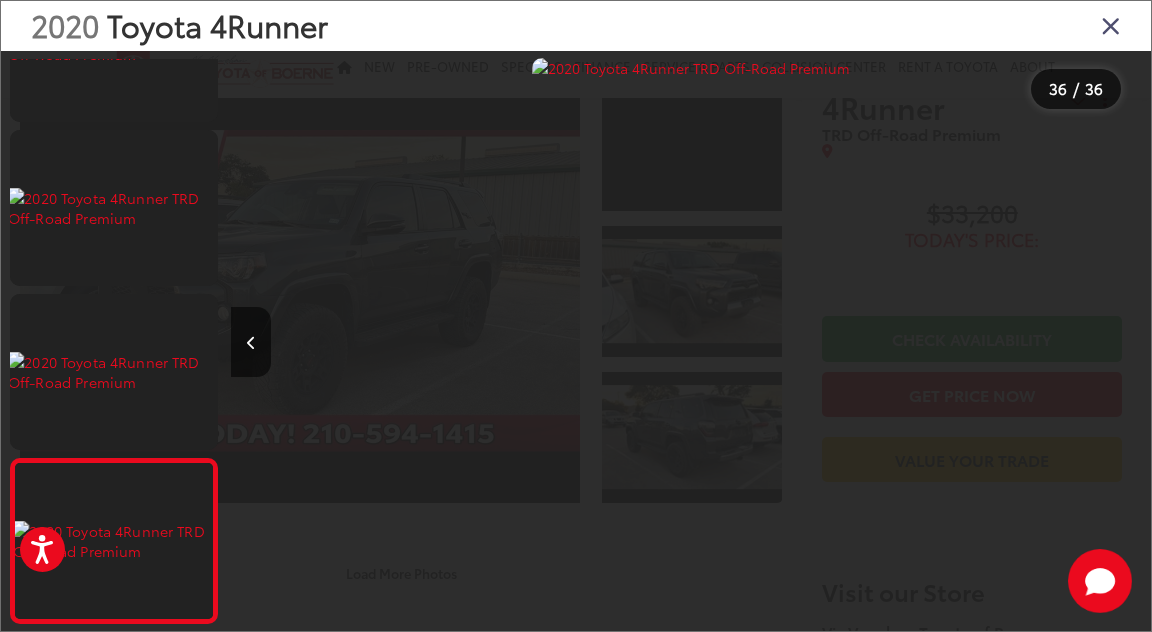 click at bounding box center (1036, 342) 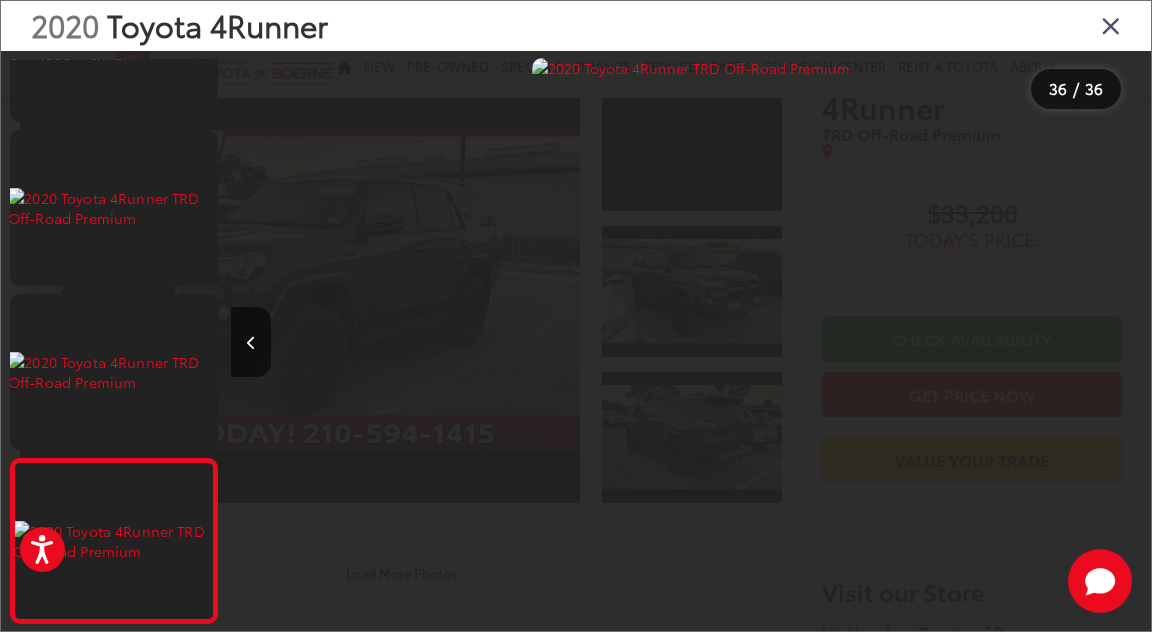 click at bounding box center (346, 342) 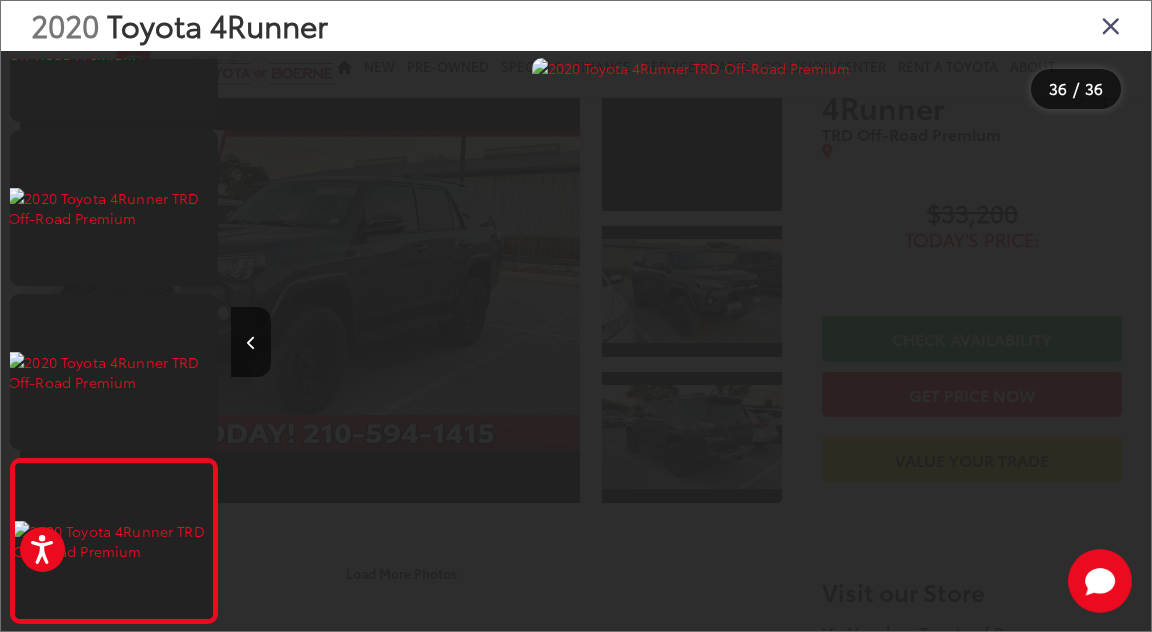 click at bounding box center [691, 342] 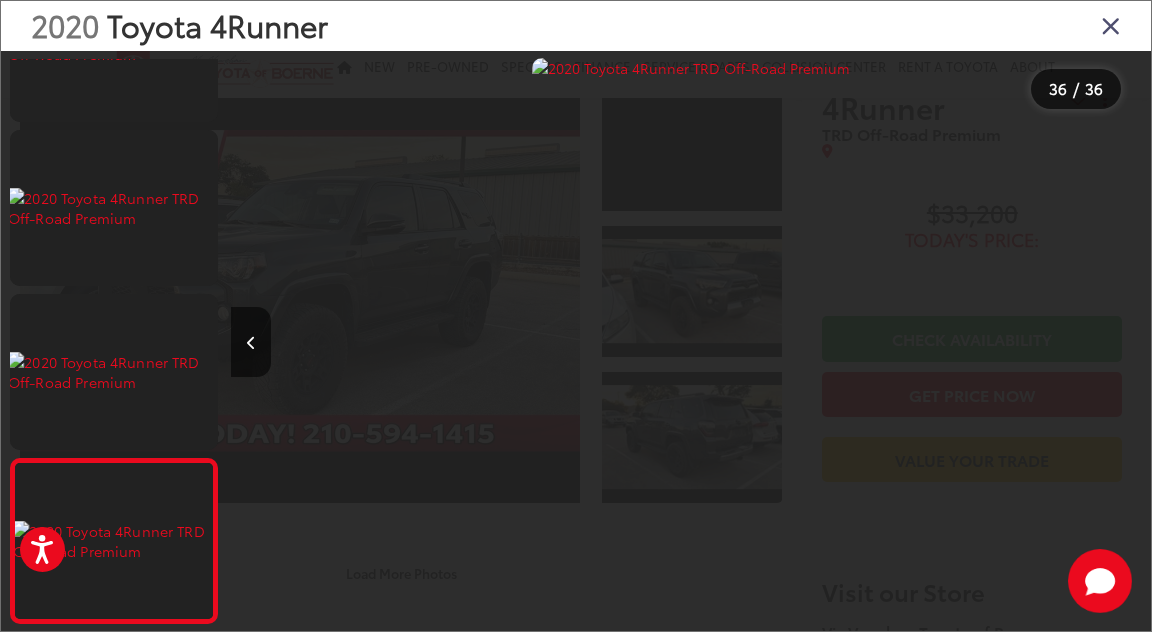 click at bounding box center [1111, 25] 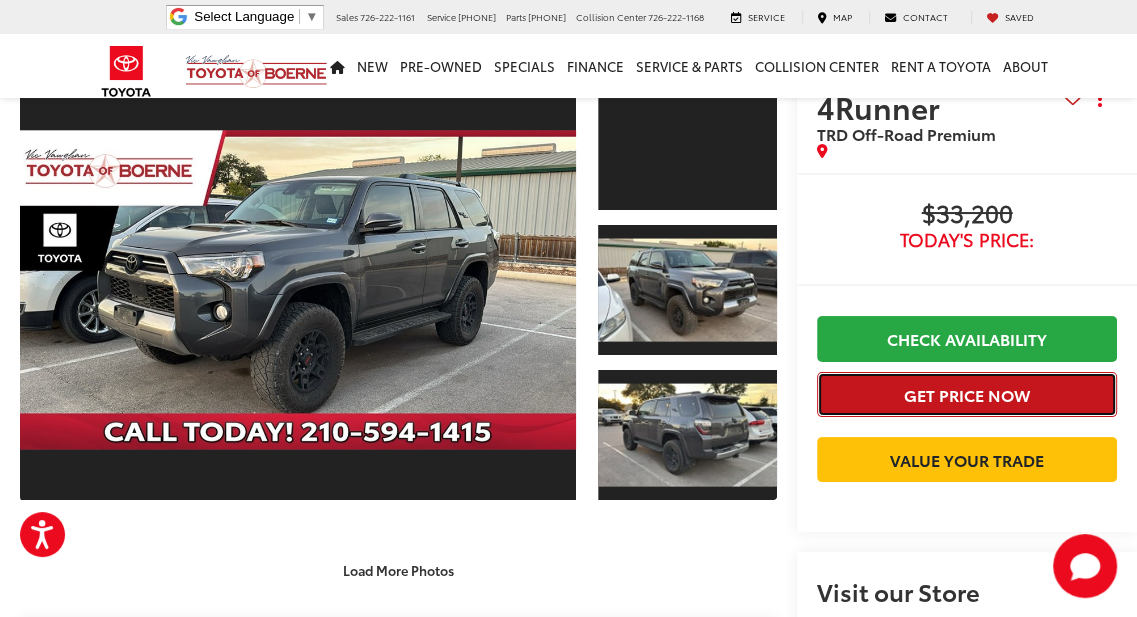 click on "Get Price Now" at bounding box center (967, 394) 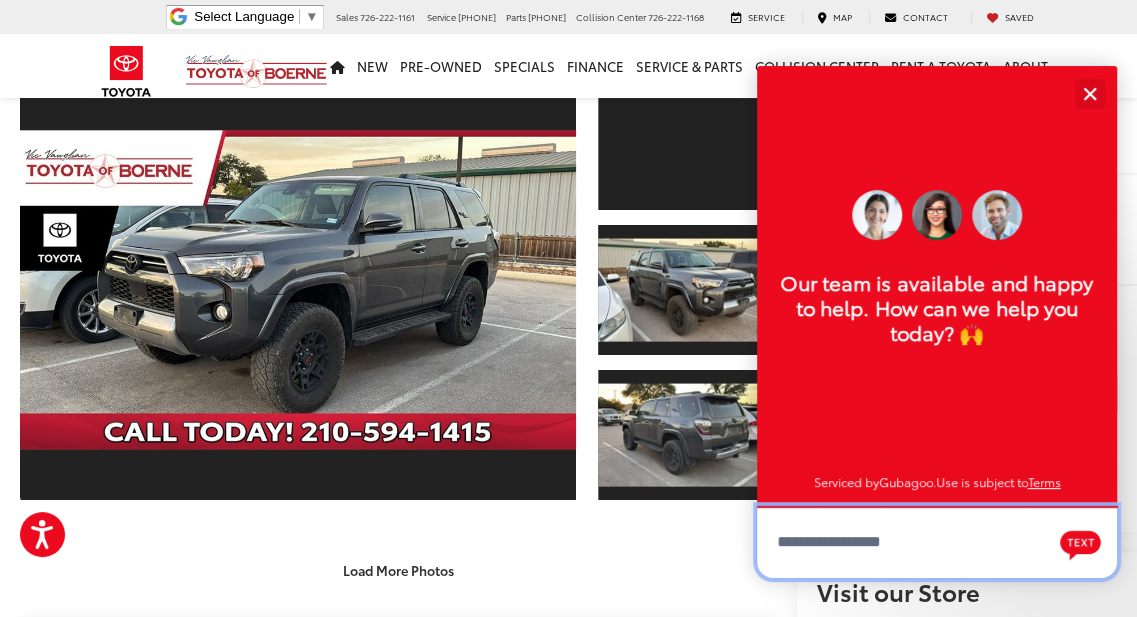 click at bounding box center [937, 542] 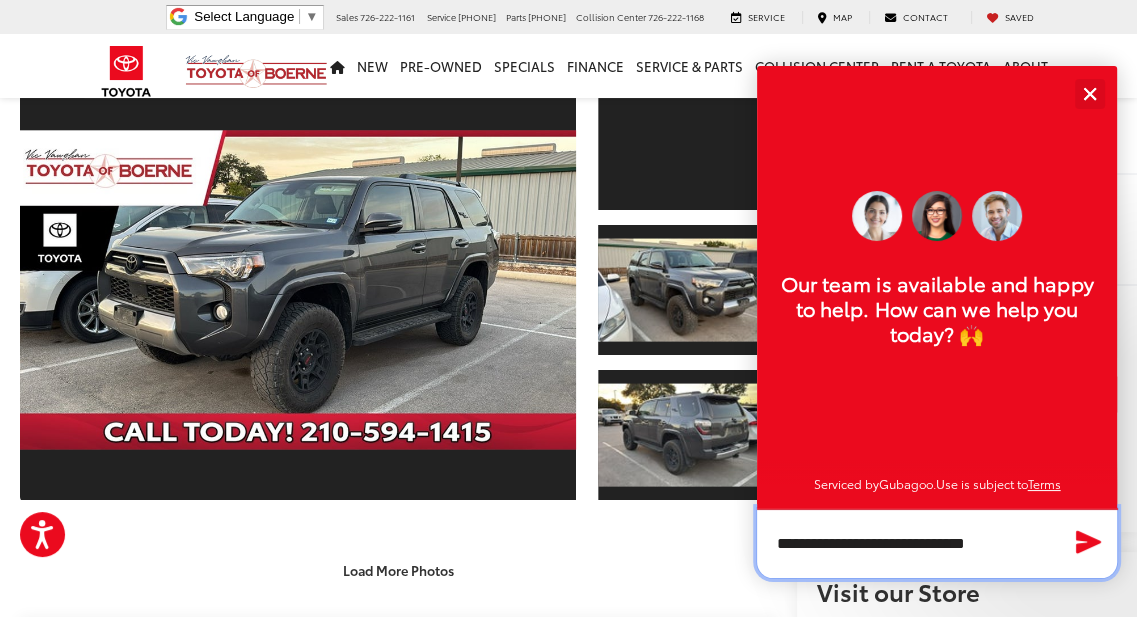 type on "**********" 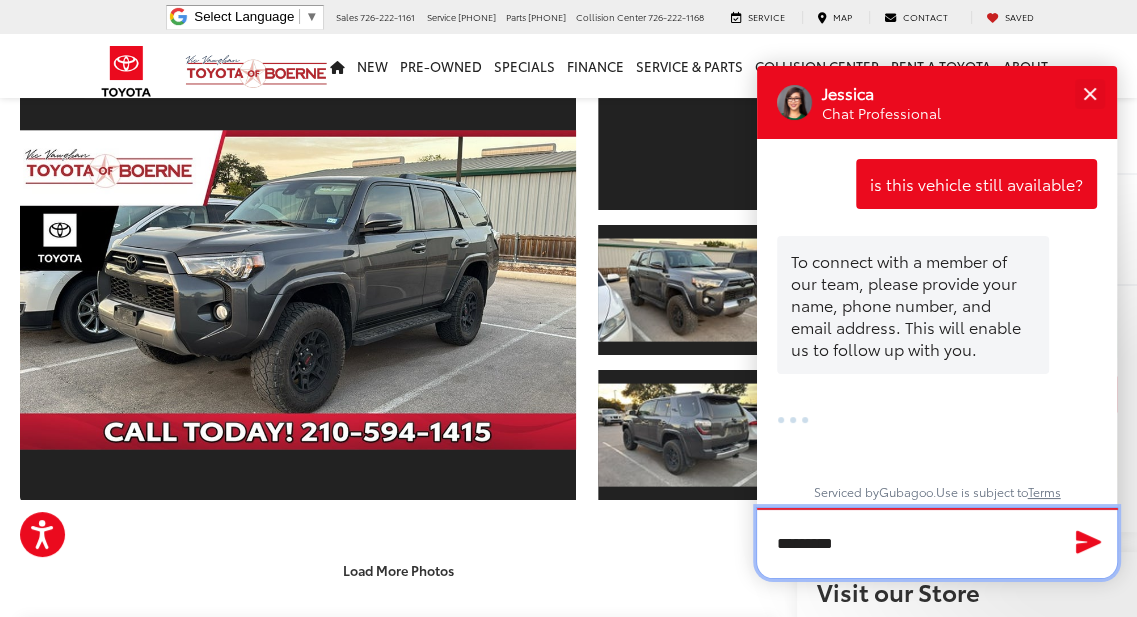 type on "**********" 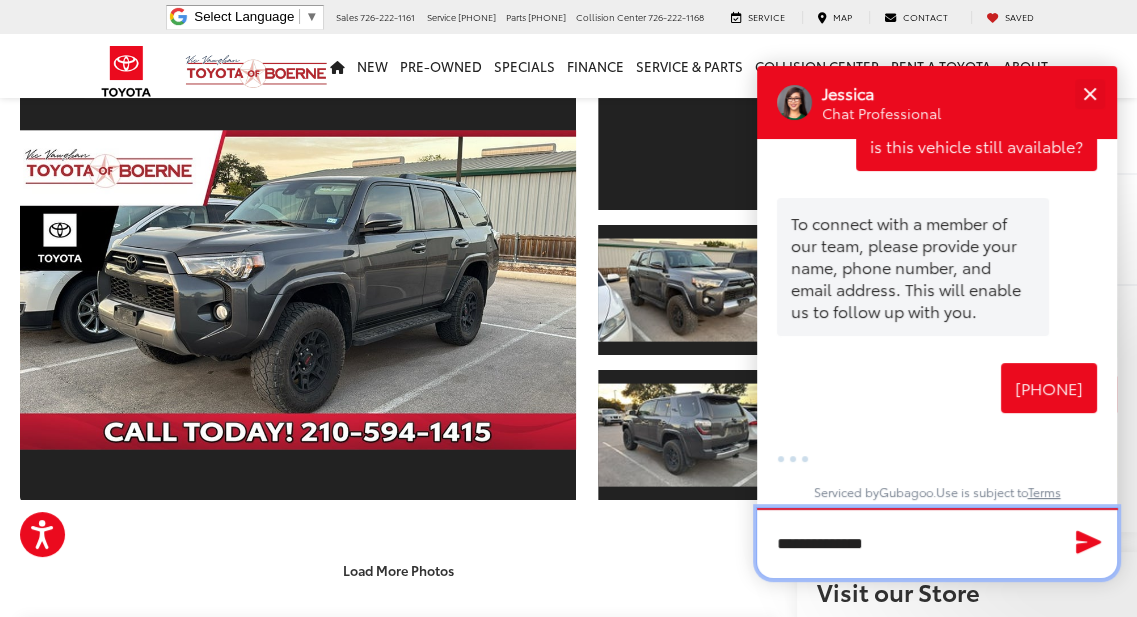 type on "**********" 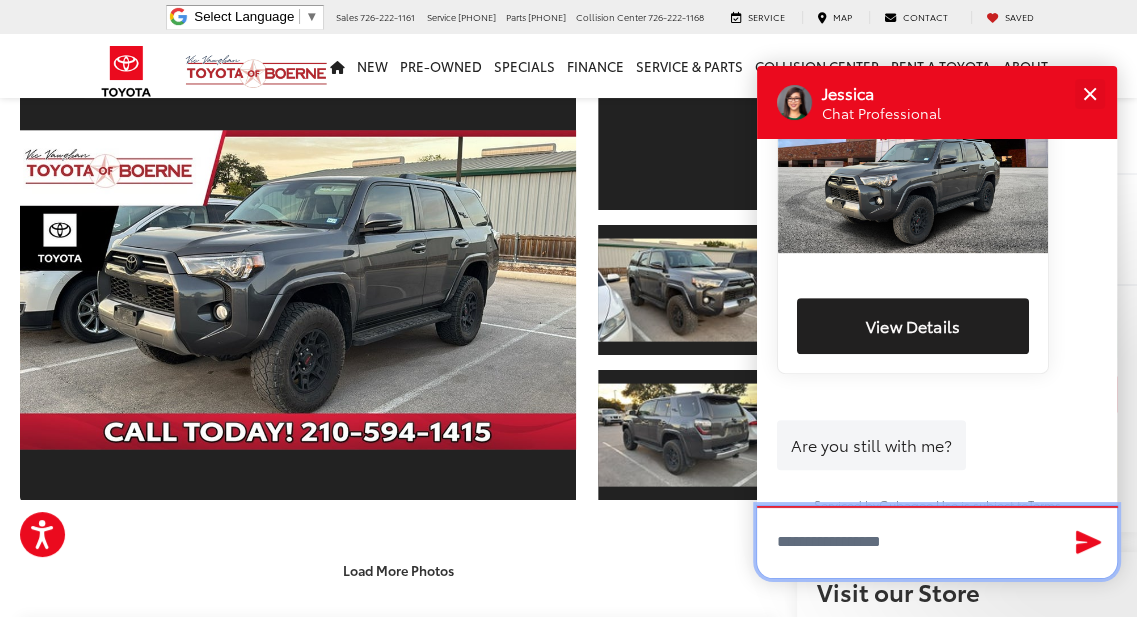 scroll, scrollTop: 718, scrollLeft: 0, axis: vertical 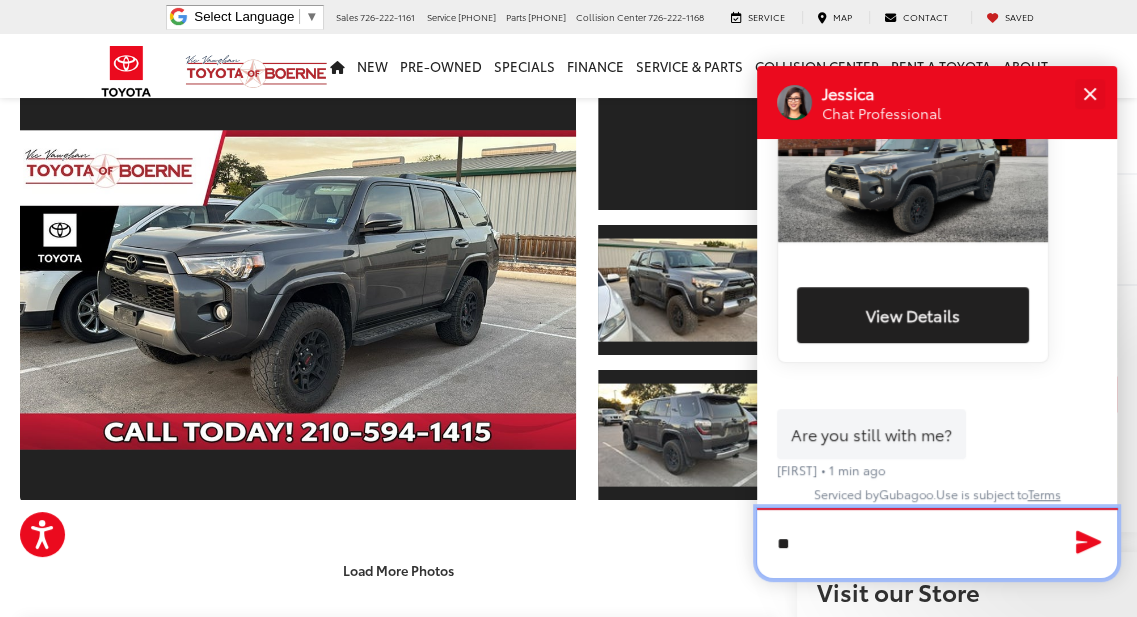 type on "***" 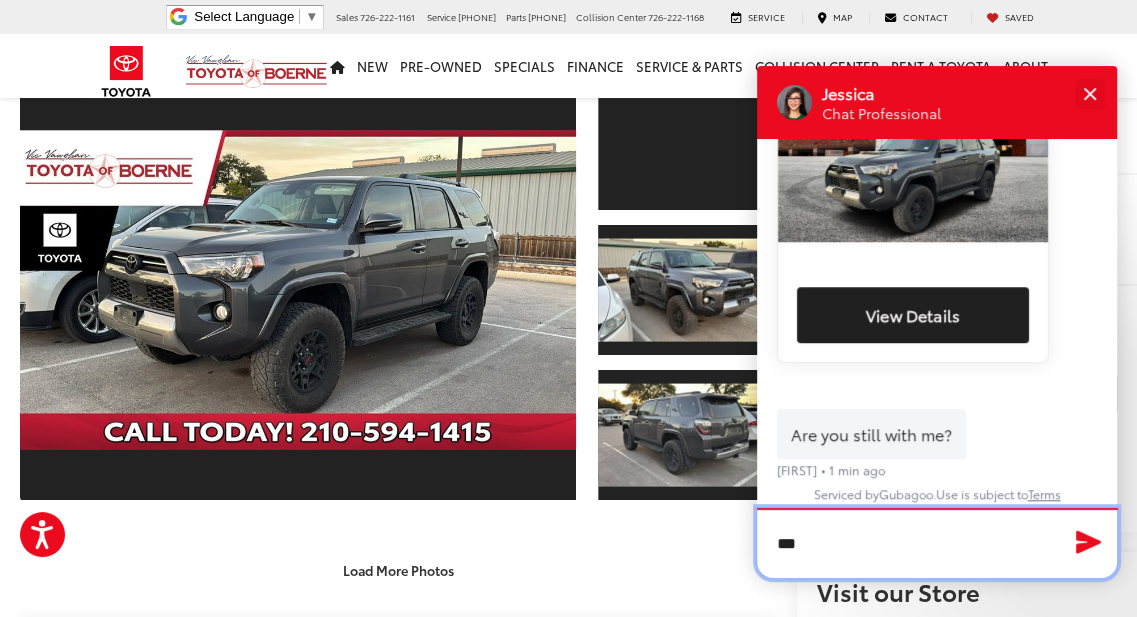 type 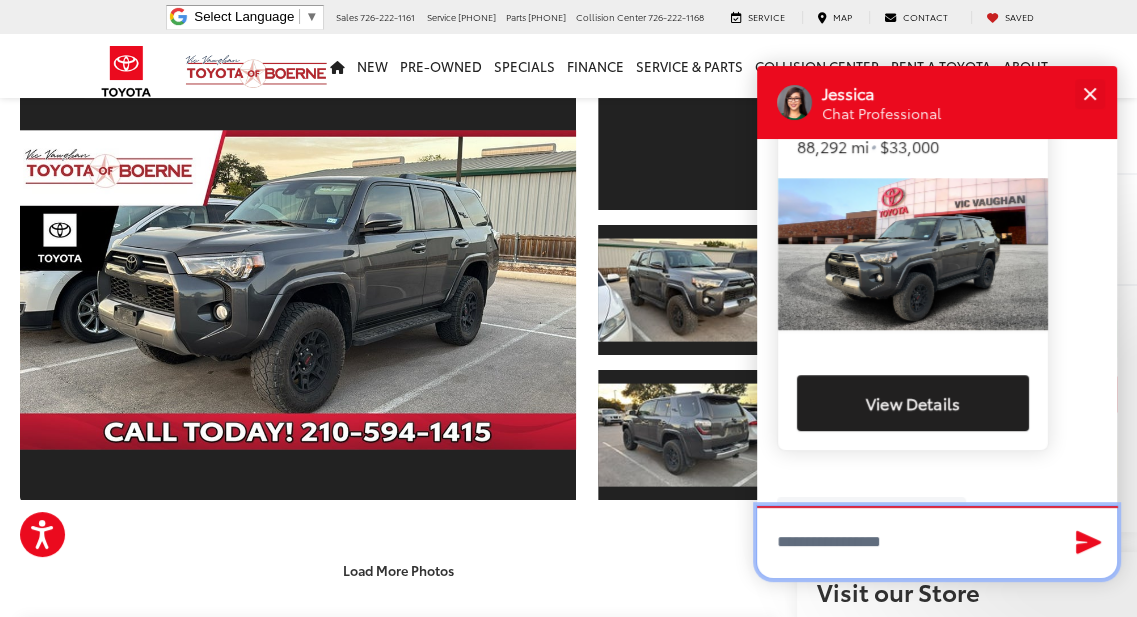 scroll, scrollTop: 628, scrollLeft: 0, axis: vertical 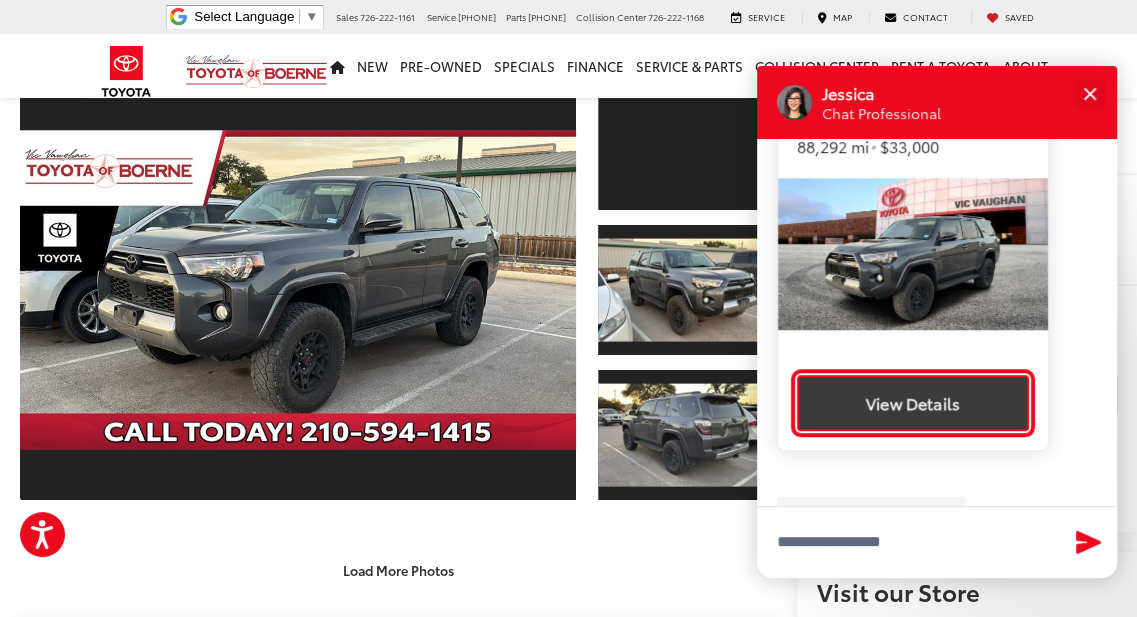 click on "View Details" at bounding box center (913, 403) 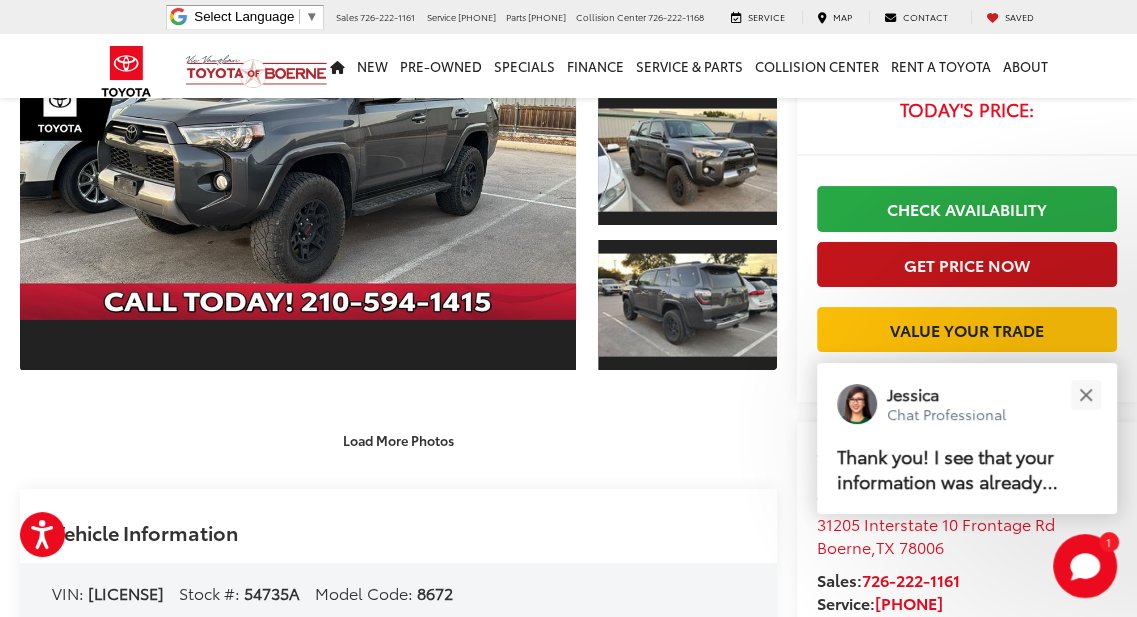 scroll, scrollTop: 232, scrollLeft: 0, axis: vertical 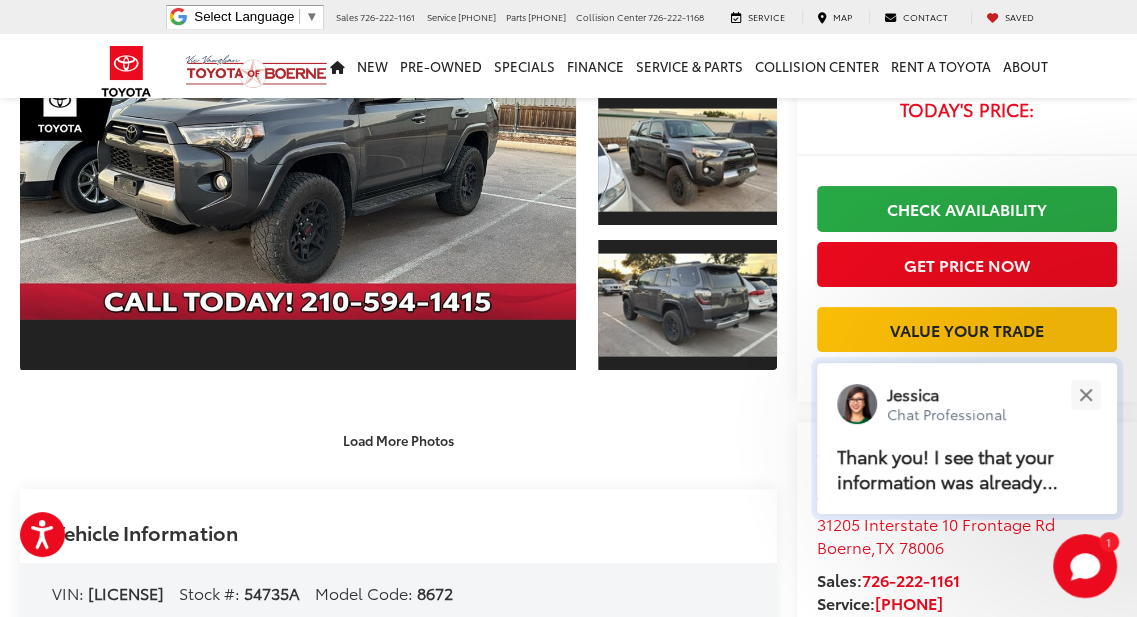 click on "Thank you!  I see that your information was already submitted. My team will contact you as soon as possible. Is there anything else I can do for you?" at bounding box center [967, 470] 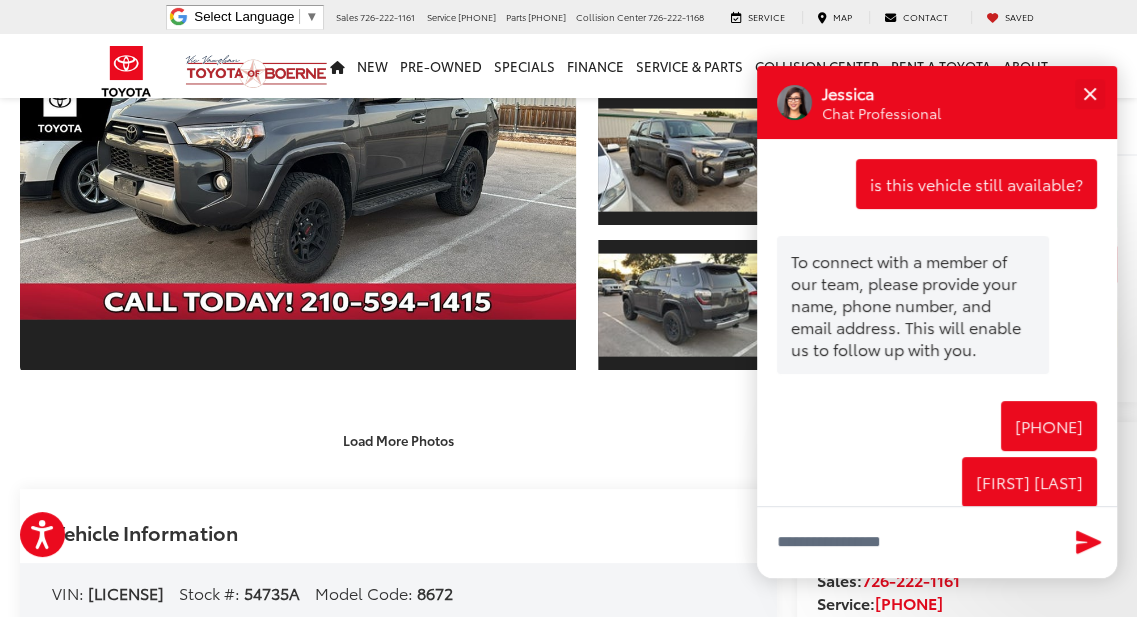 scroll, scrollTop: 982, scrollLeft: 0, axis: vertical 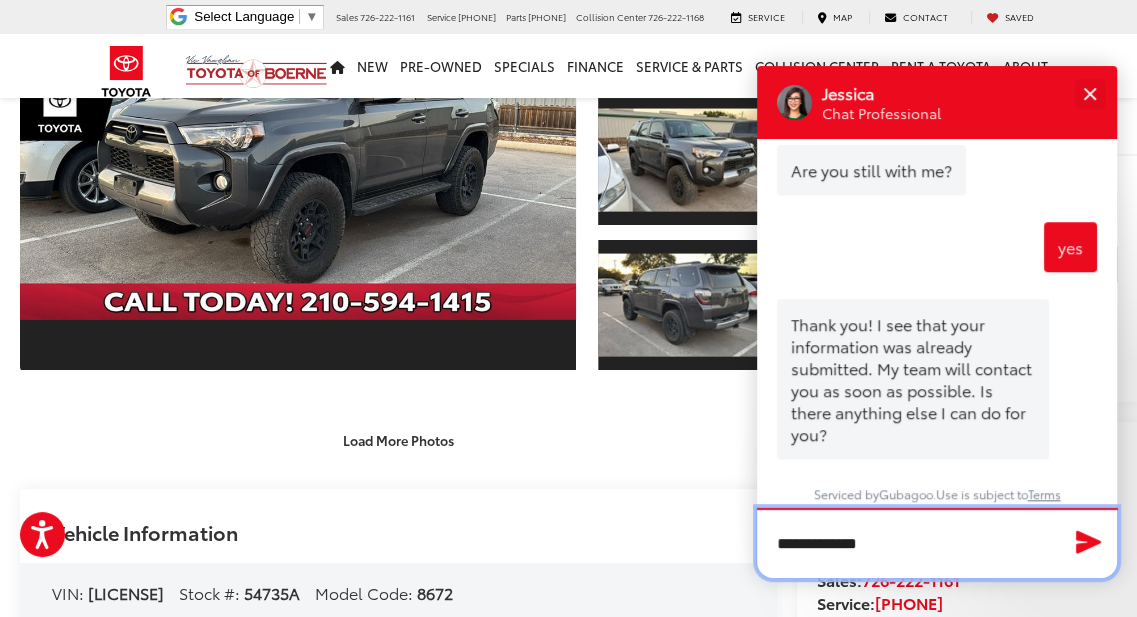 type on "**********" 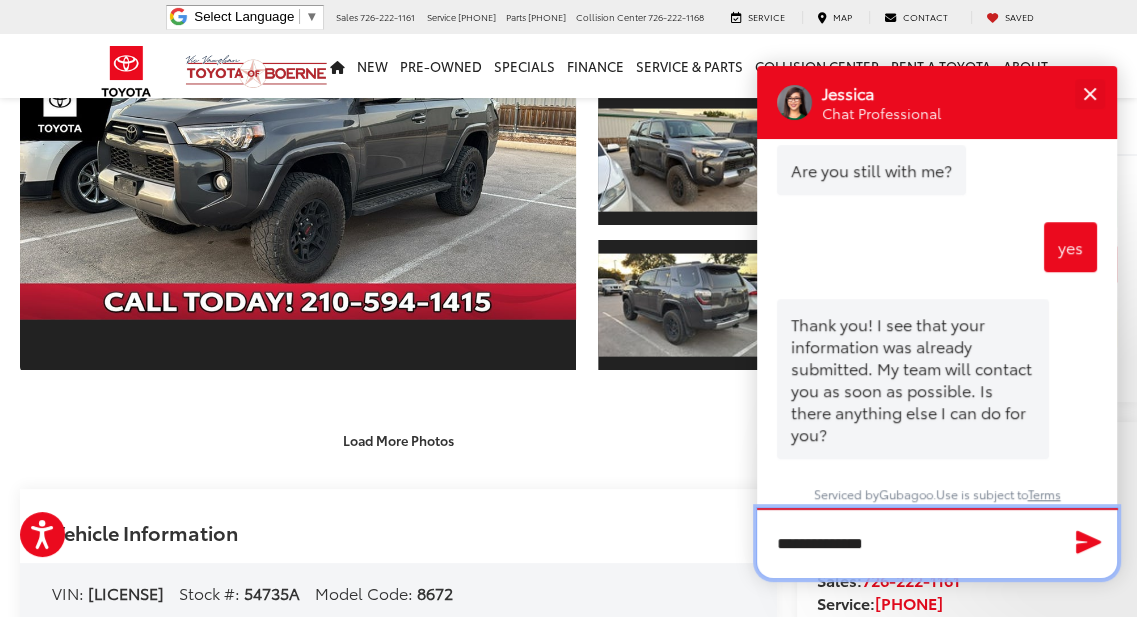 type 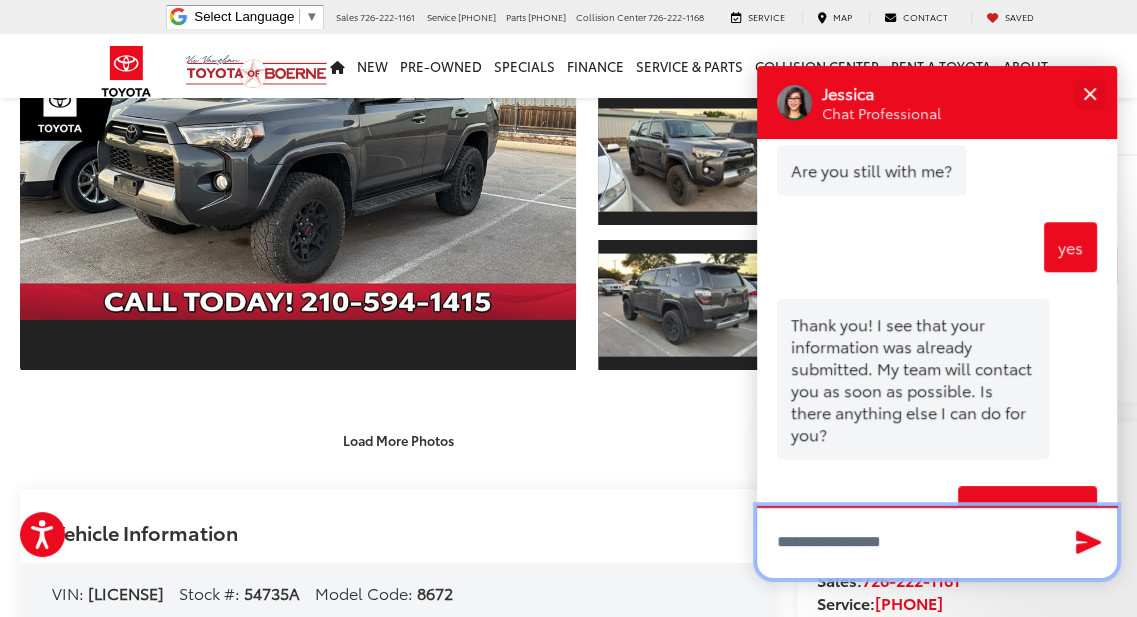 scroll, scrollTop: 1060, scrollLeft: 0, axis: vertical 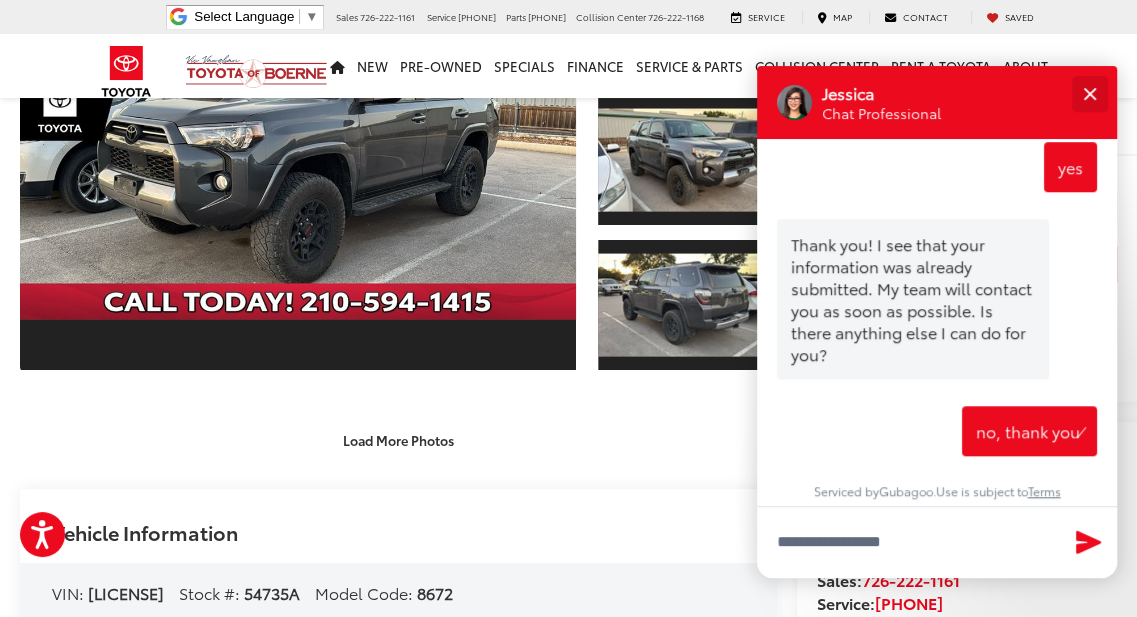 click at bounding box center (1089, 93) 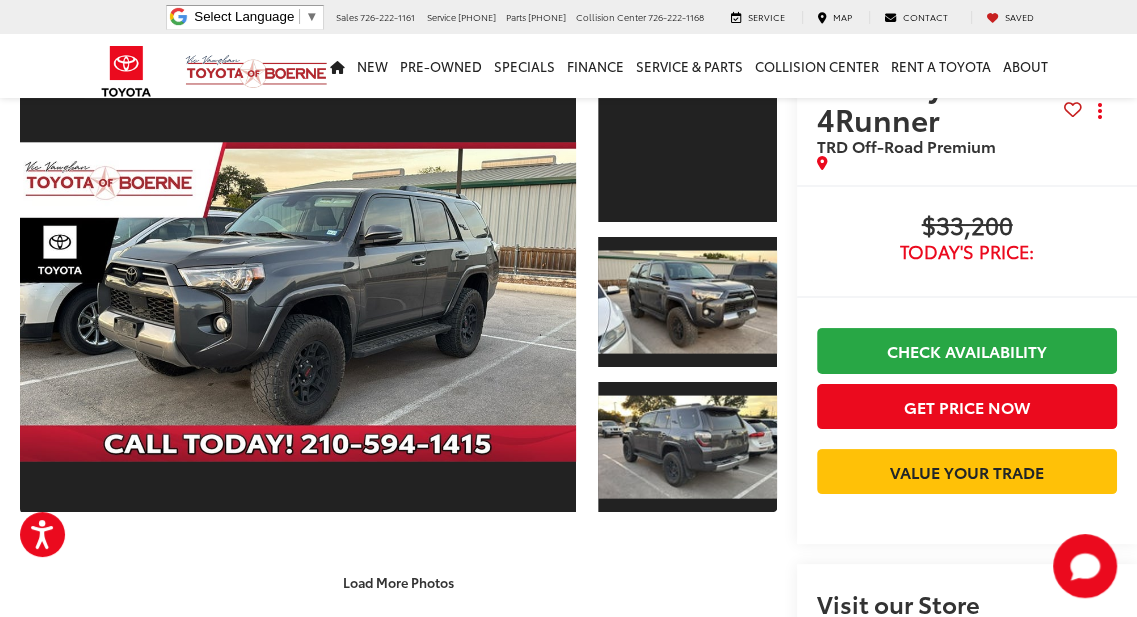 scroll, scrollTop: 0, scrollLeft: 0, axis: both 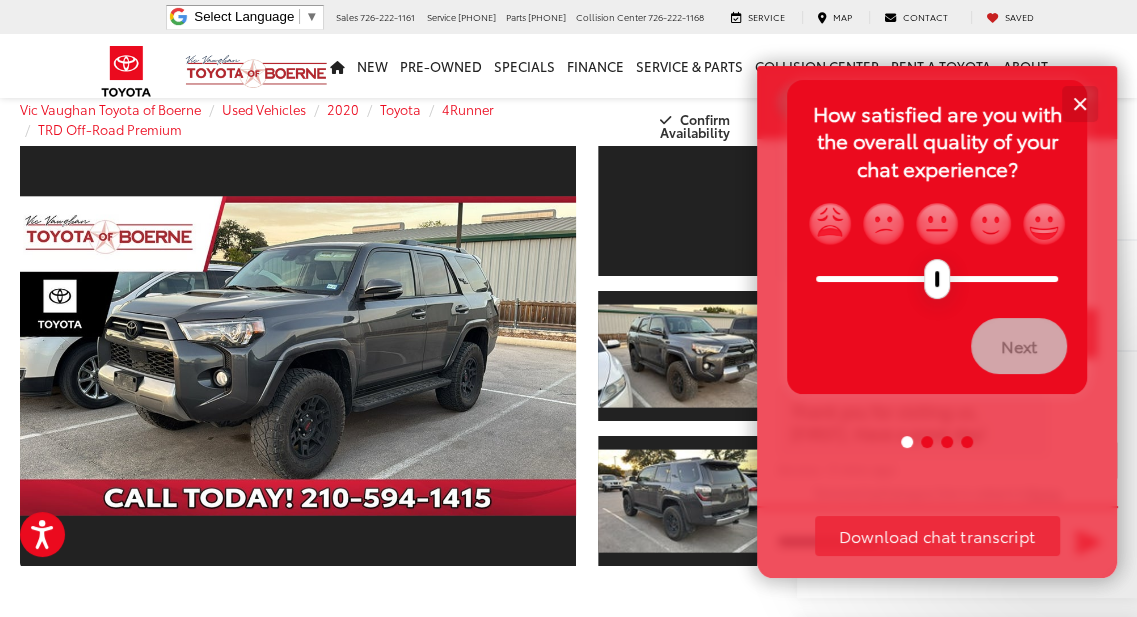 click at bounding box center (1079, 103) 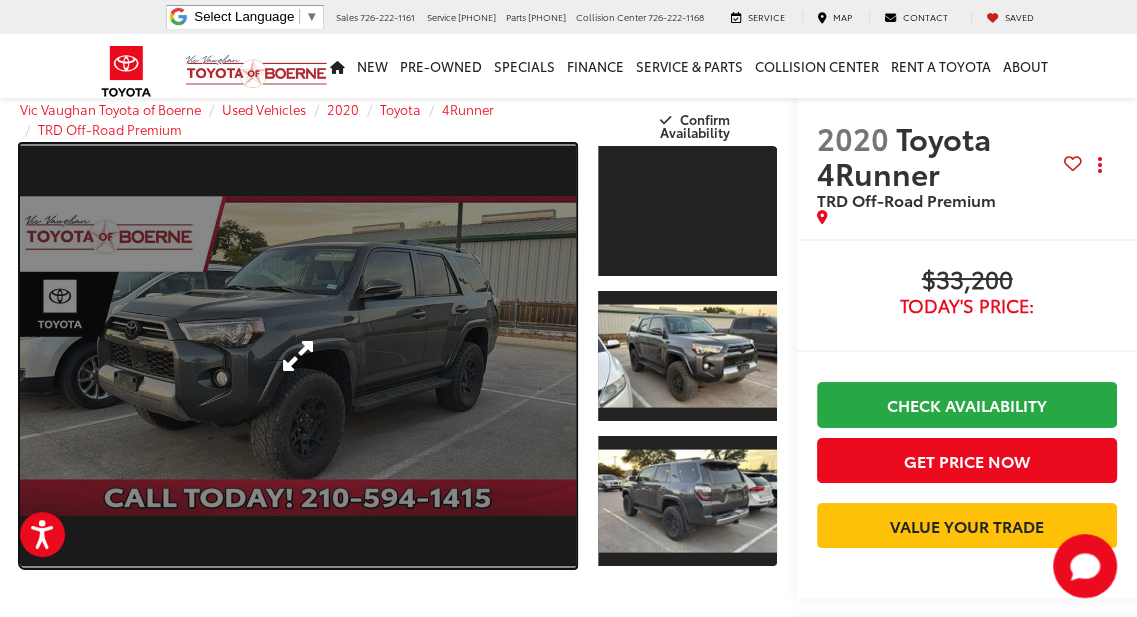 click at bounding box center [298, 356] 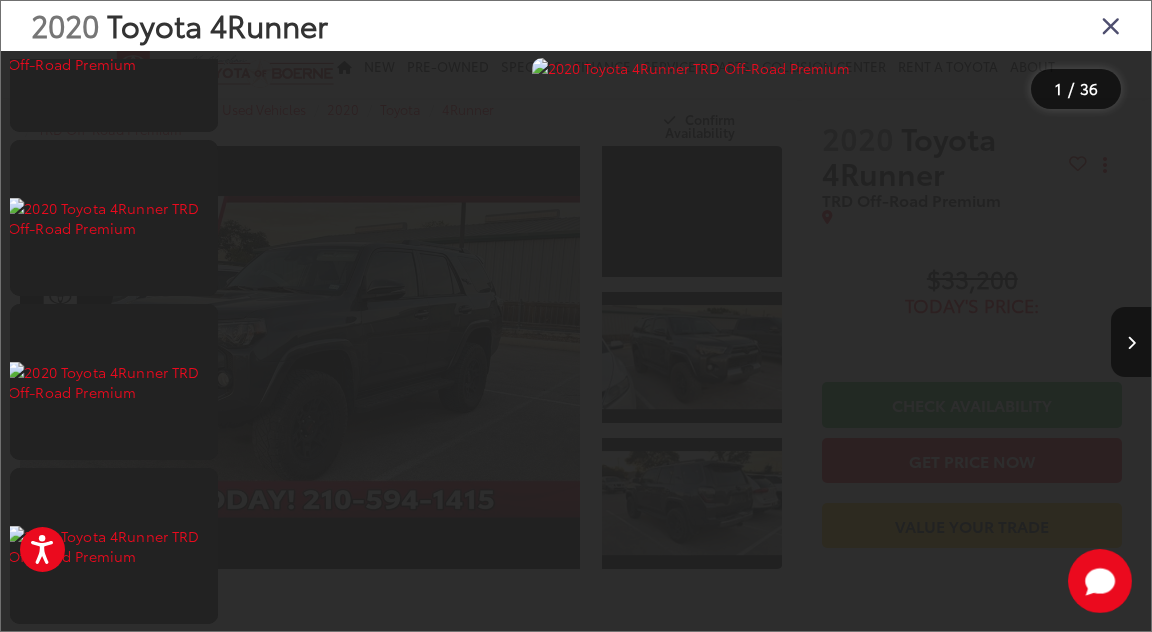 scroll, scrollTop: 0, scrollLeft: 0, axis: both 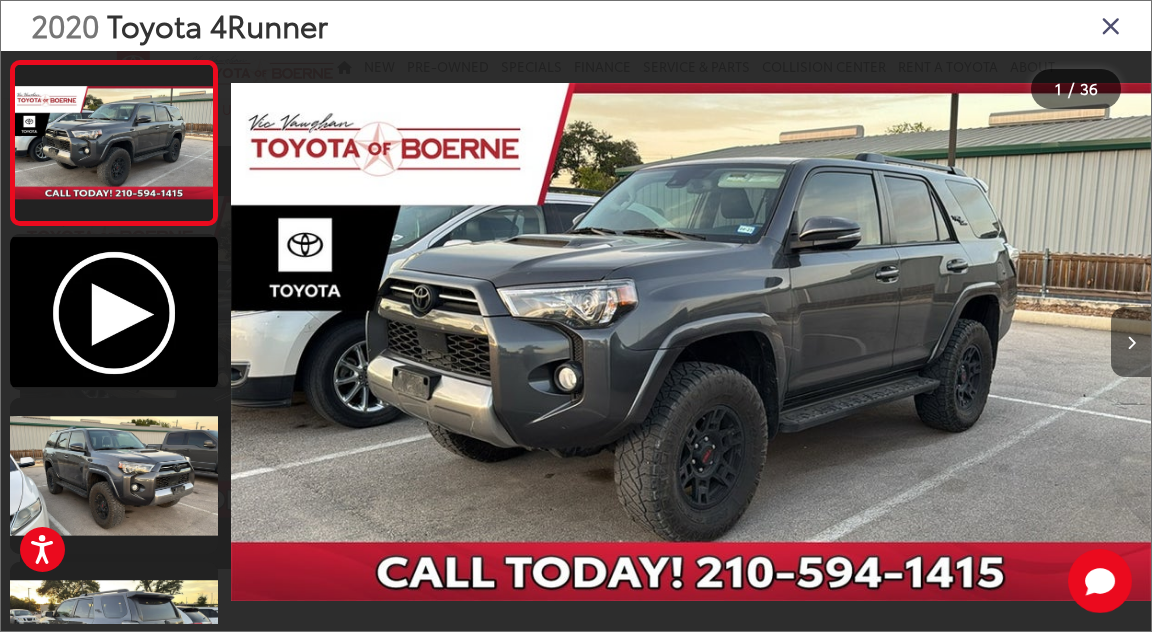 click at bounding box center (1131, 342) 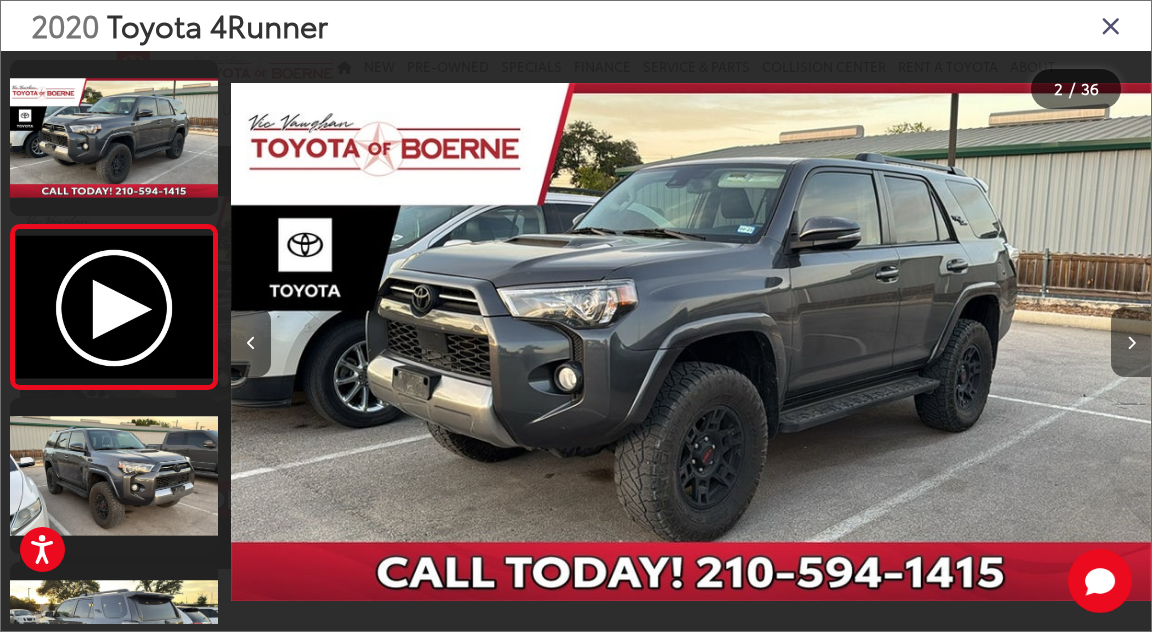 scroll, scrollTop: 0, scrollLeft: 369, axis: horizontal 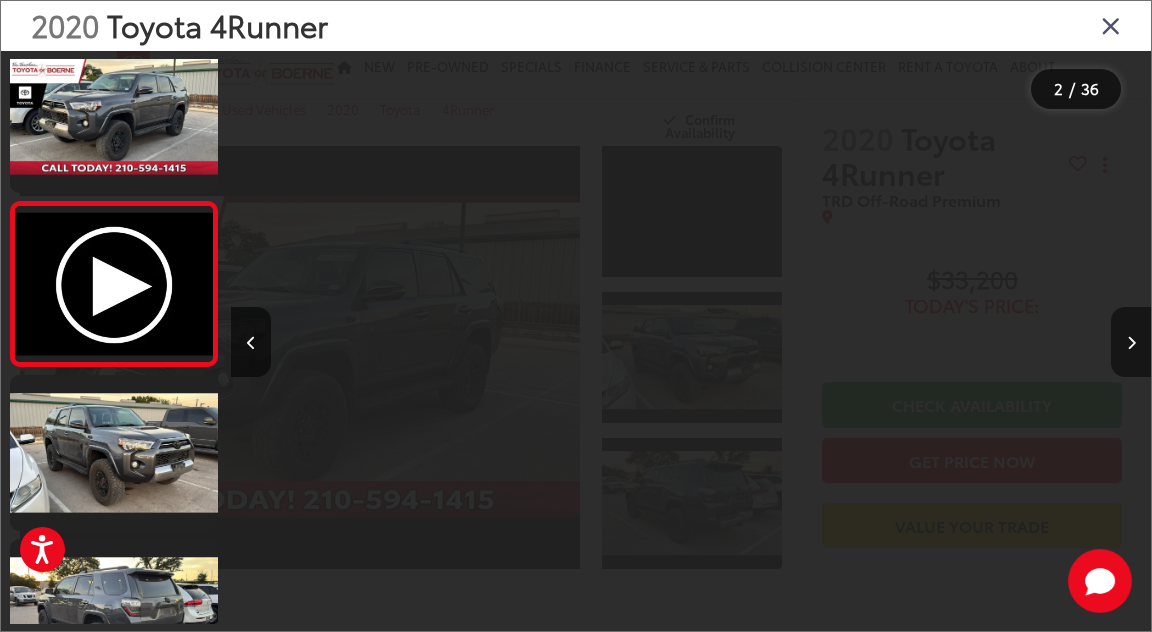 click at bounding box center (1131, 342) 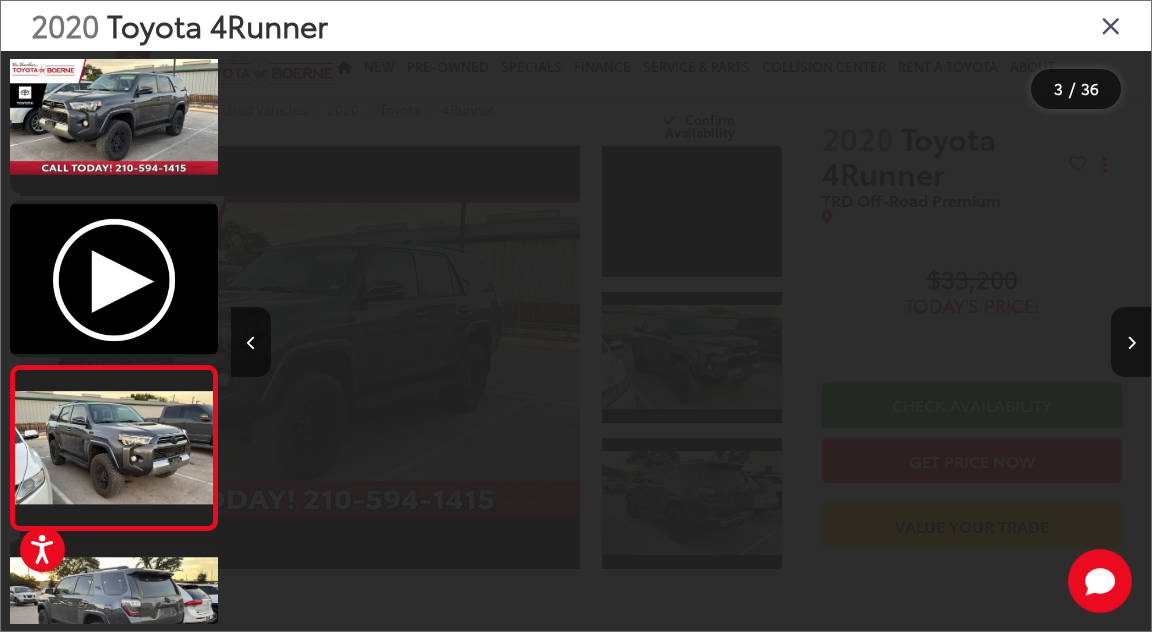scroll, scrollTop: 0, scrollLeft: 1000, axis: horizontal 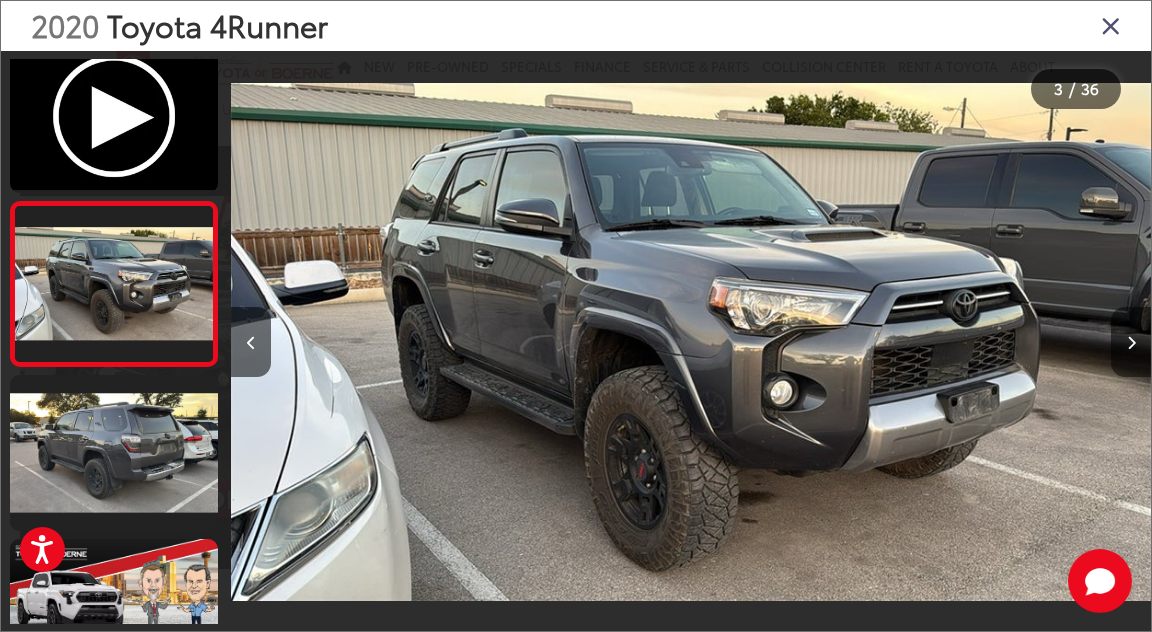click at bounding box center [1131, 342] 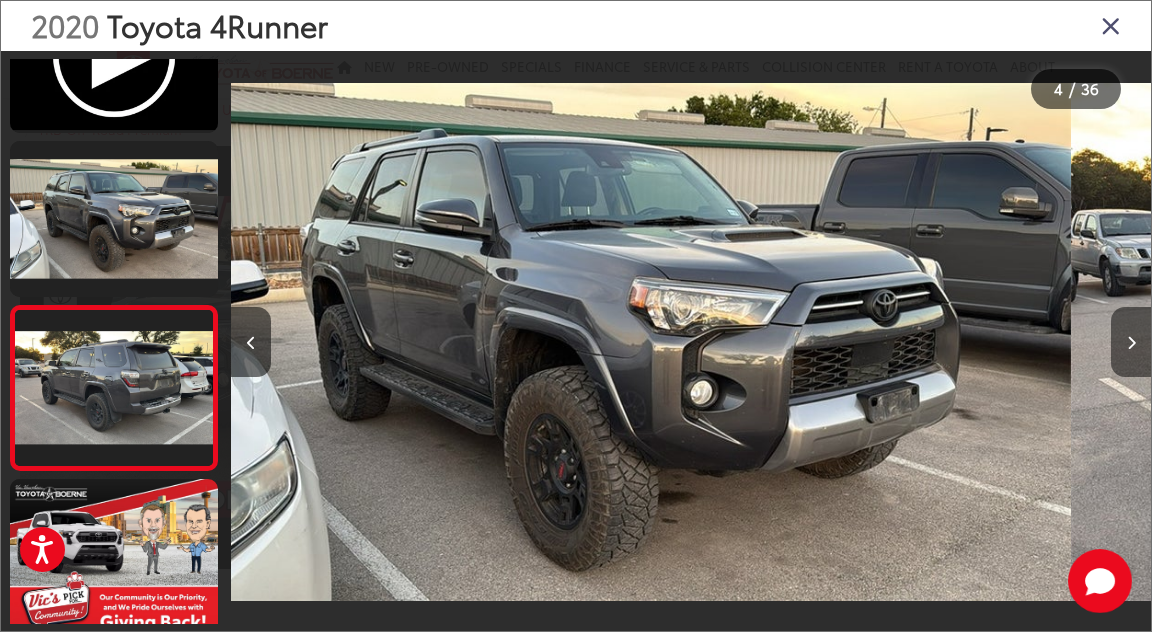 scroll, scrollTop: 333, scrollLeft: 0, axis: vertical 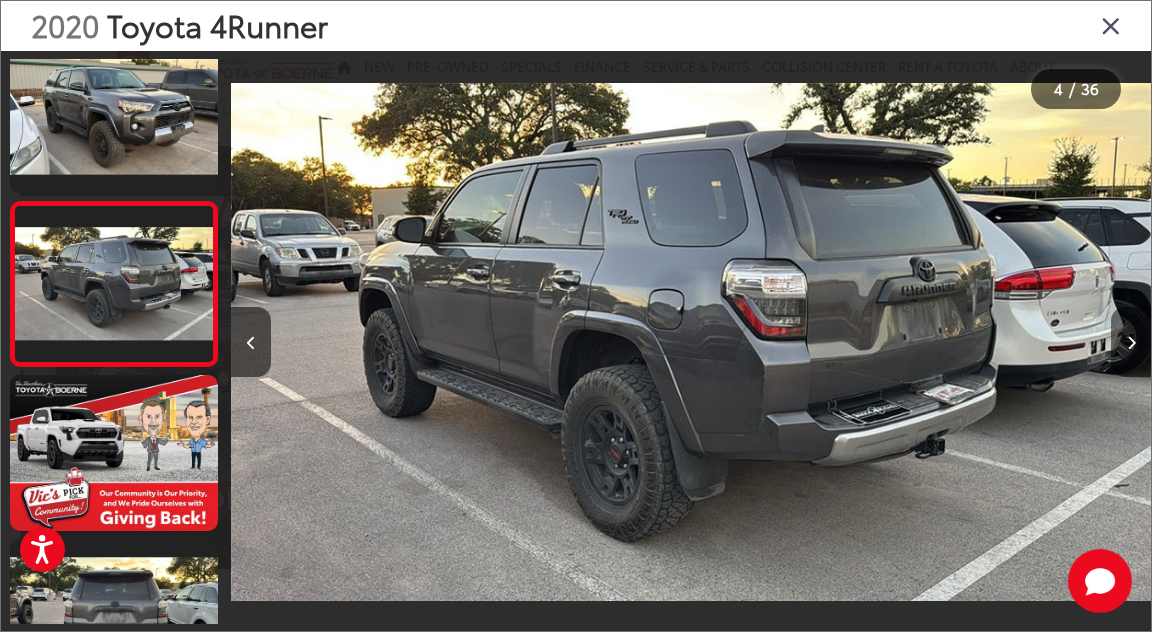 click at bounding box center (1131, 342) 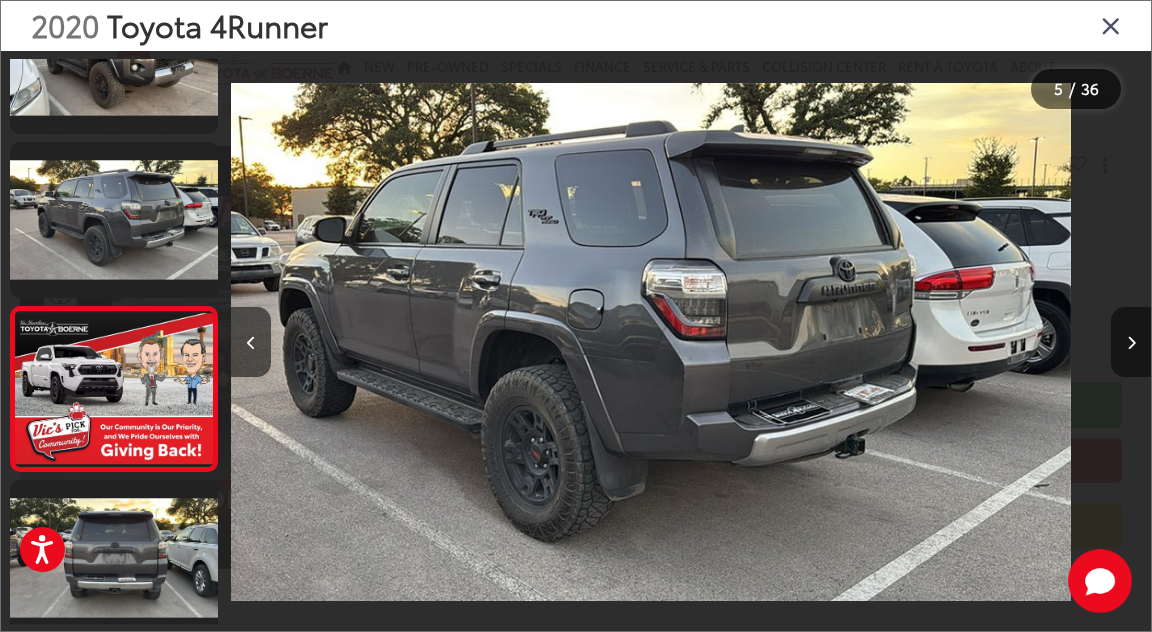 scroll, scrollTop: 496, scrollLeft: 0, axis: vertical 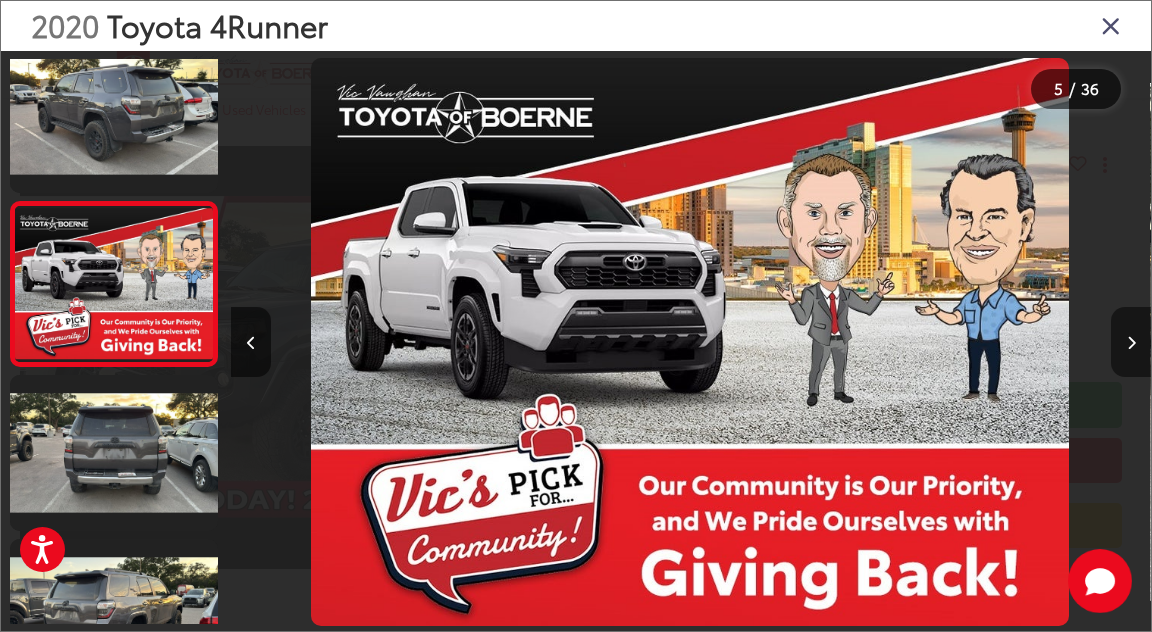 click at bounding box center [1131, 342] 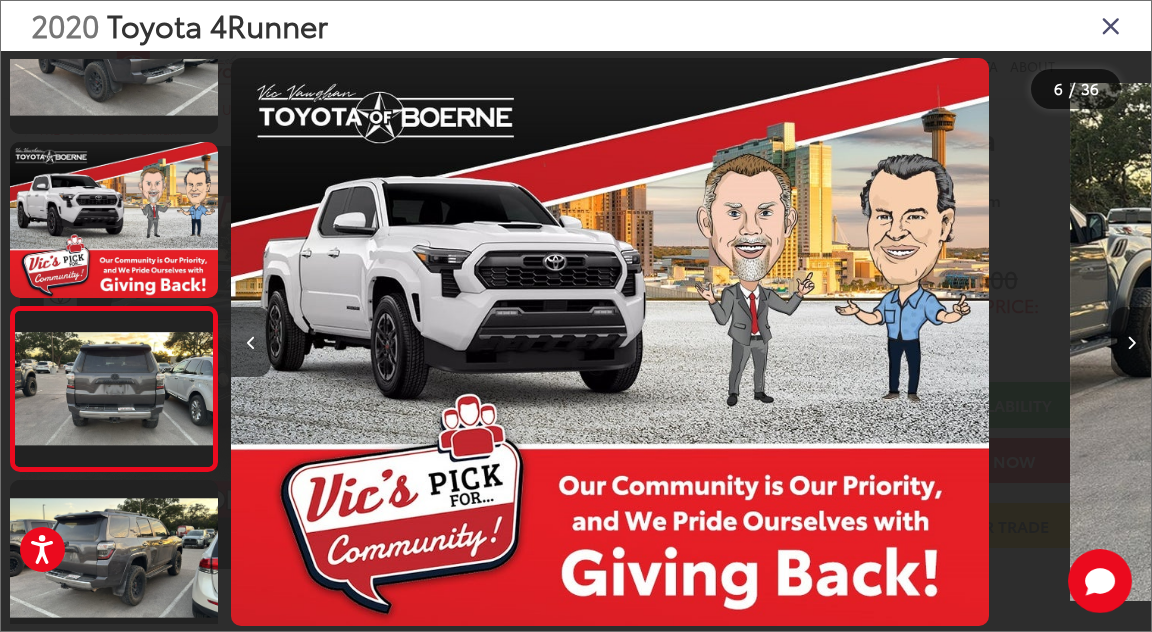scroll, scrollTop: 676, scrollLeft: 0, axis: vertical 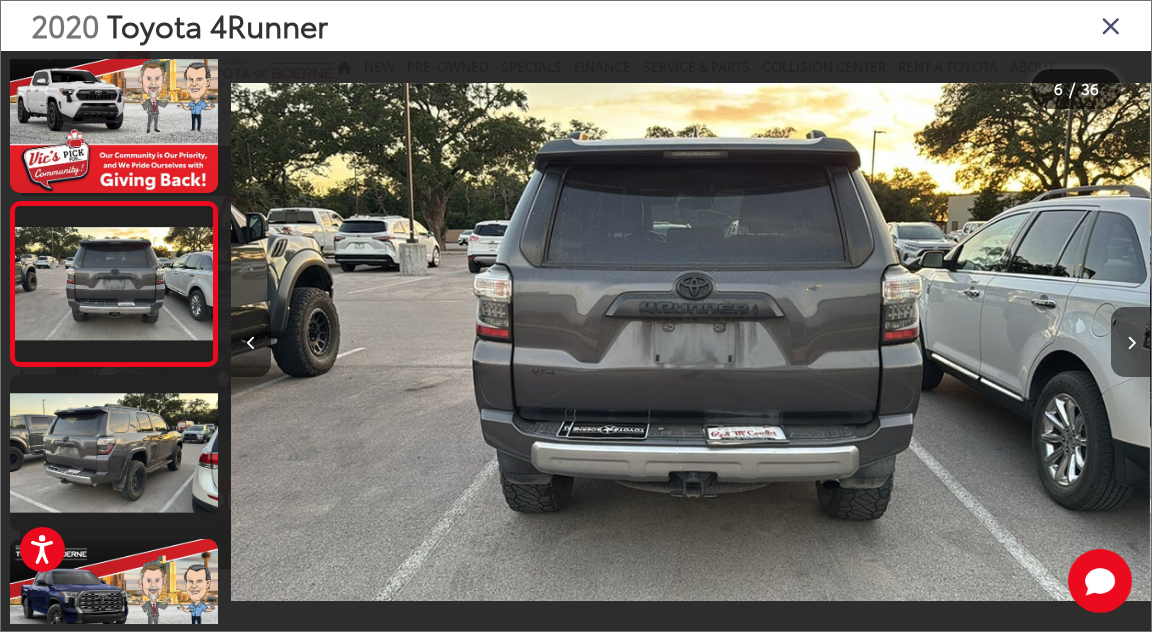 click at bounding box center (1131, 342) 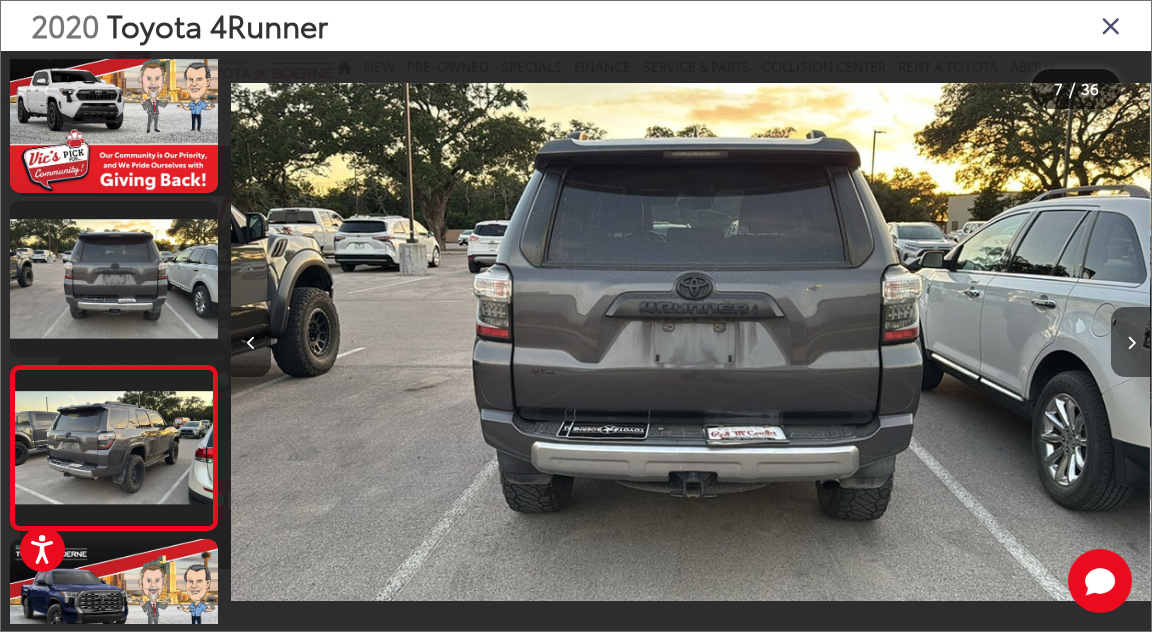 scroll, scrollTop: 0, scrollLeft: 4971, axis: horizontal 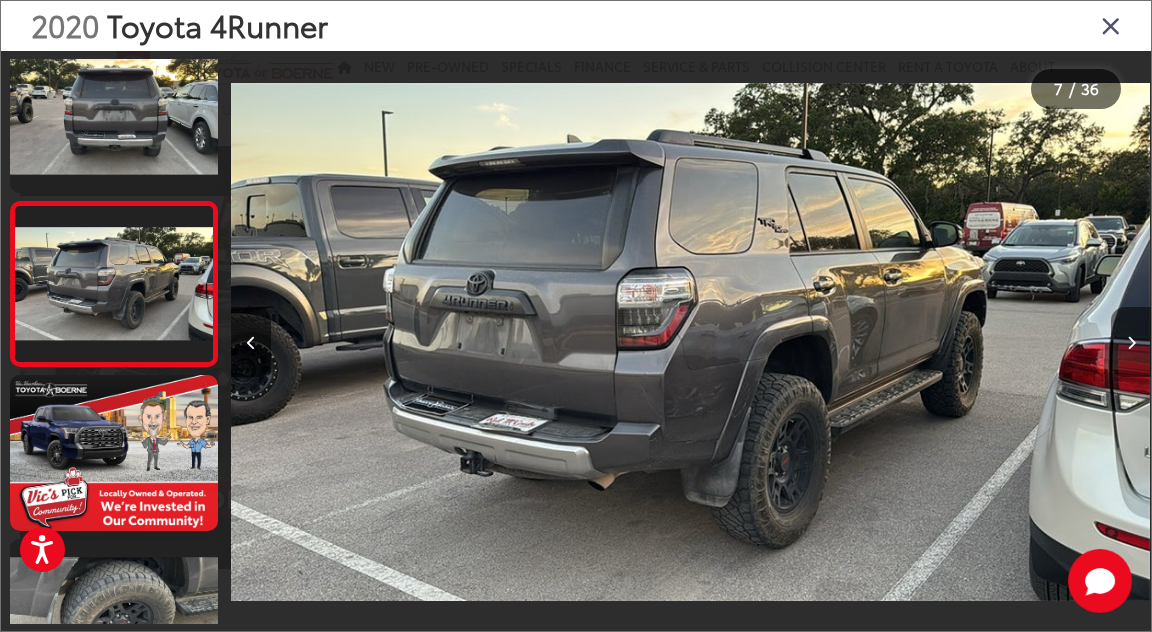 click at bounding box center [1131, 342] 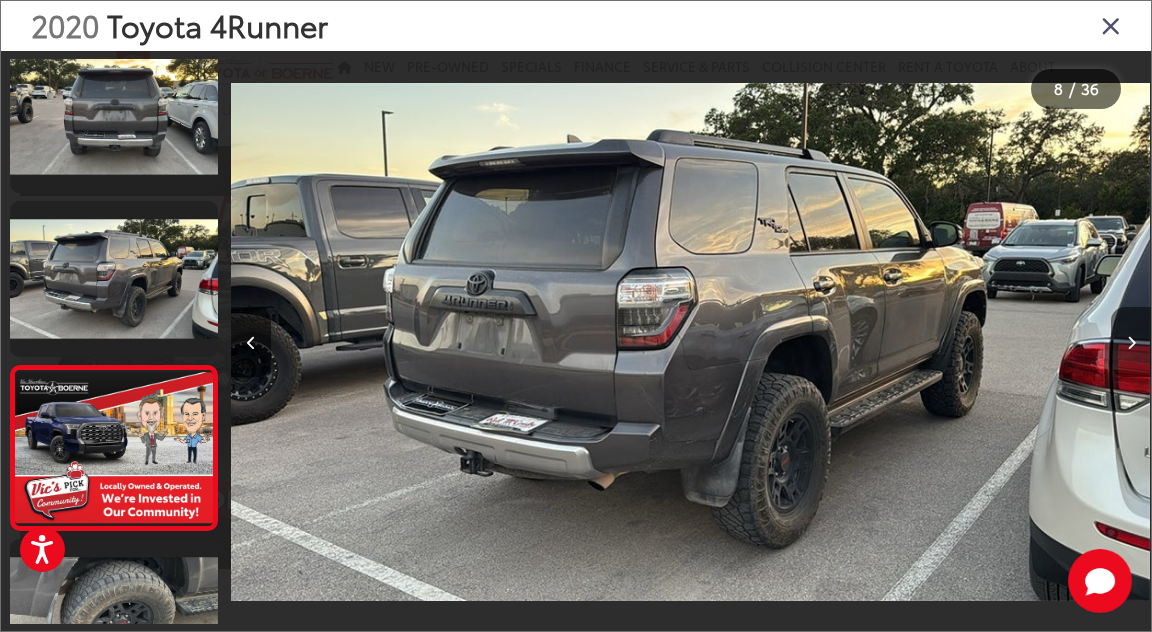 scroll, scrollTop: 0, scrollLeft: 5846, axis: horizontal 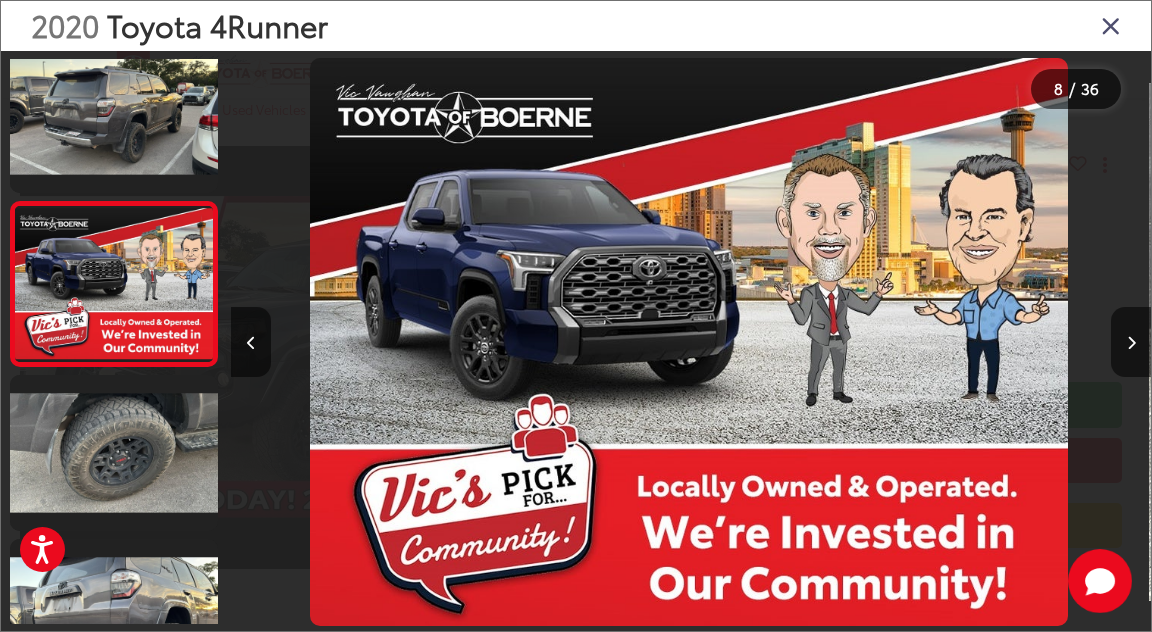 click at bounding box center [1111, 25] 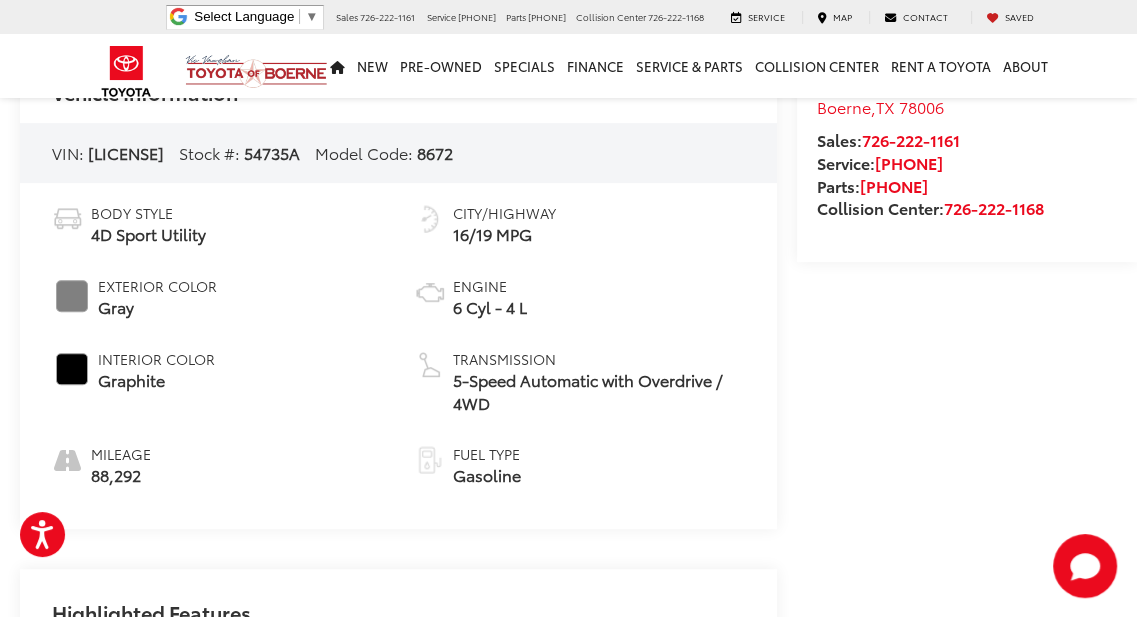 scroll, scrollTop: 672, scrollLeft: 0, axis: vertical 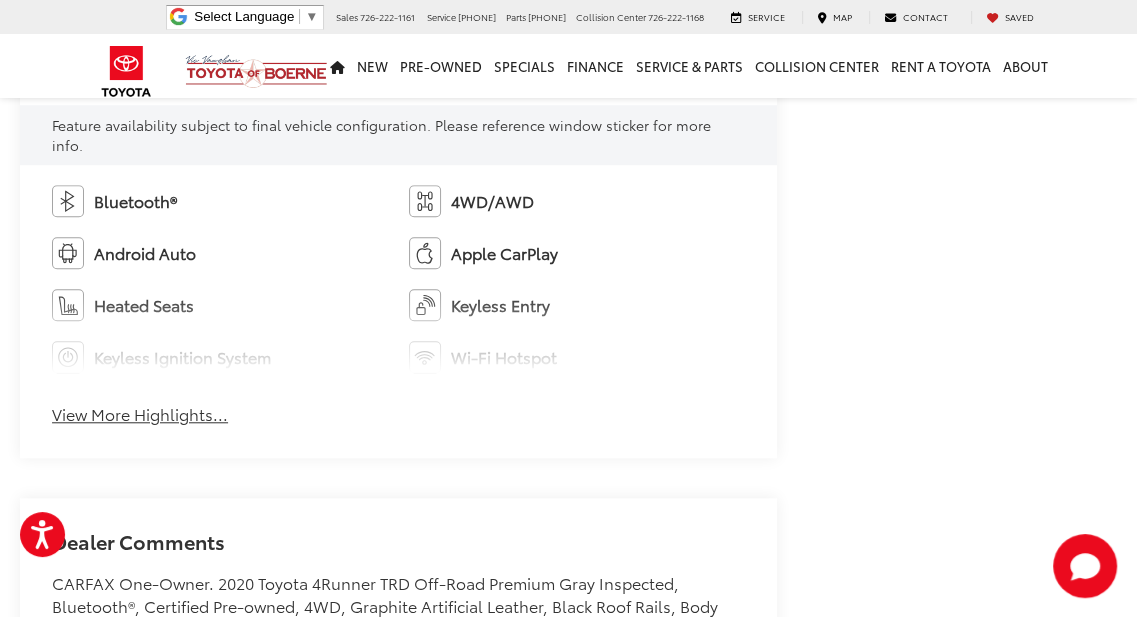 click on "View More Highlights..." at bounding box center [140, 414] 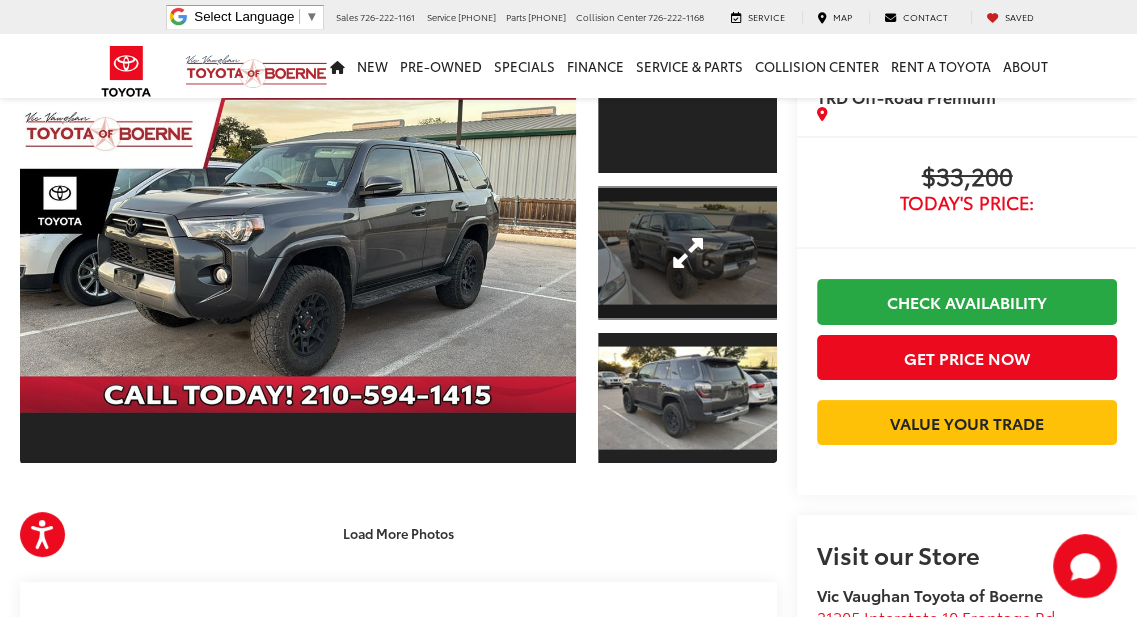 scroll, scrollTop: 138, scrollLeft: 1, axis: both 